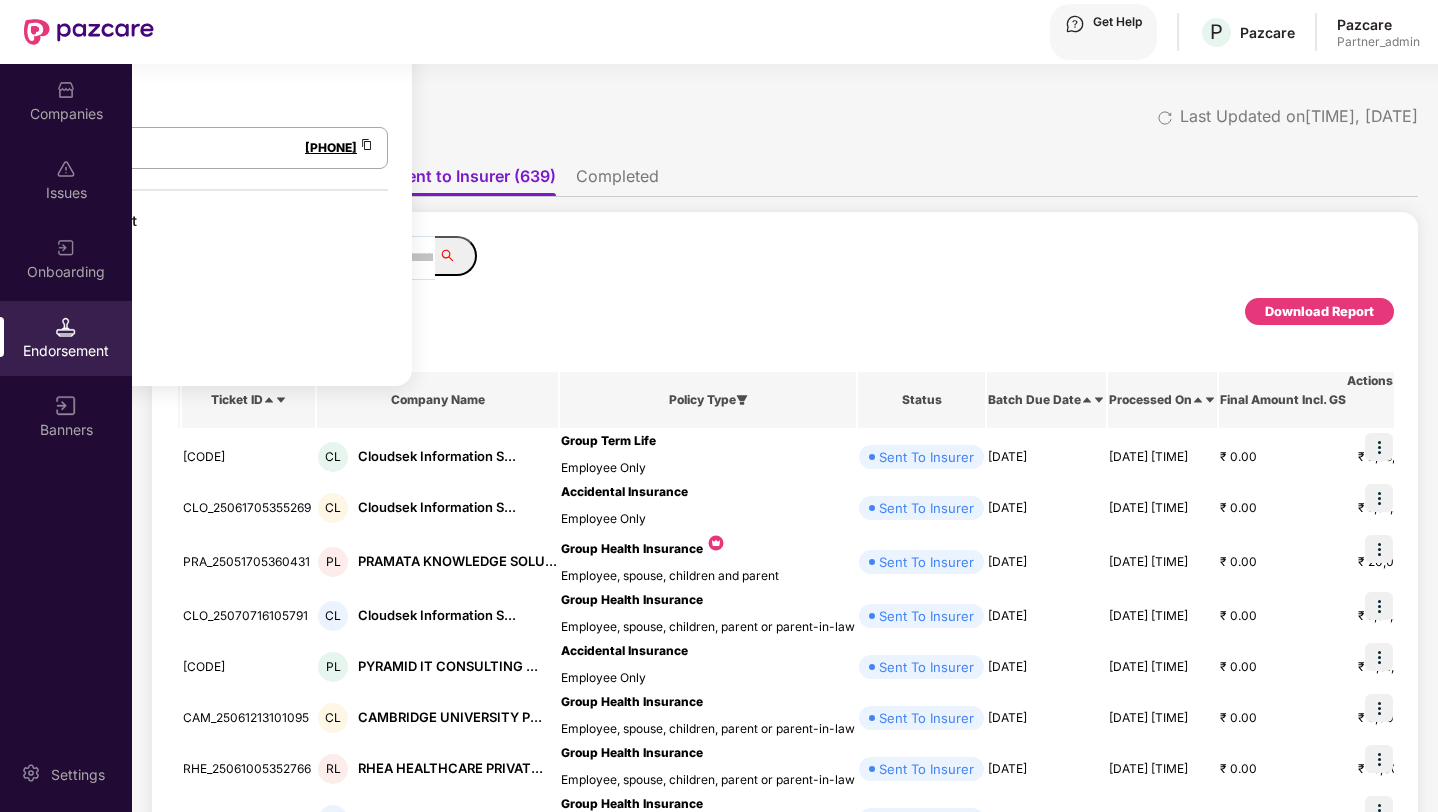 scroll, scrollTop: 0, scrollLeft: 2, axis: horizontal 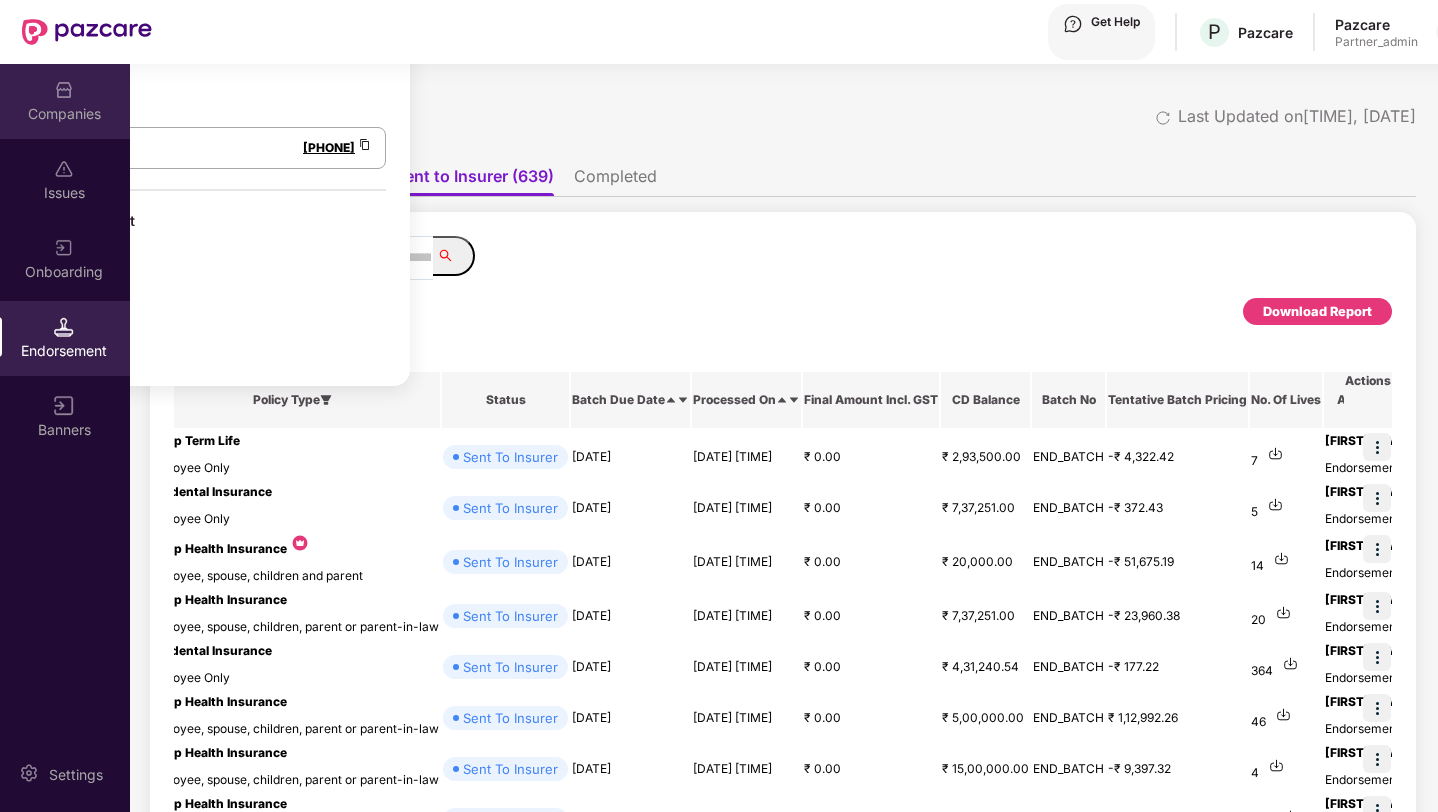 click at bounding box center (64, 90) 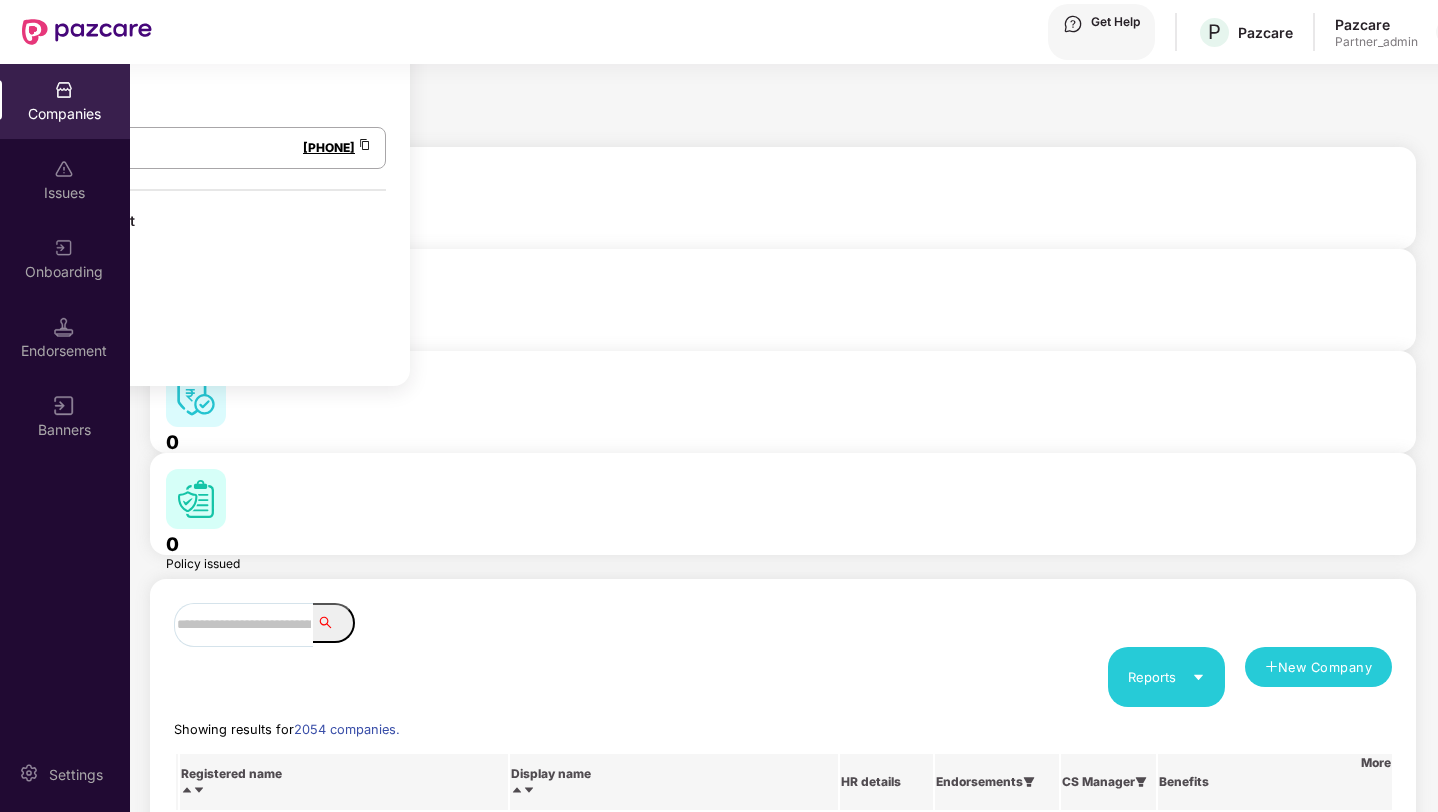 click at bounding box center [243, 625] 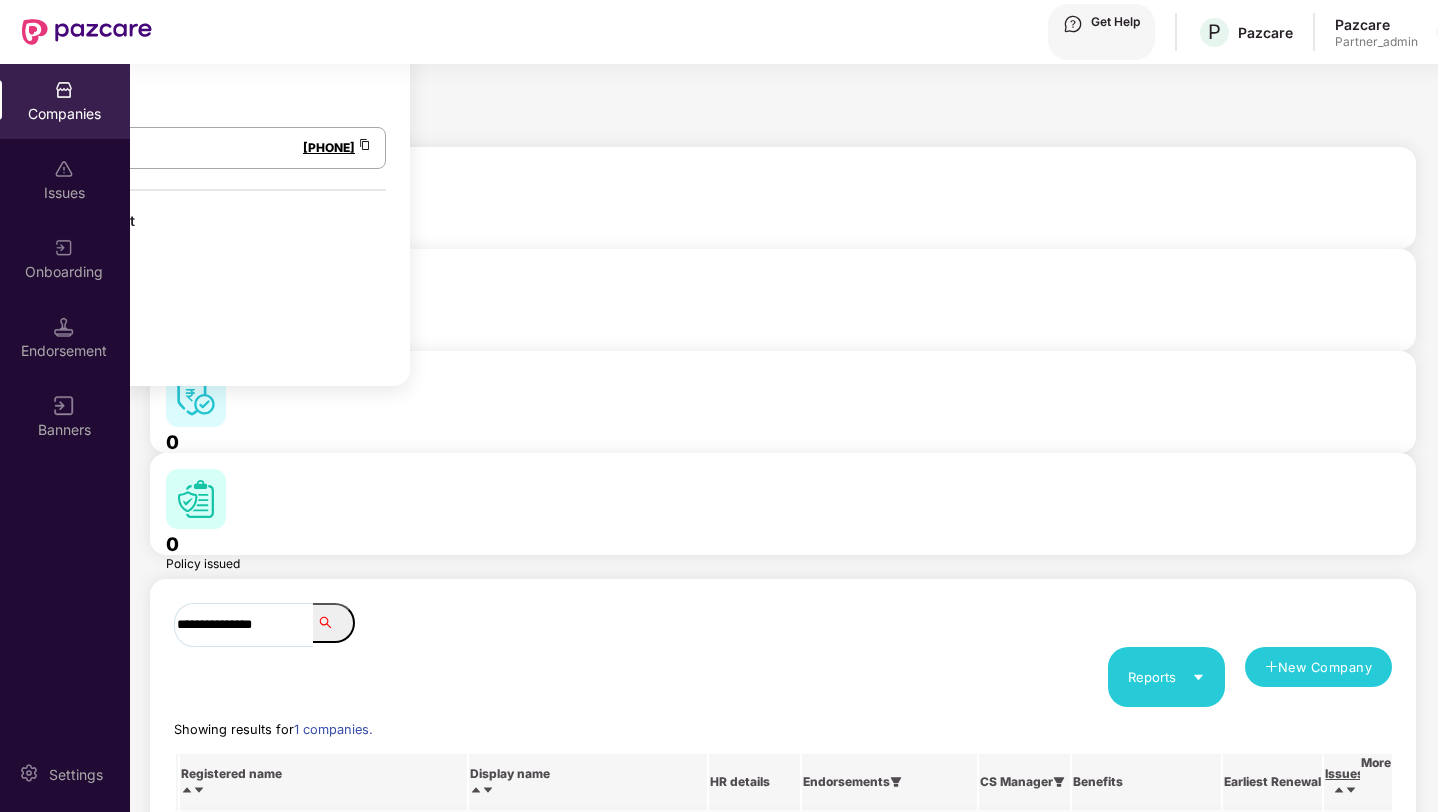 type on "**********" 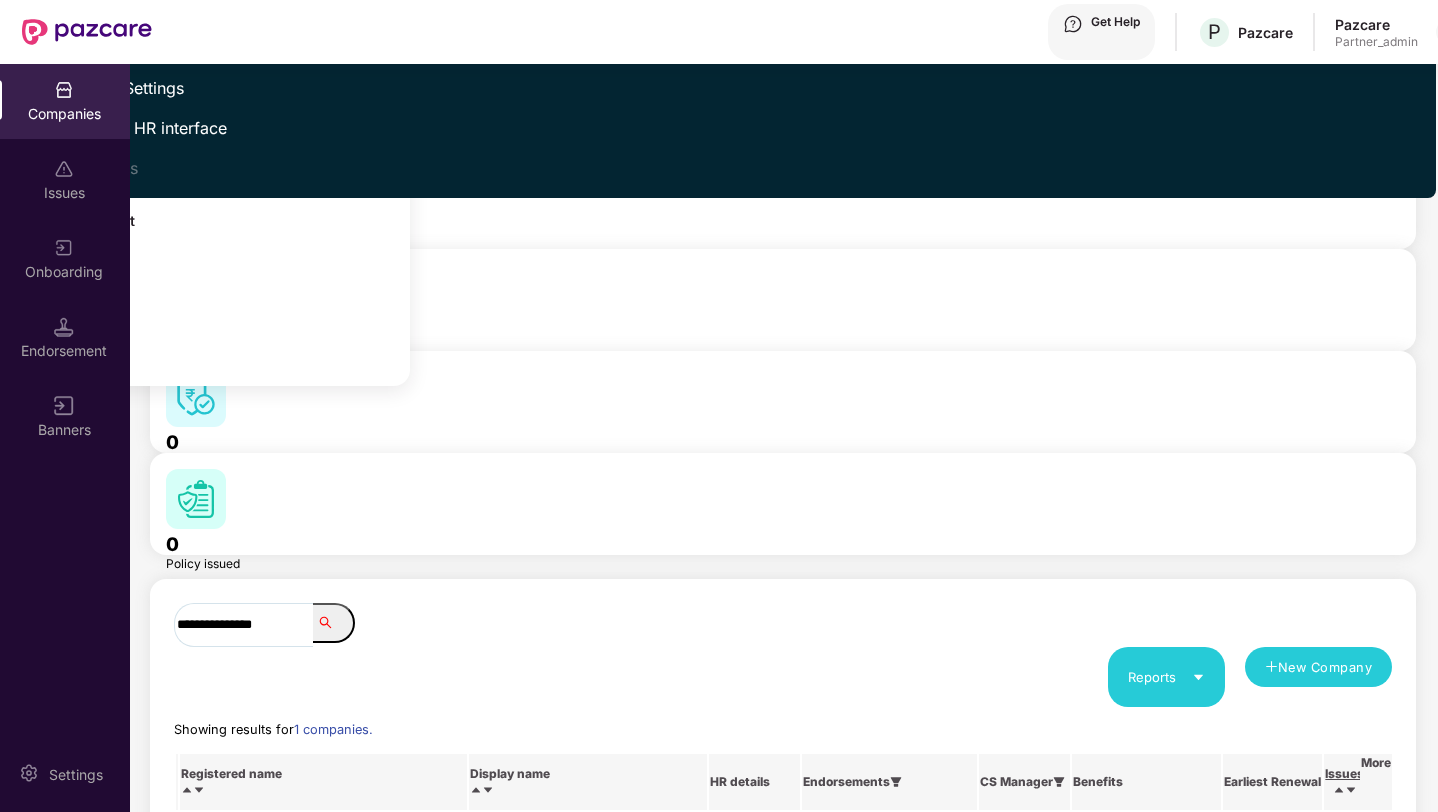 click on "Switch to HR interface" at bounding box center [125, 128] 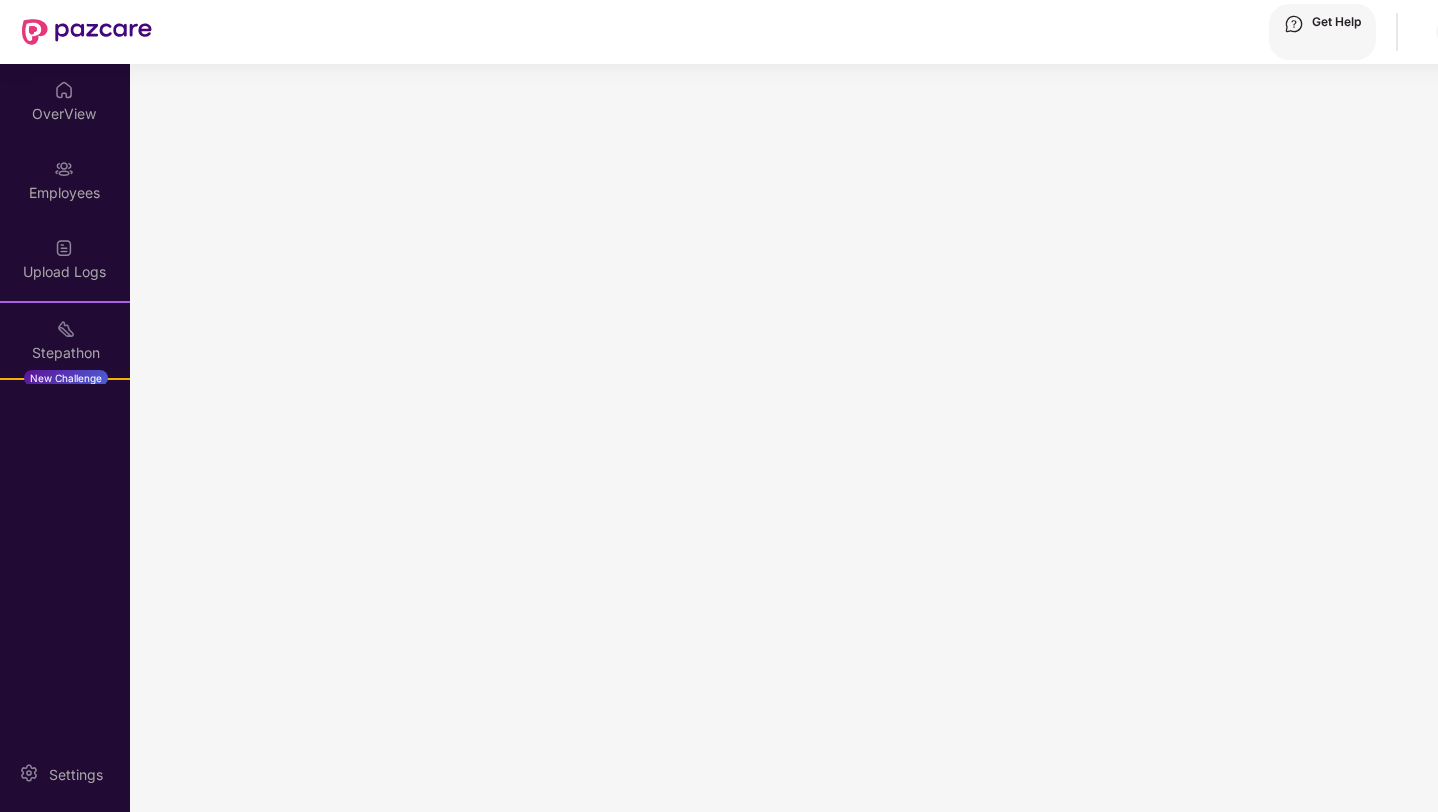 scroll, scrollTop: 0, scrollLeft: 0, axis: both 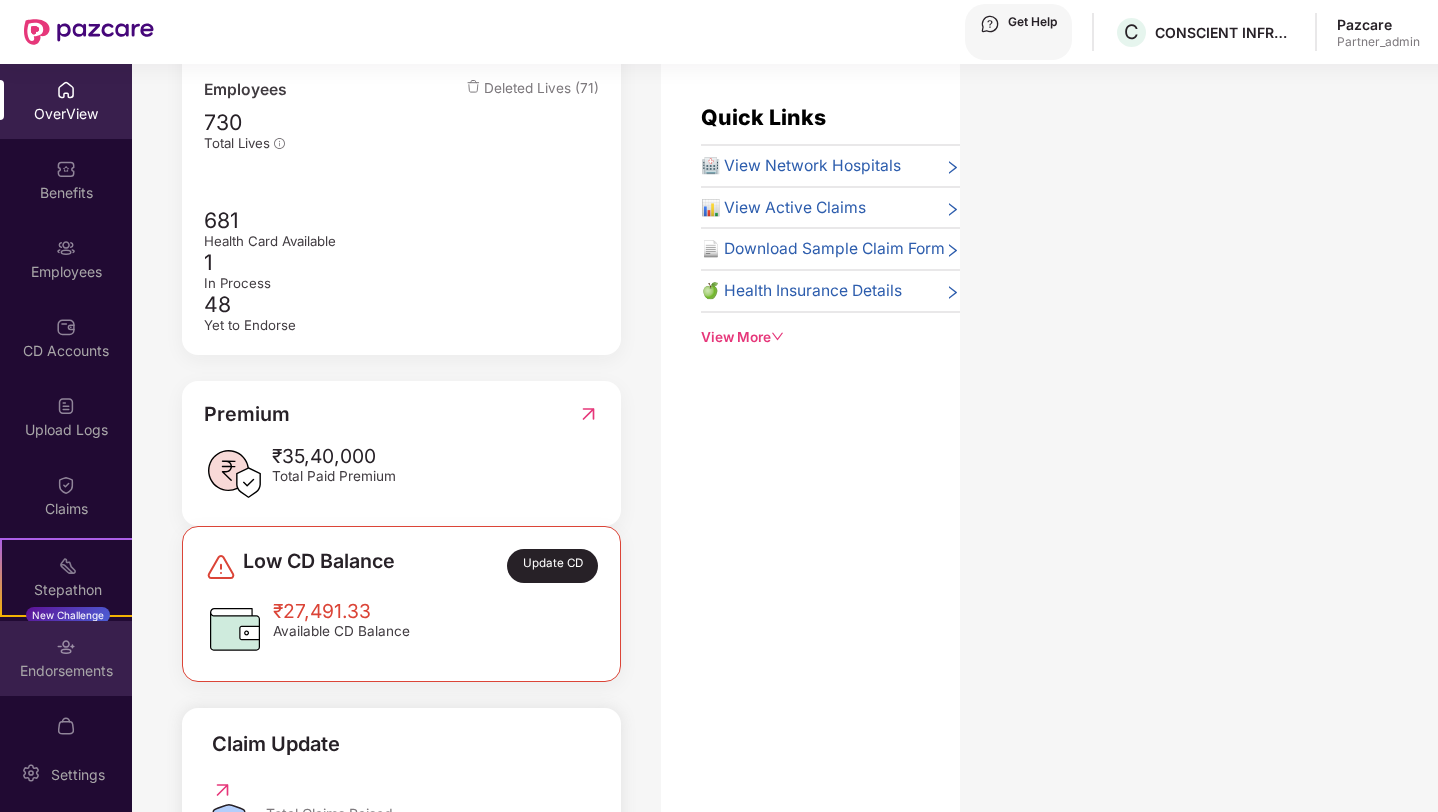 click on "Endorsements" at bounding box center [66, 114] 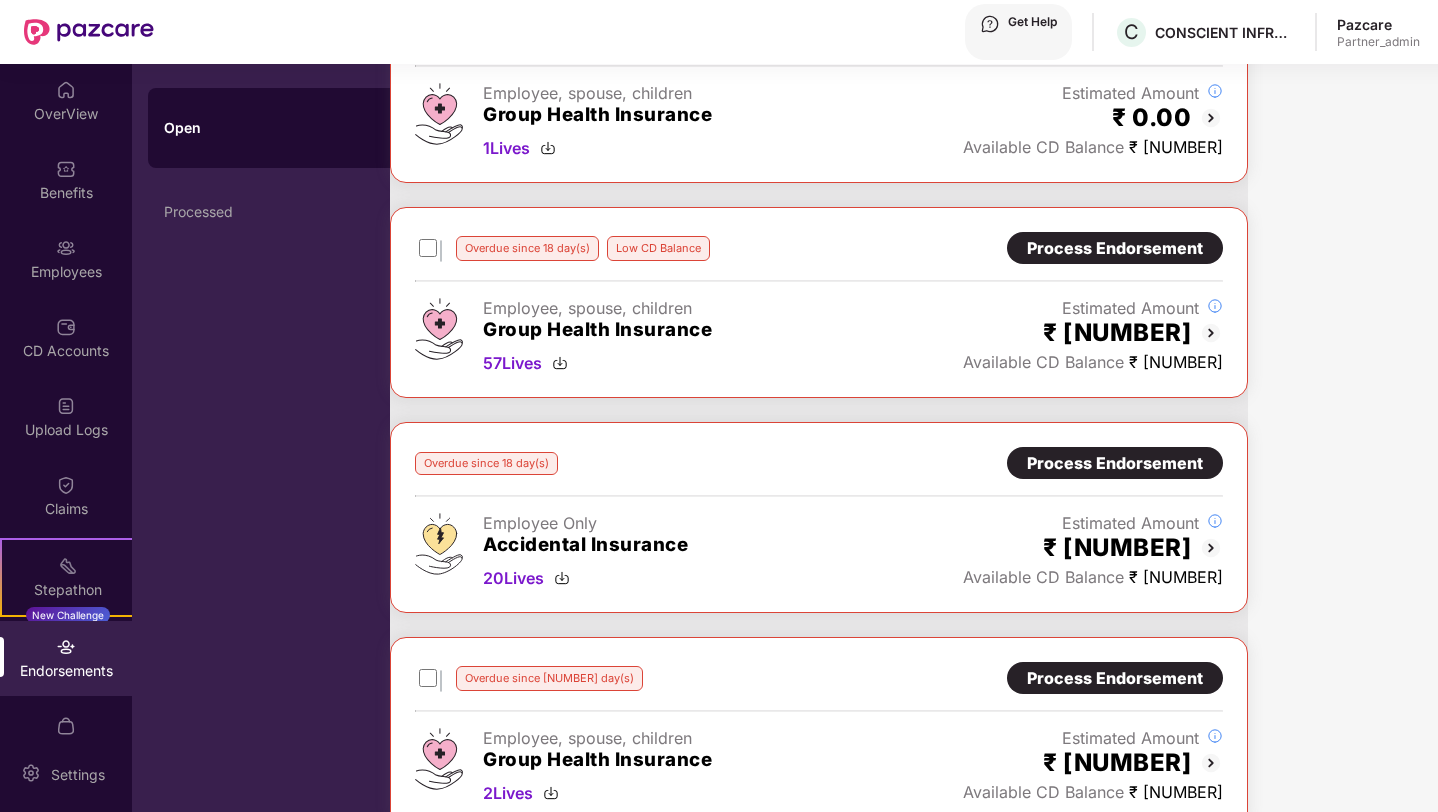 scroll, scrollTop: 0, scrollLeft: 0, axis: both 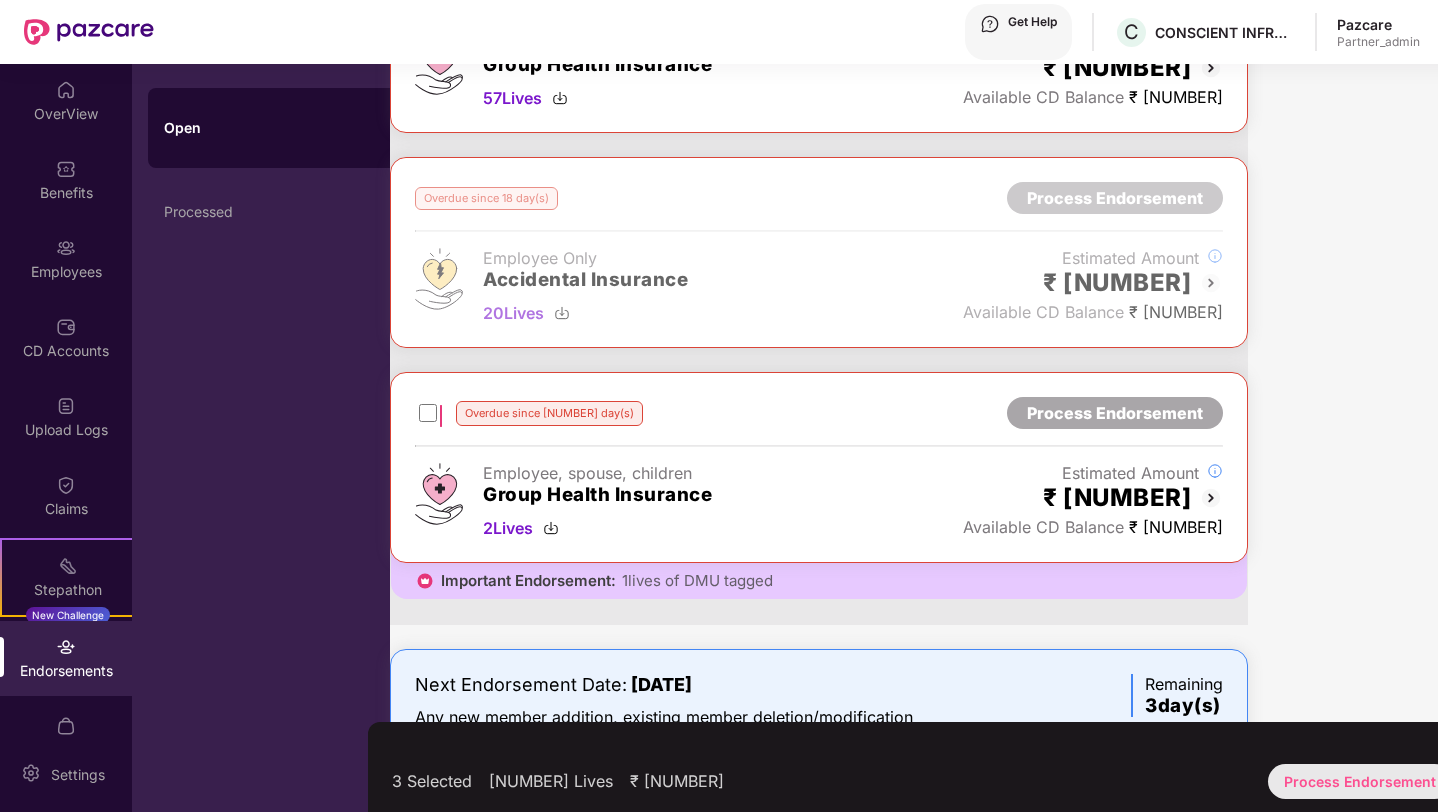 click on "Process Endorsement" at bounding box center (1360, 781) 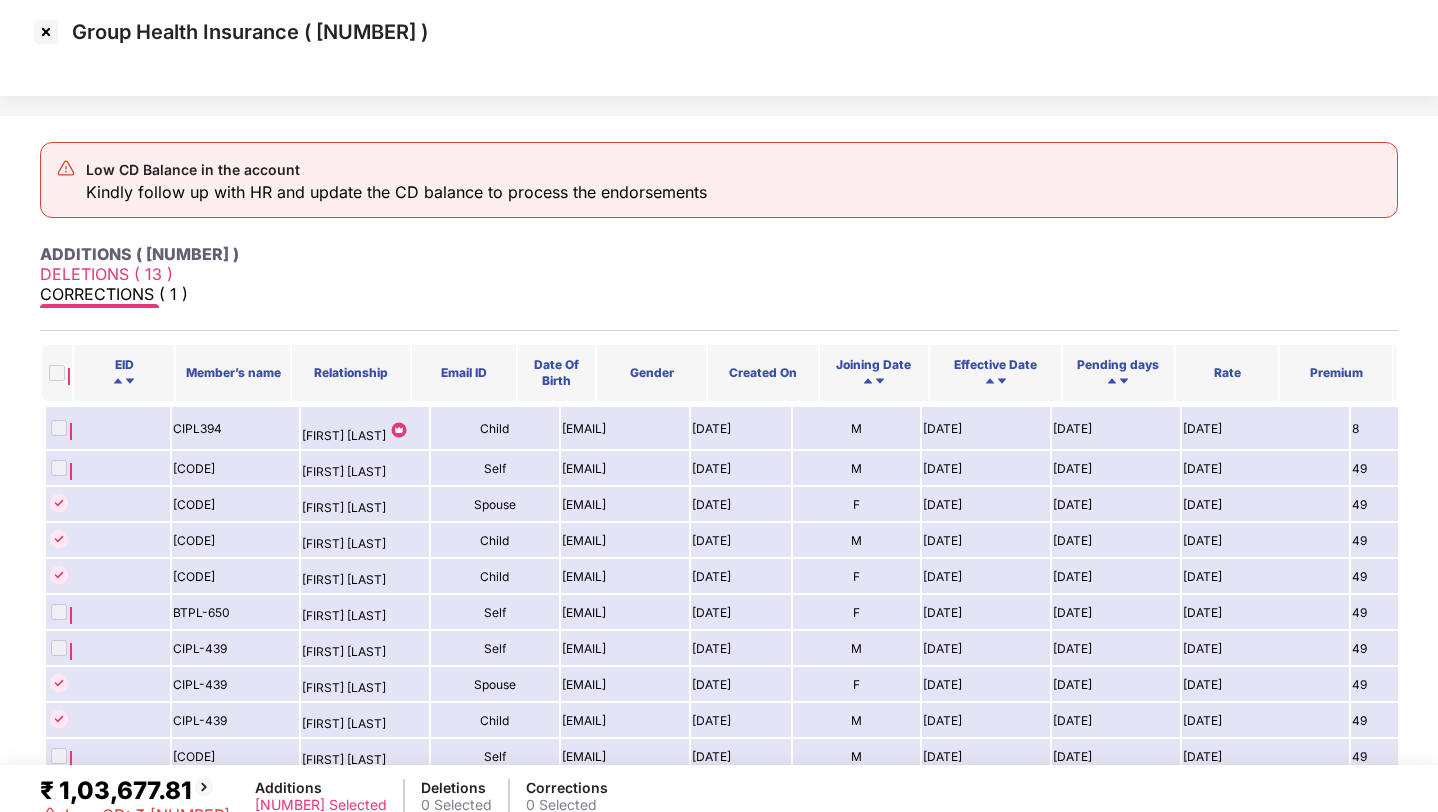 click on "DELETIONS ( 13 )" at bounding box center [719, 274] 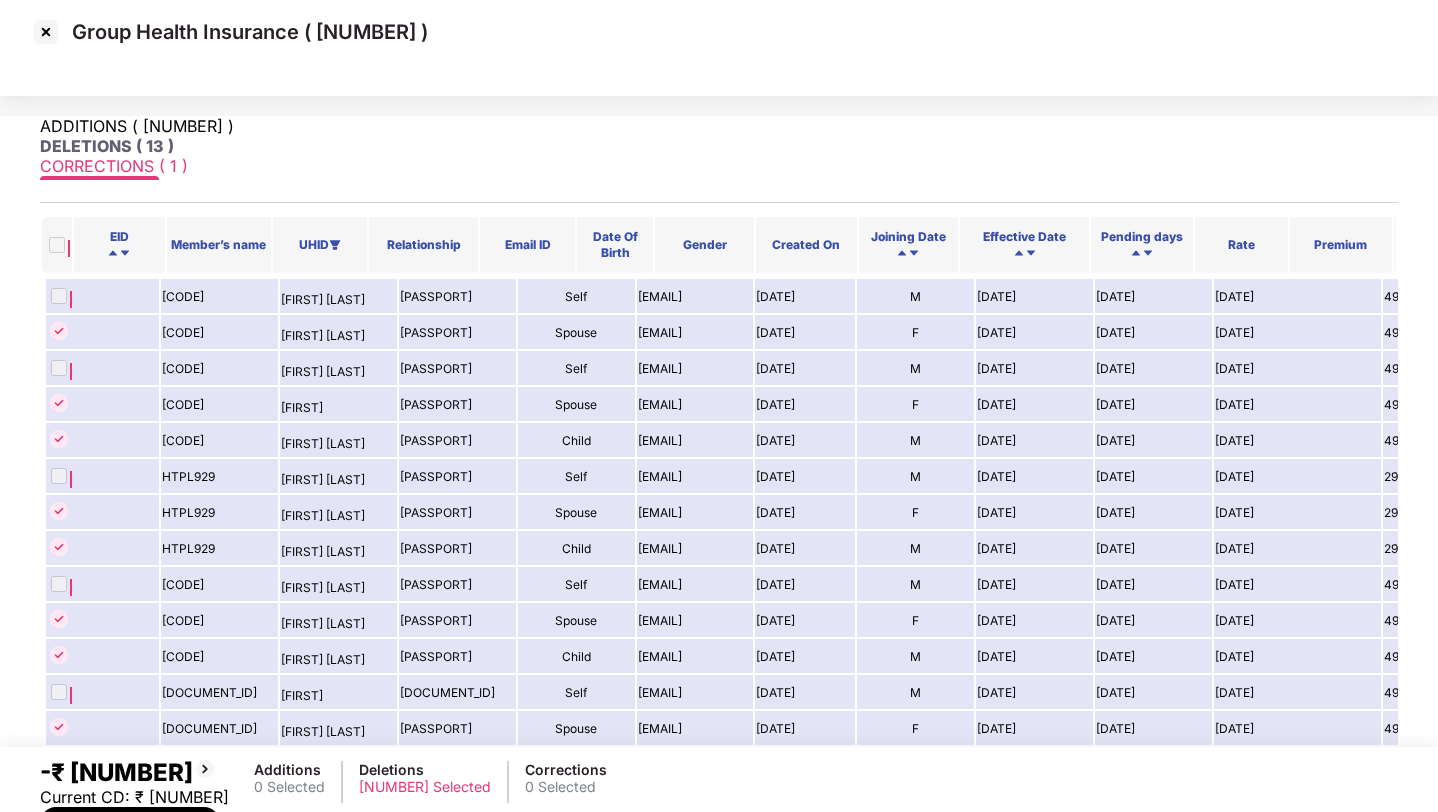 click on "CORRECTIONS ( 1 )" at bounding box center (719, 166) 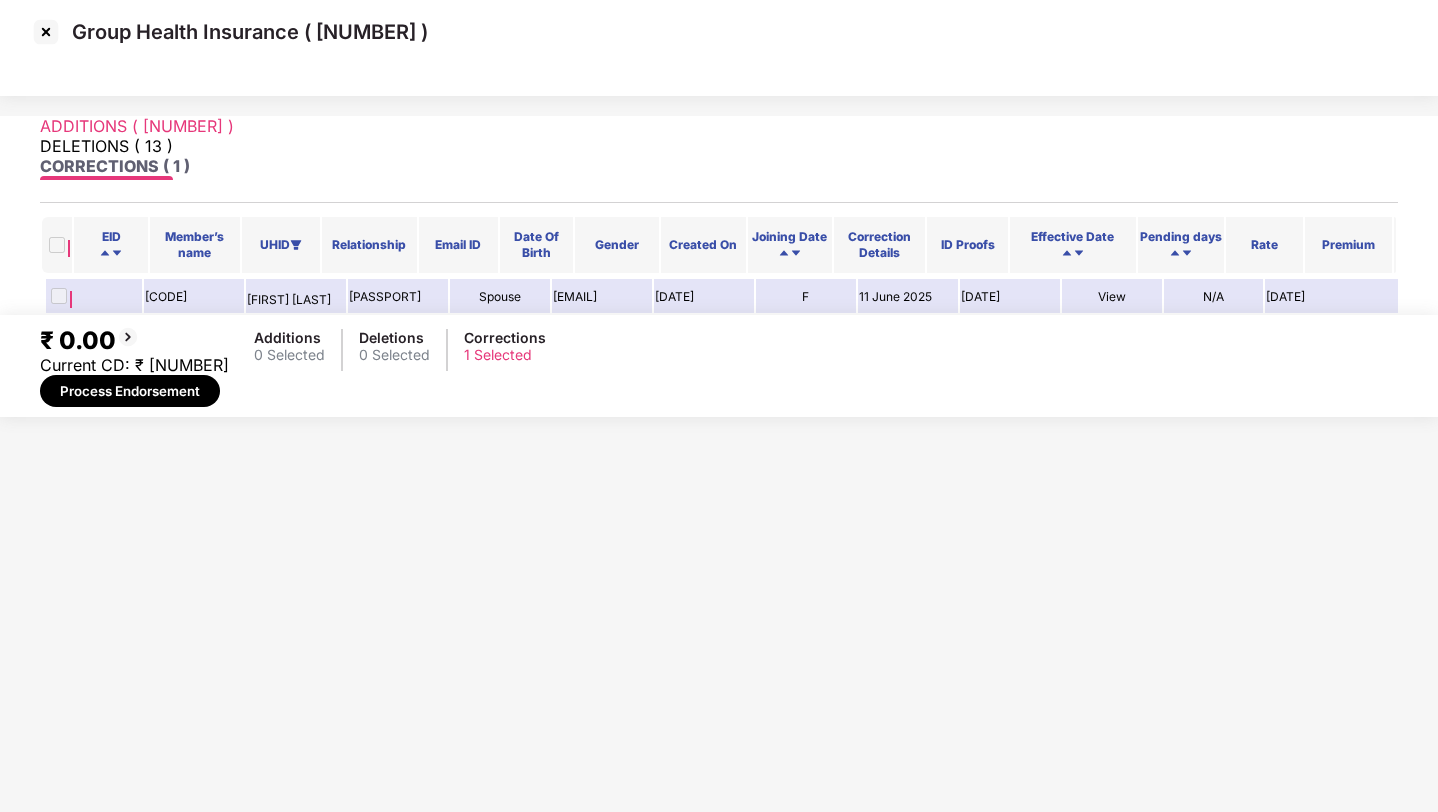 click on "ADDITIONS ( 46 )" at bounding box center (719, 126) 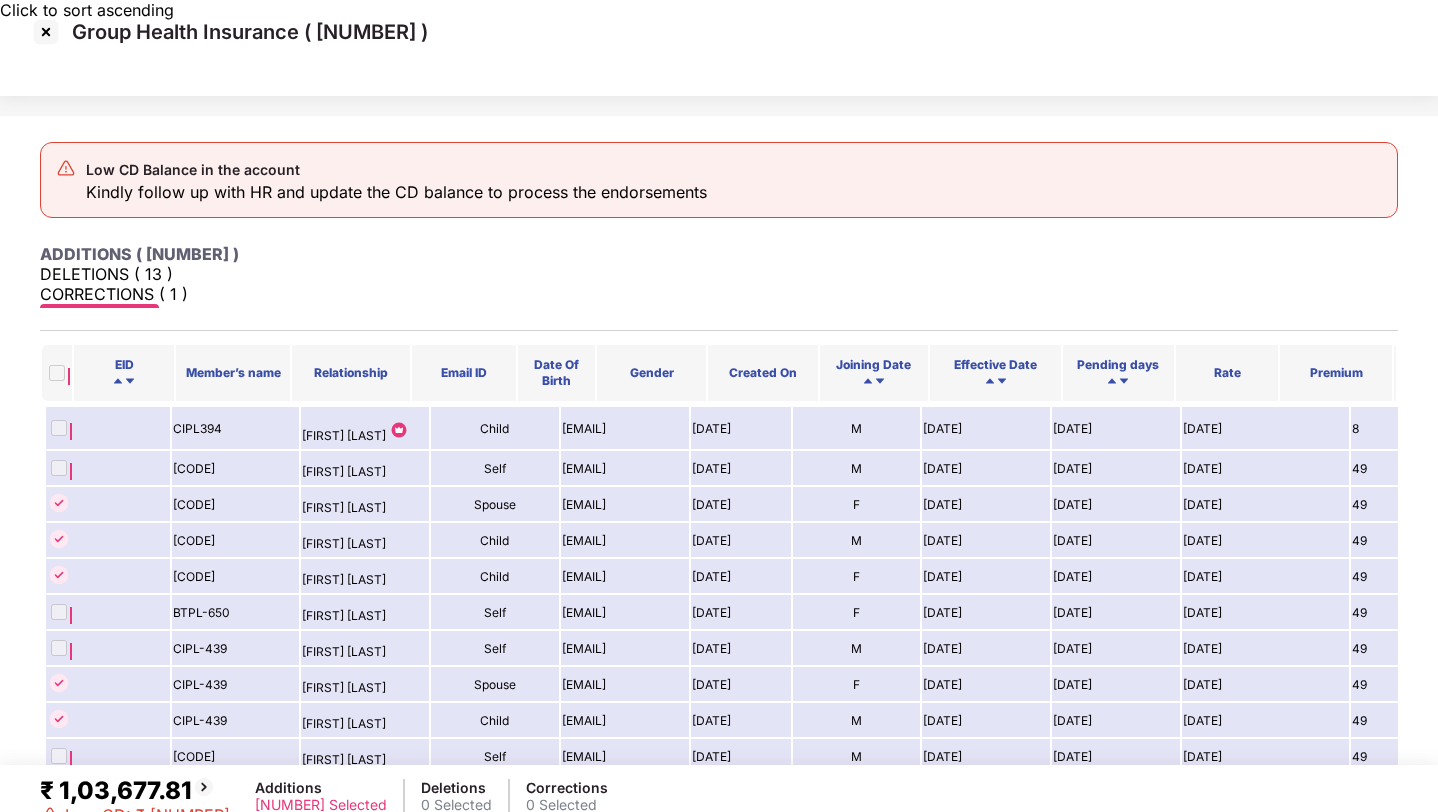 click at bounding box center (46, 32) 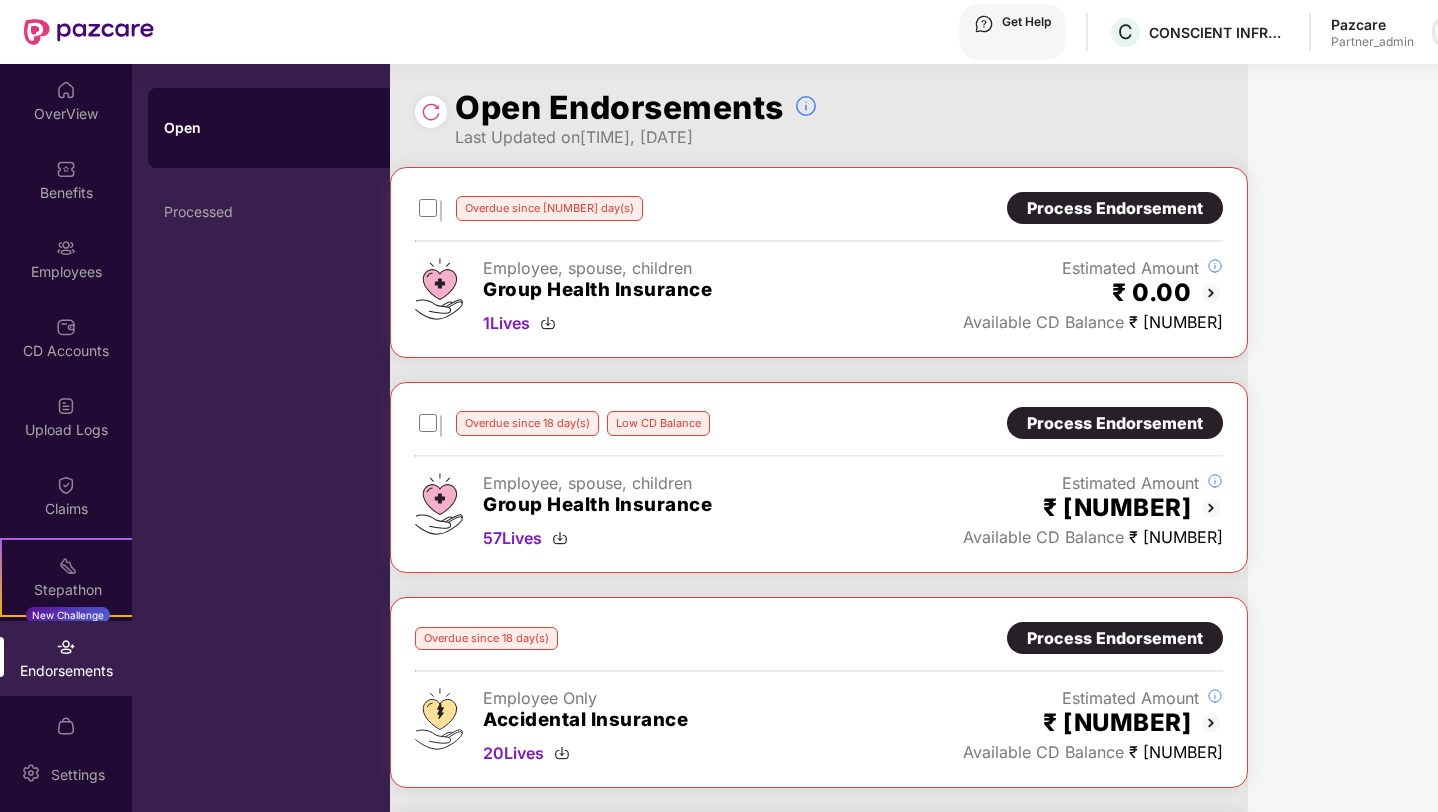 click at bounding box center [1447, 32] 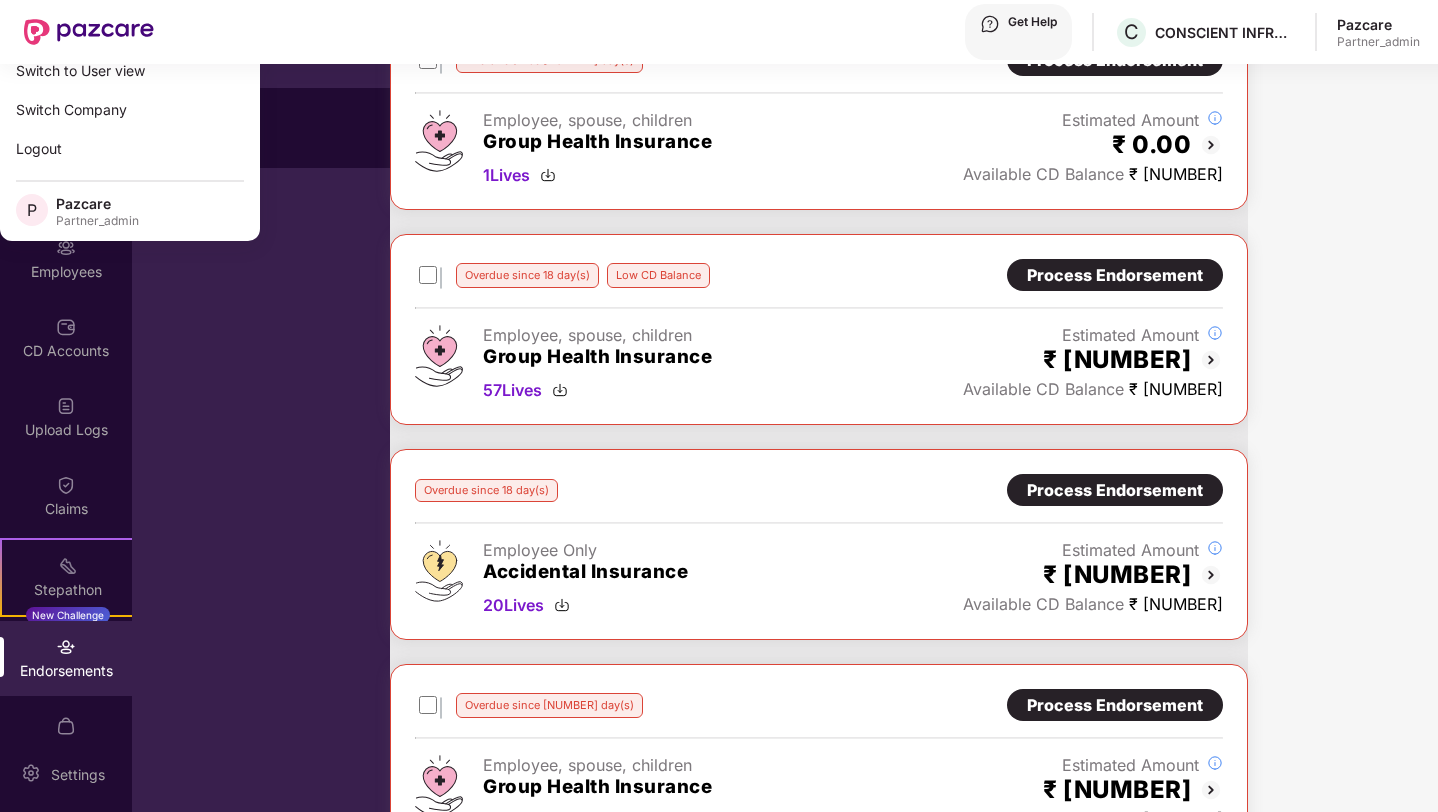 scroll, scrollTop: 174, scrollLeft: 0, axis: vertical 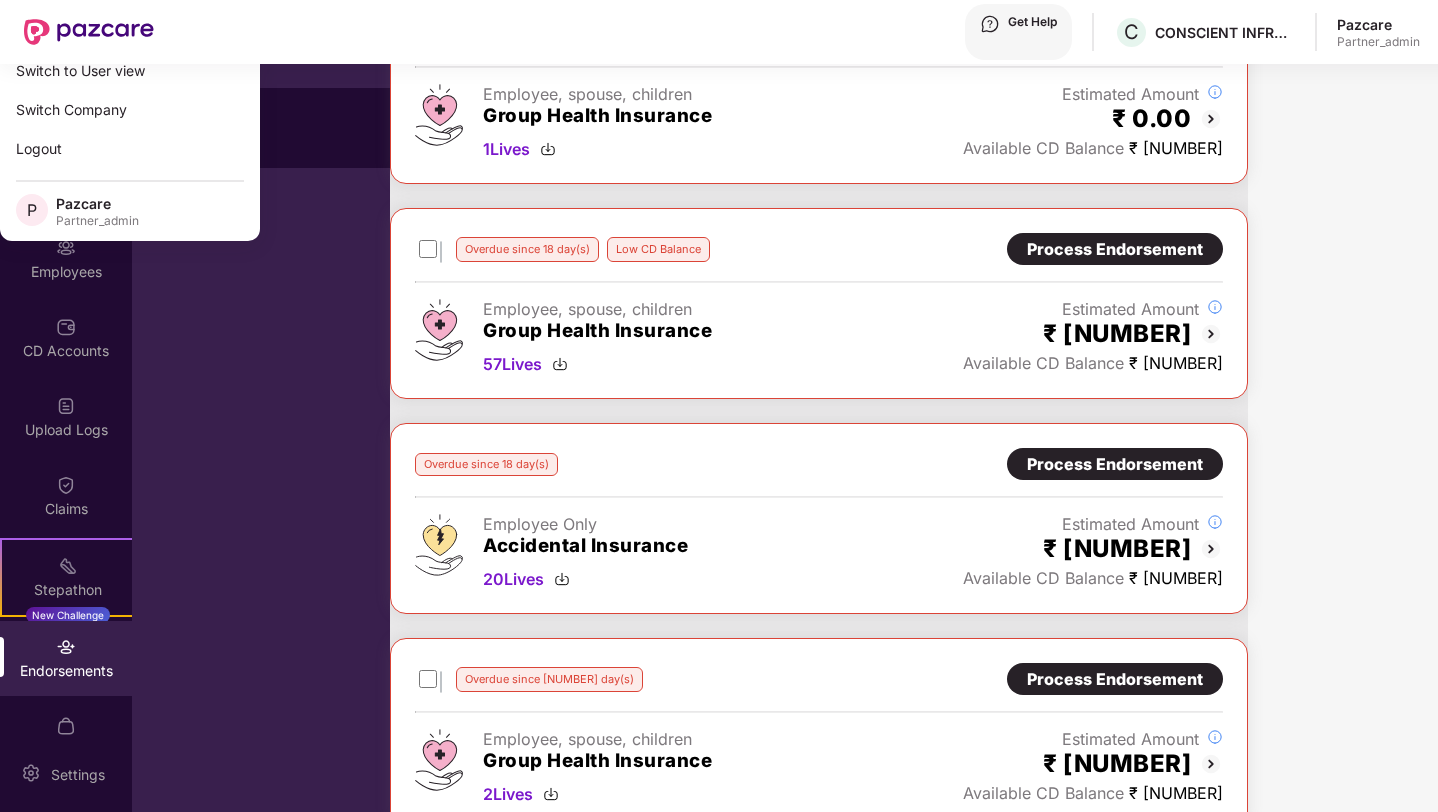 click on "Overdue since 18 day(s) Low CD Balance Process Endorsement Employee, spouse, children Group Health Insurance   57  Lives Estimated Amount ₹ 59,922.00 Available CD Balance   ₹ 27,491.33" at bounding box center [819, 88] 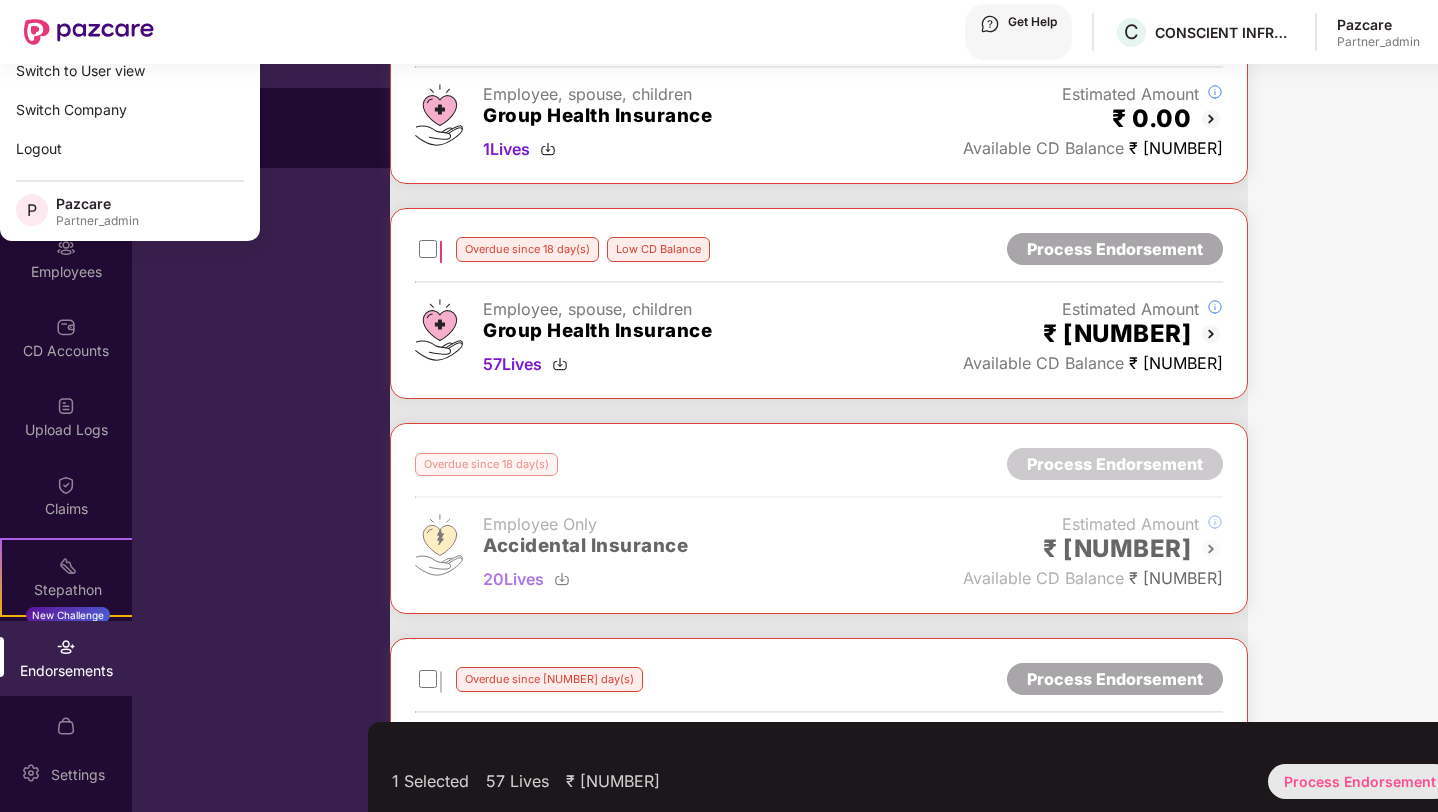 click on "Process Endorsement" at bounding box center [1360, 781] 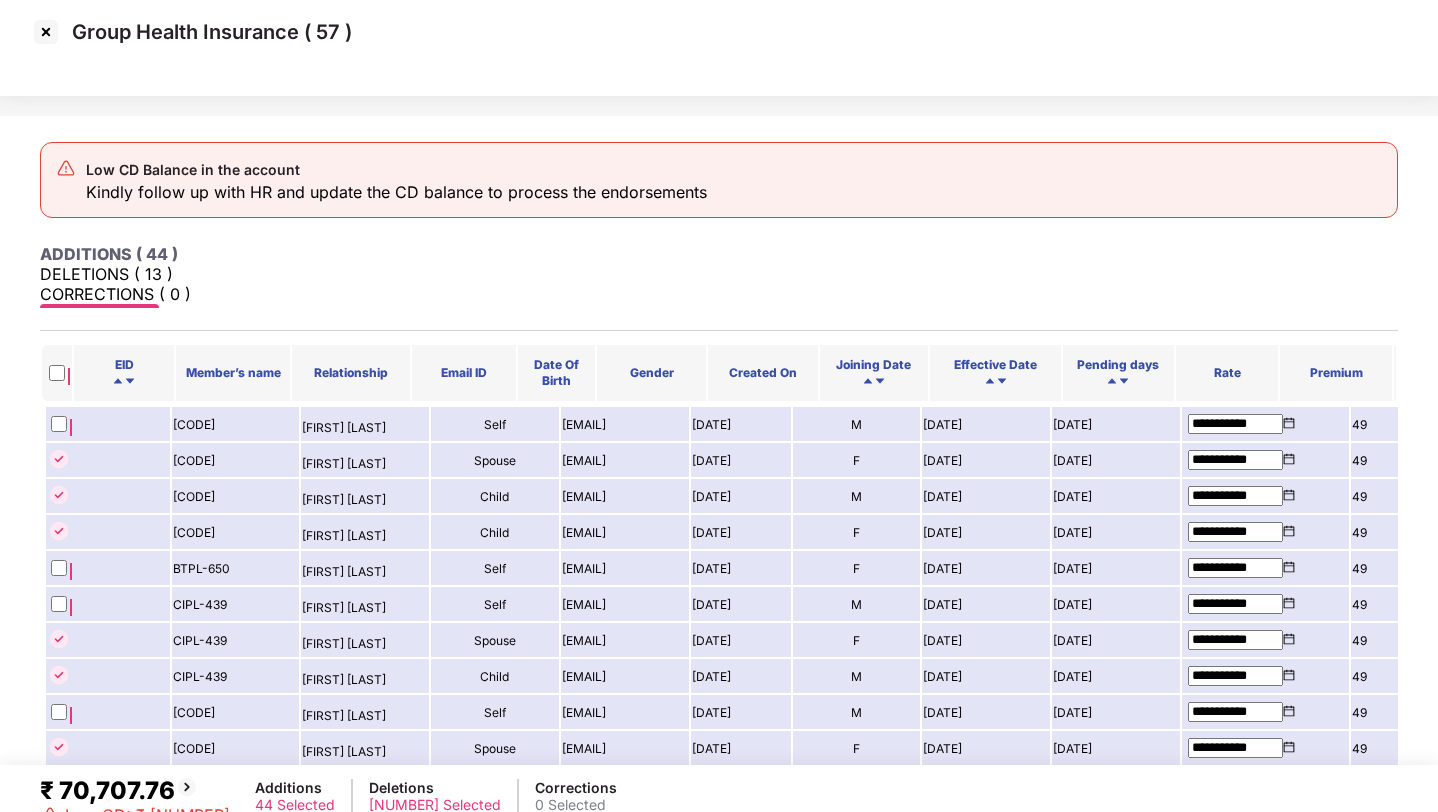 click at bounding box center [46, 32] 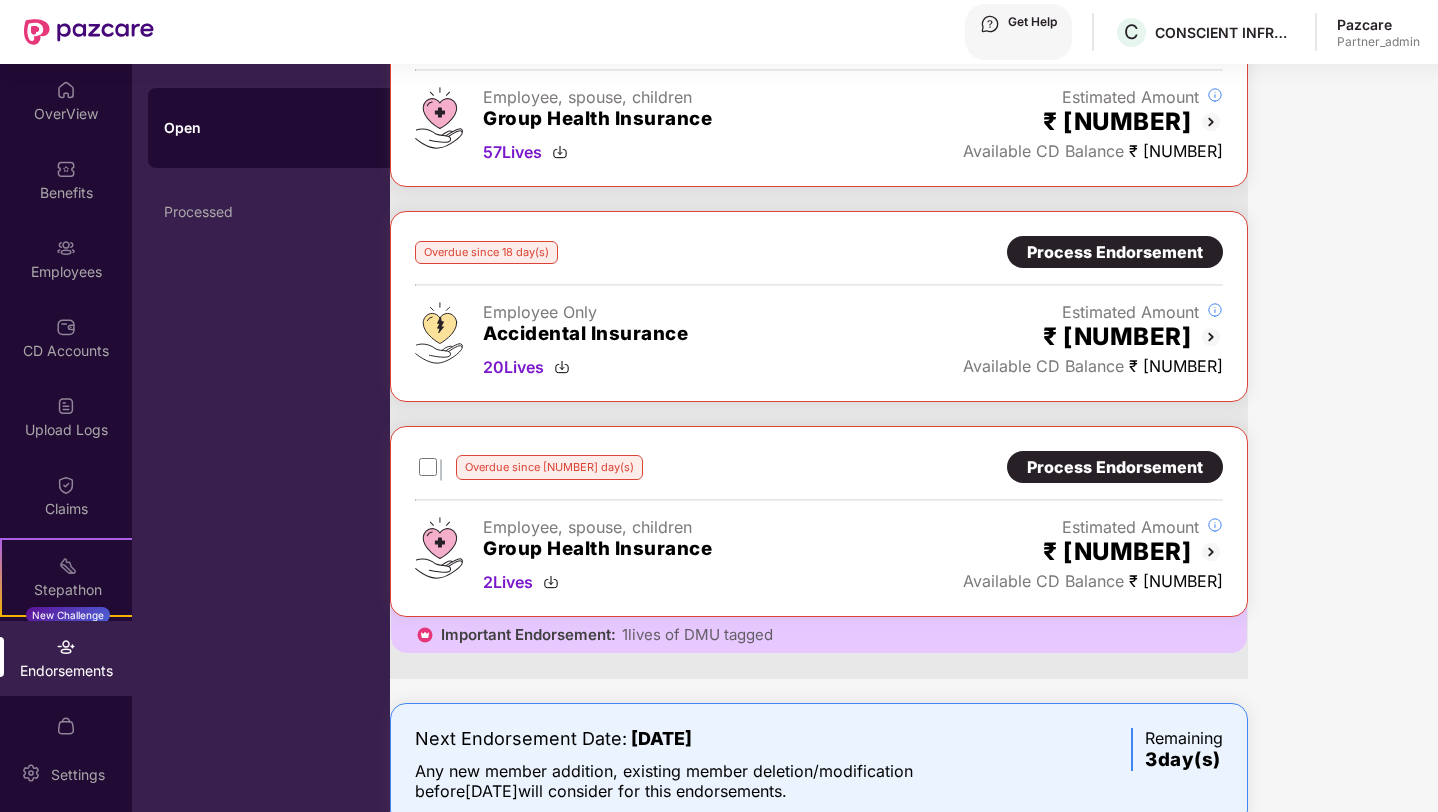 scroll, scrollTop: 402, scrollLeft: 0, axis: vertical 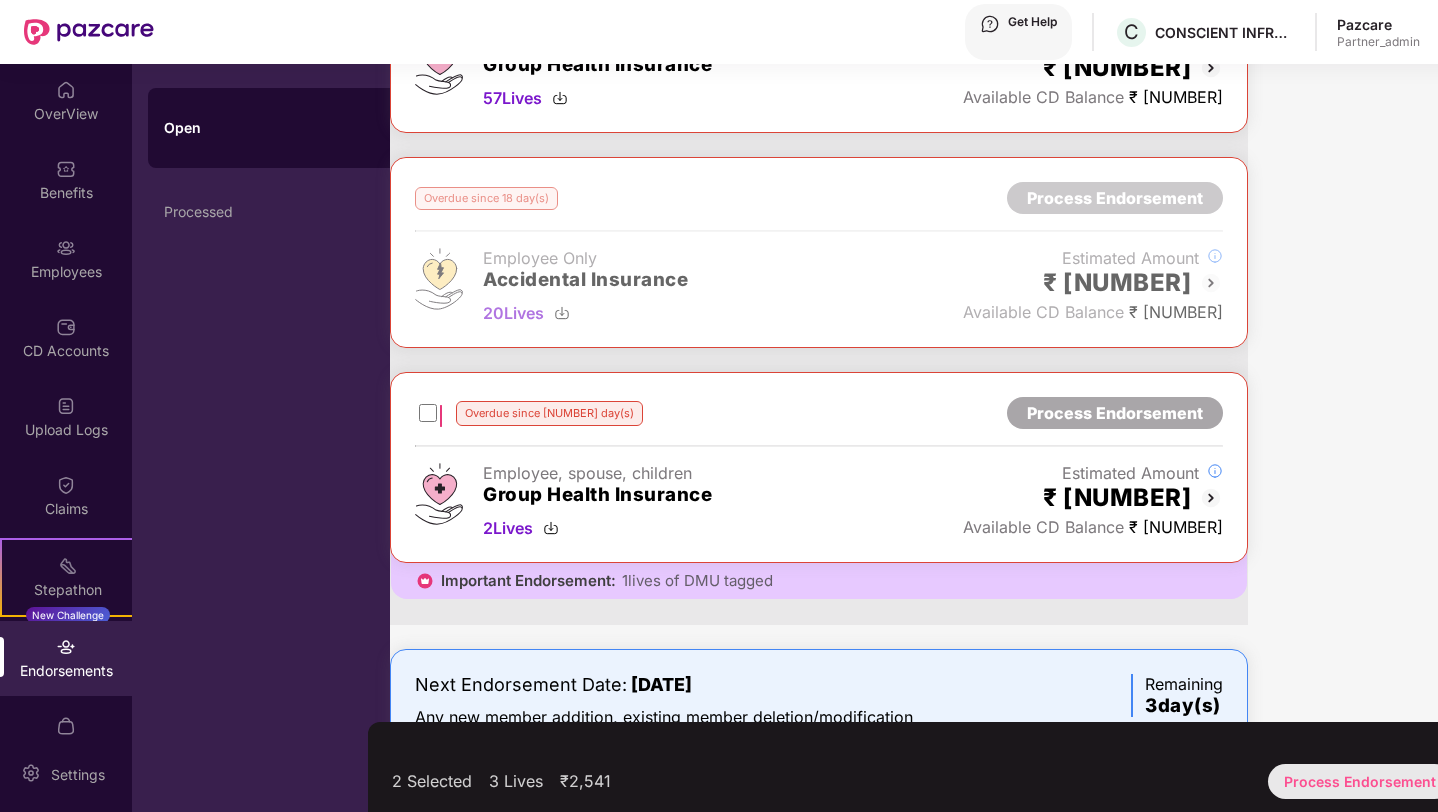 click on "Process Endorsement" at bounding box center [1360, 781] 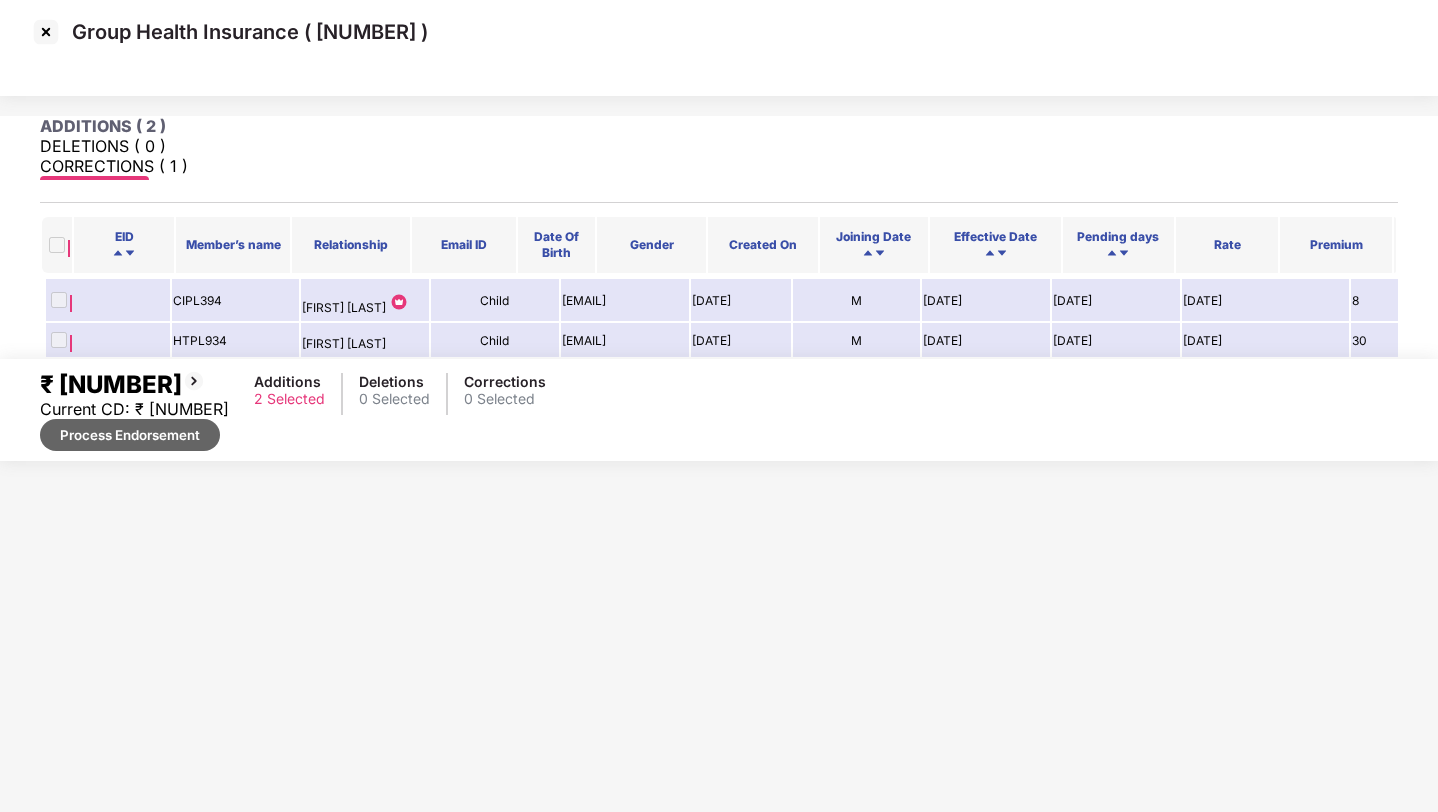 click on "Process Endorsement" at bounding box center (130, 435) 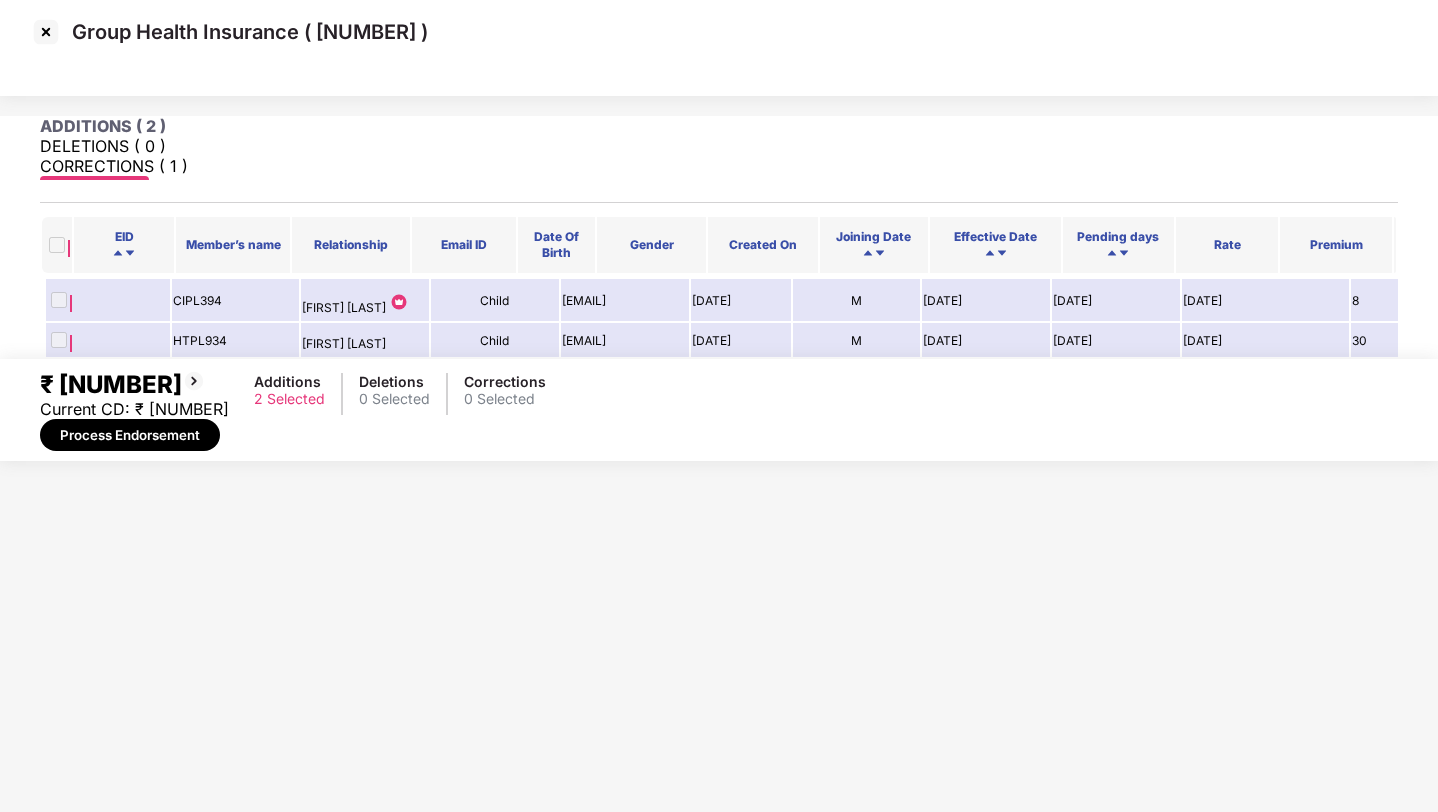 click on "Confirm" at bounding box center (330, 1391) 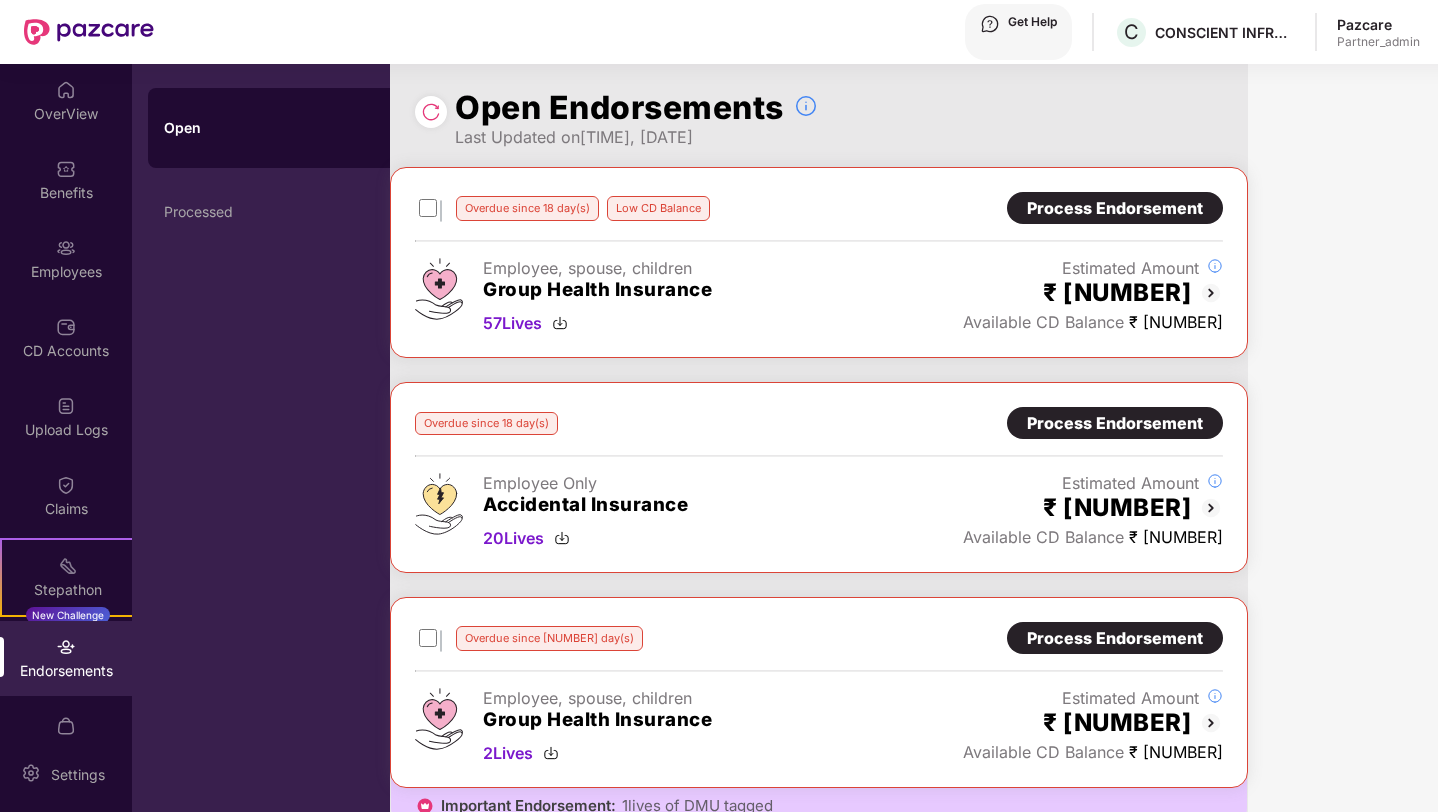 click at bounding box center (431, 112) 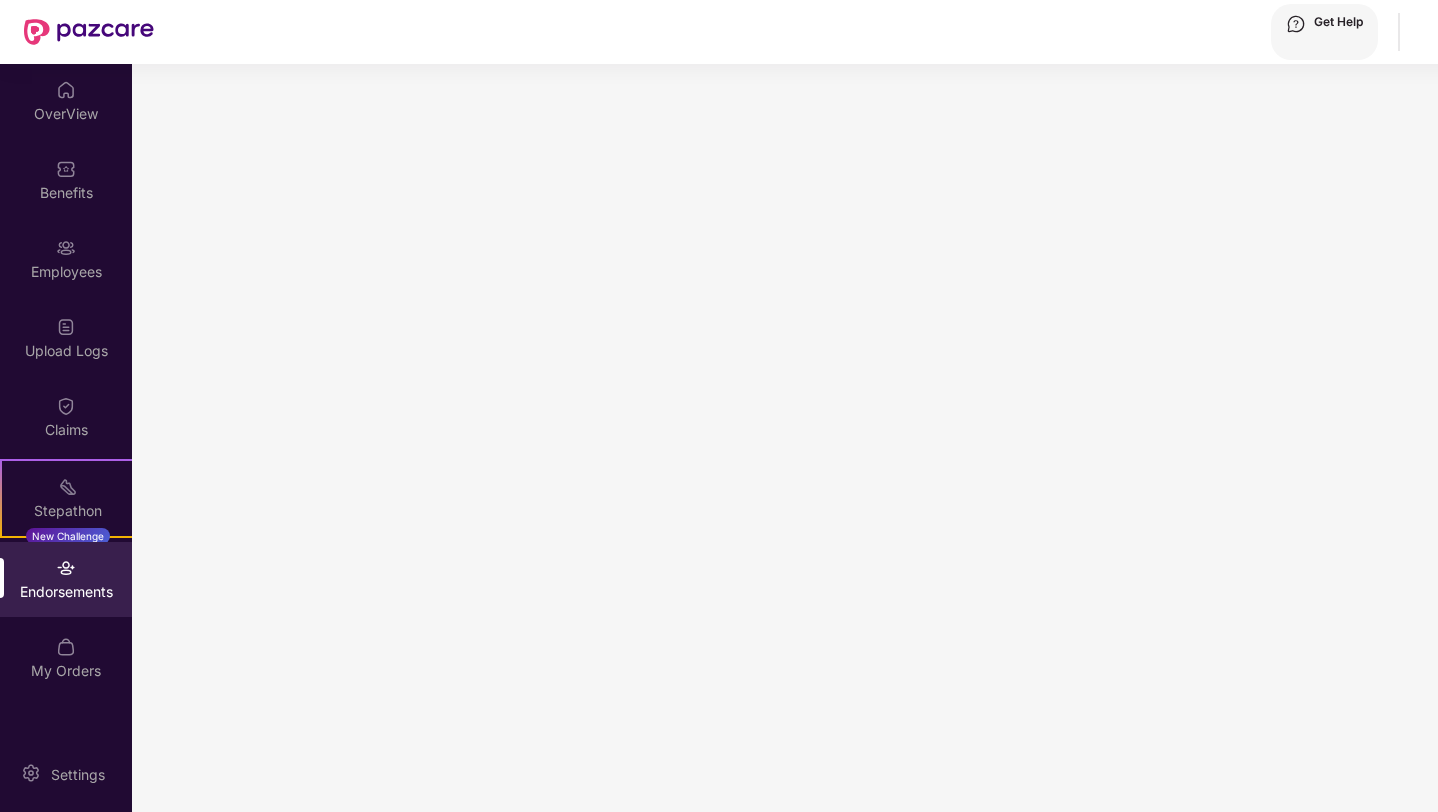 scroll, scrollTop: 0, scrollLeft: 0, axis: both 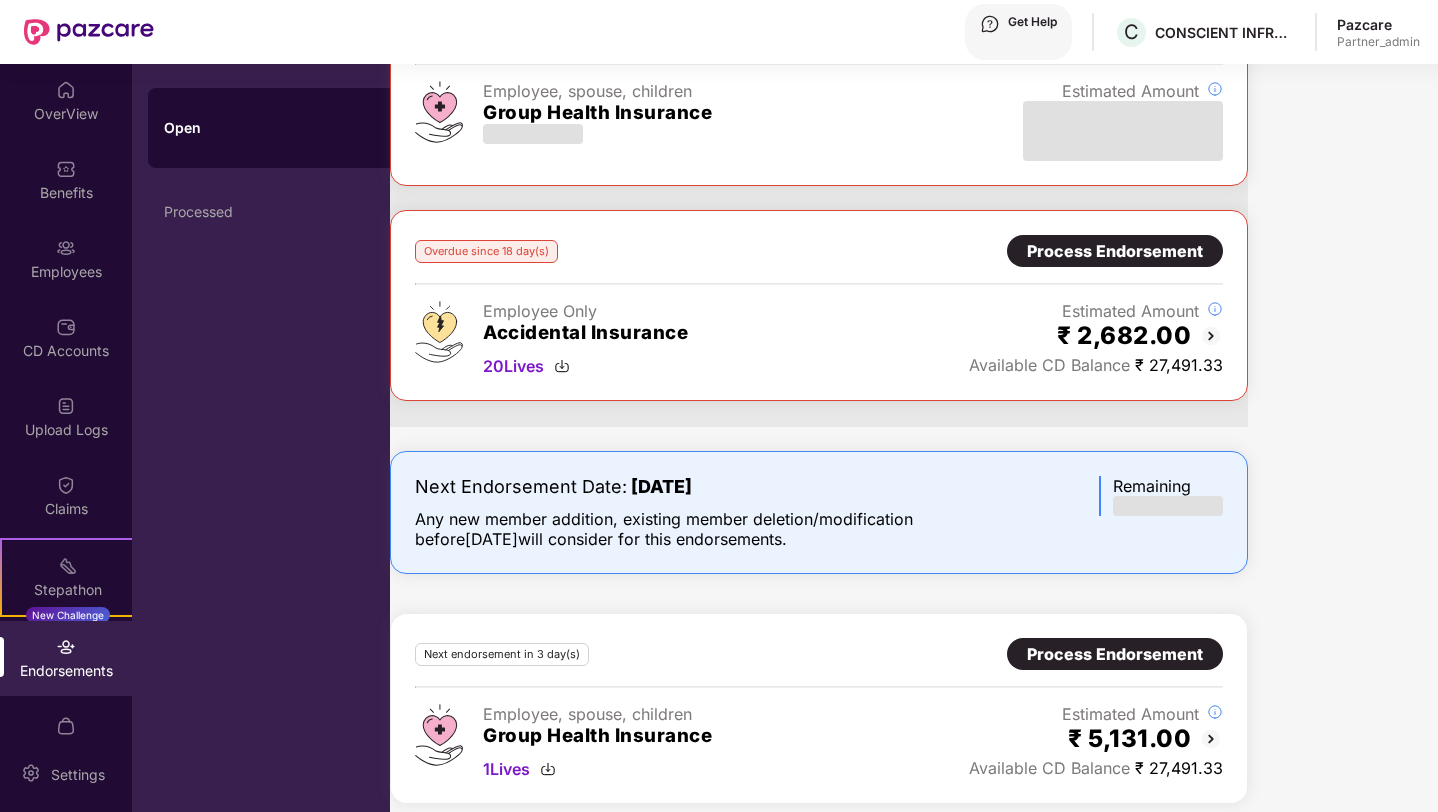 click on "Process Endorsement" at bounding box center (1115, 31) 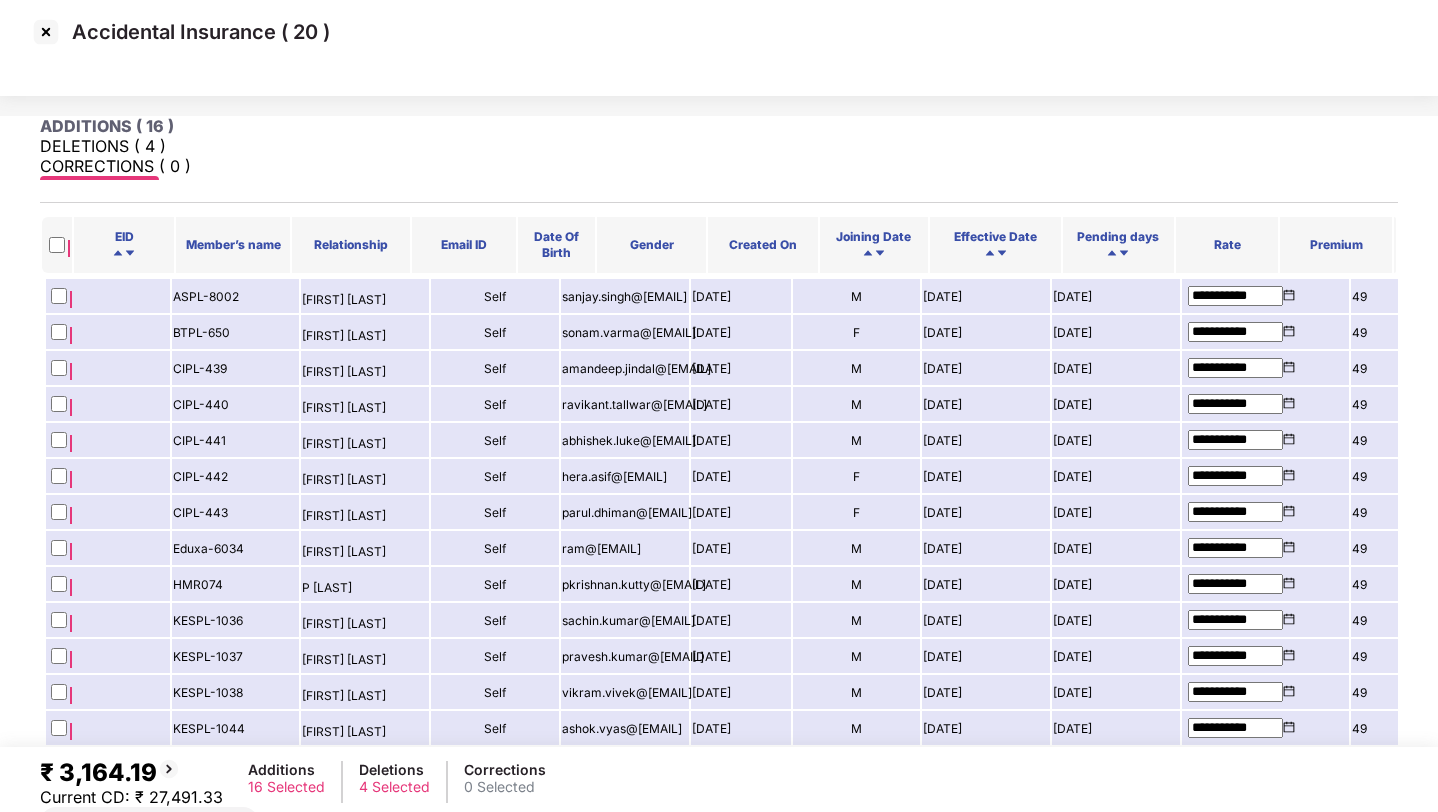 click on "Process Endorsement" at bounding box center (130, 855) 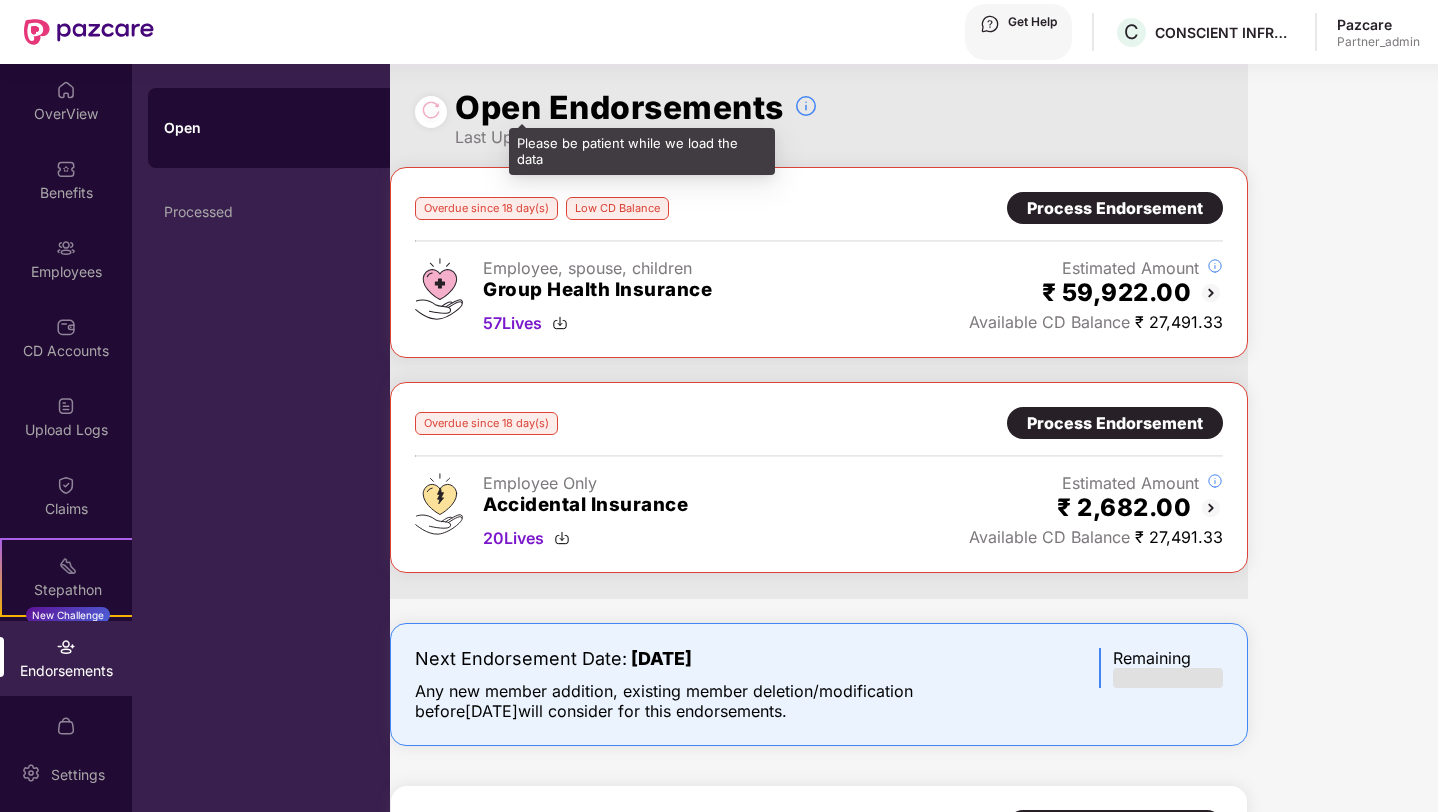 click at bounding box center (431, 112) 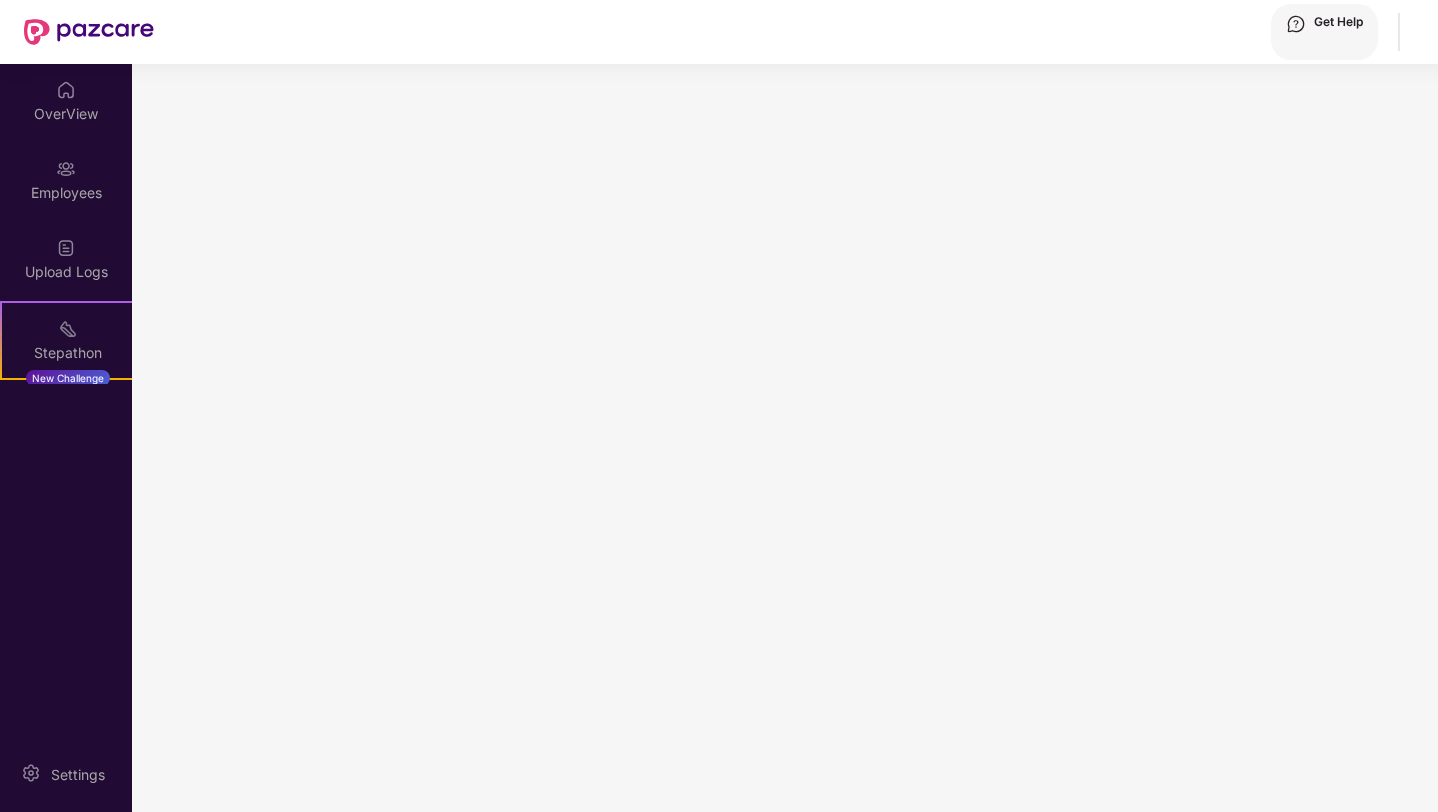 scroll, scrollTop: 0, scrollLeft: 0, axis: both 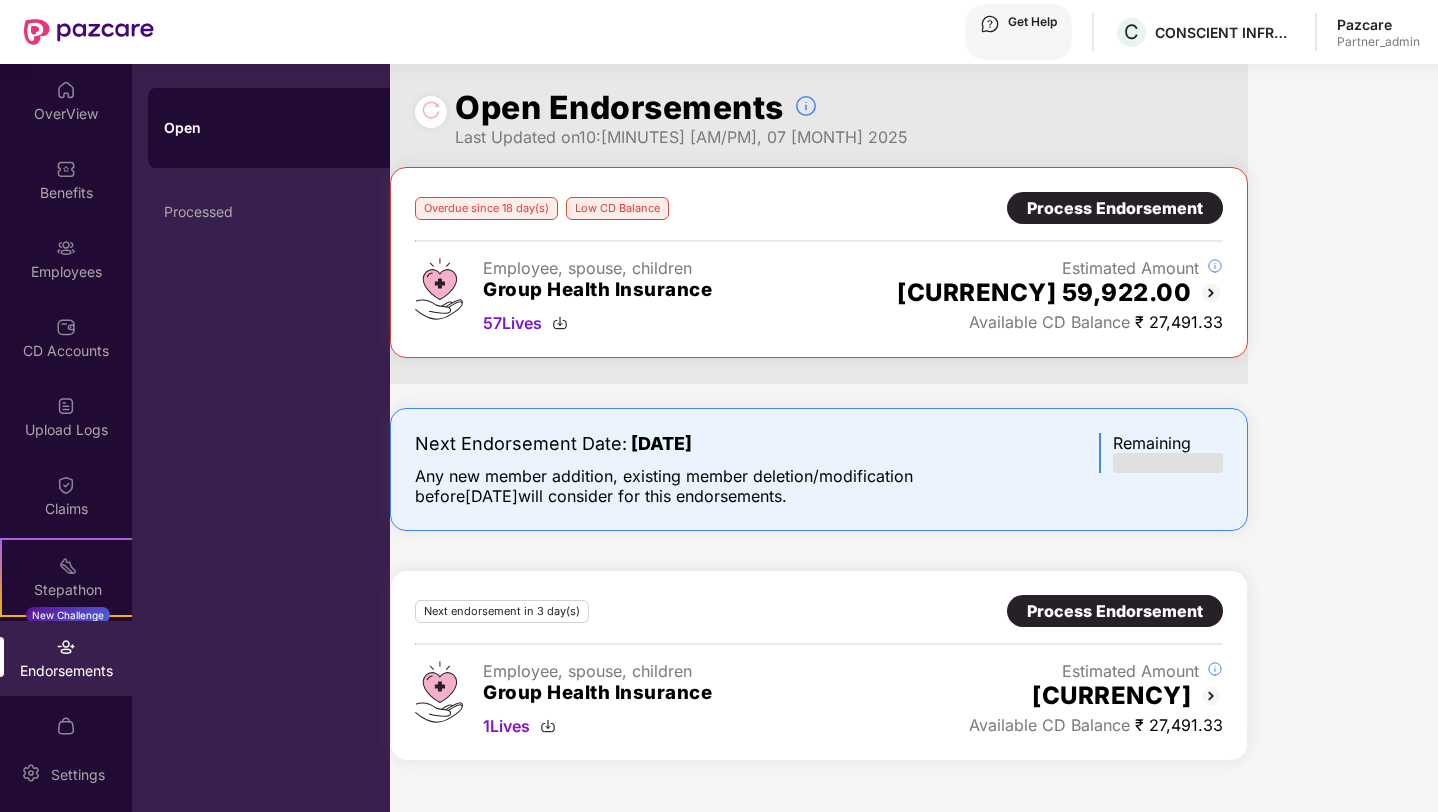 click on "Process Endorsement" at bounding box center [1115, 611] 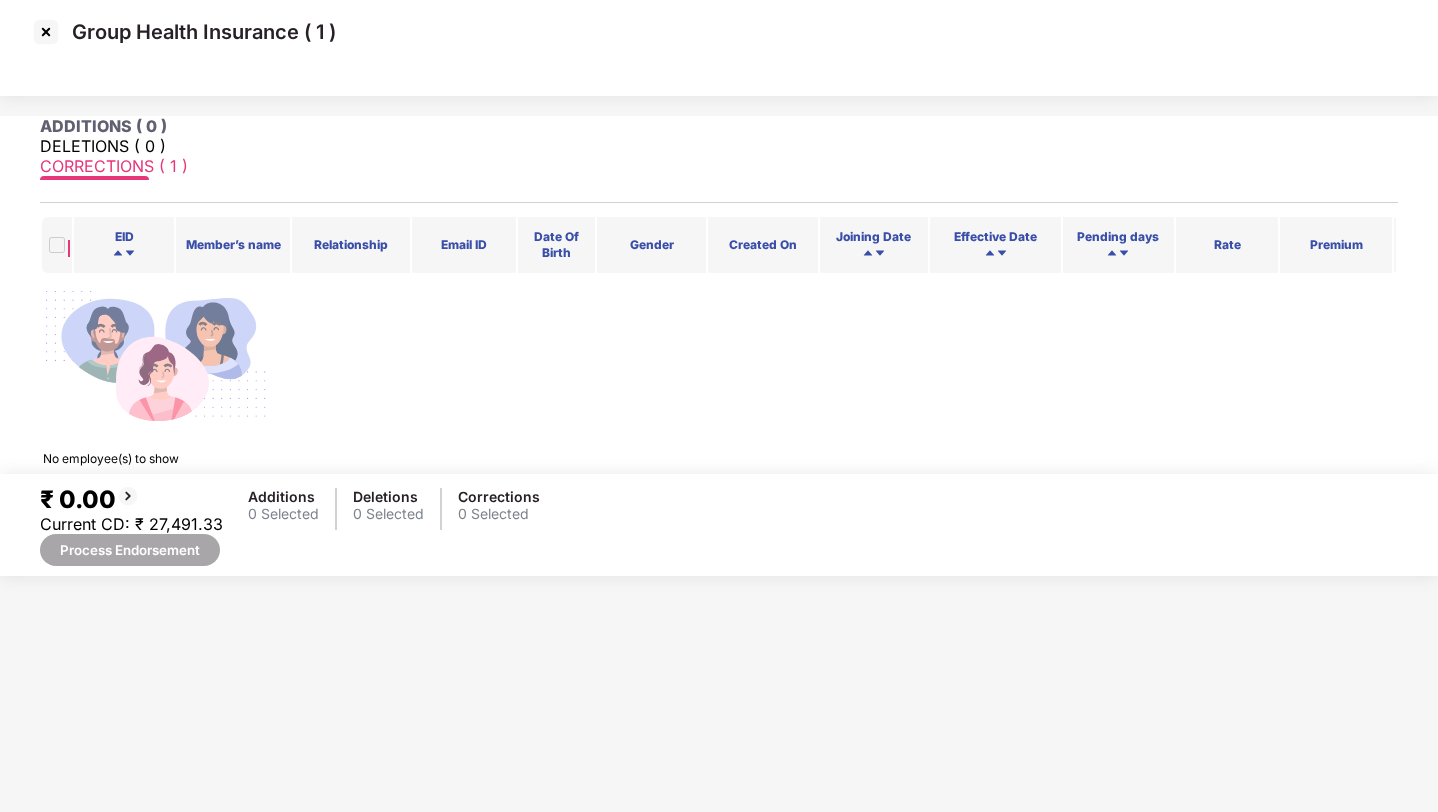 click on "CORRECTIONS ( 1 )" at bounding box center [719, 166] 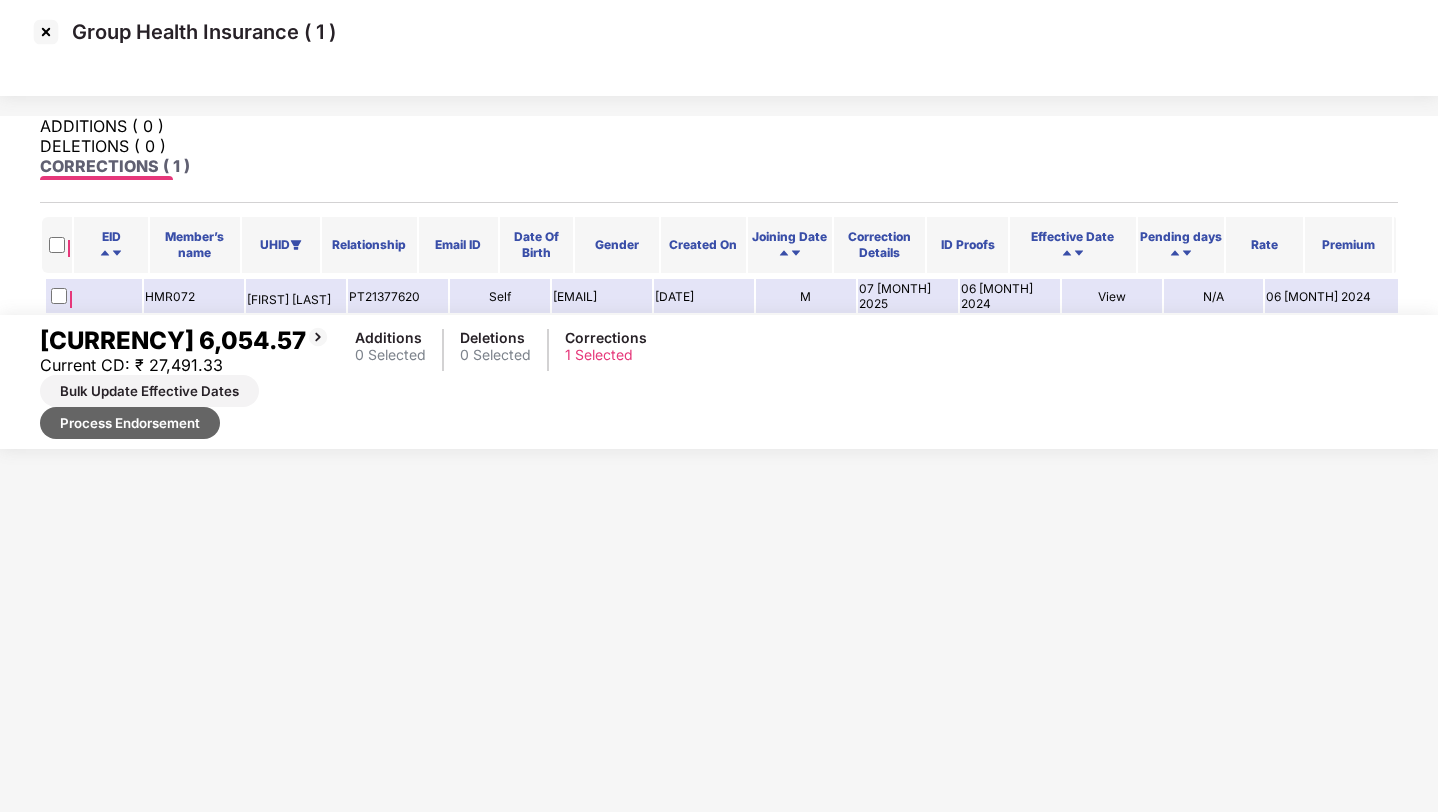 click on "Process Endorsement" at bounding box center (130, 423) 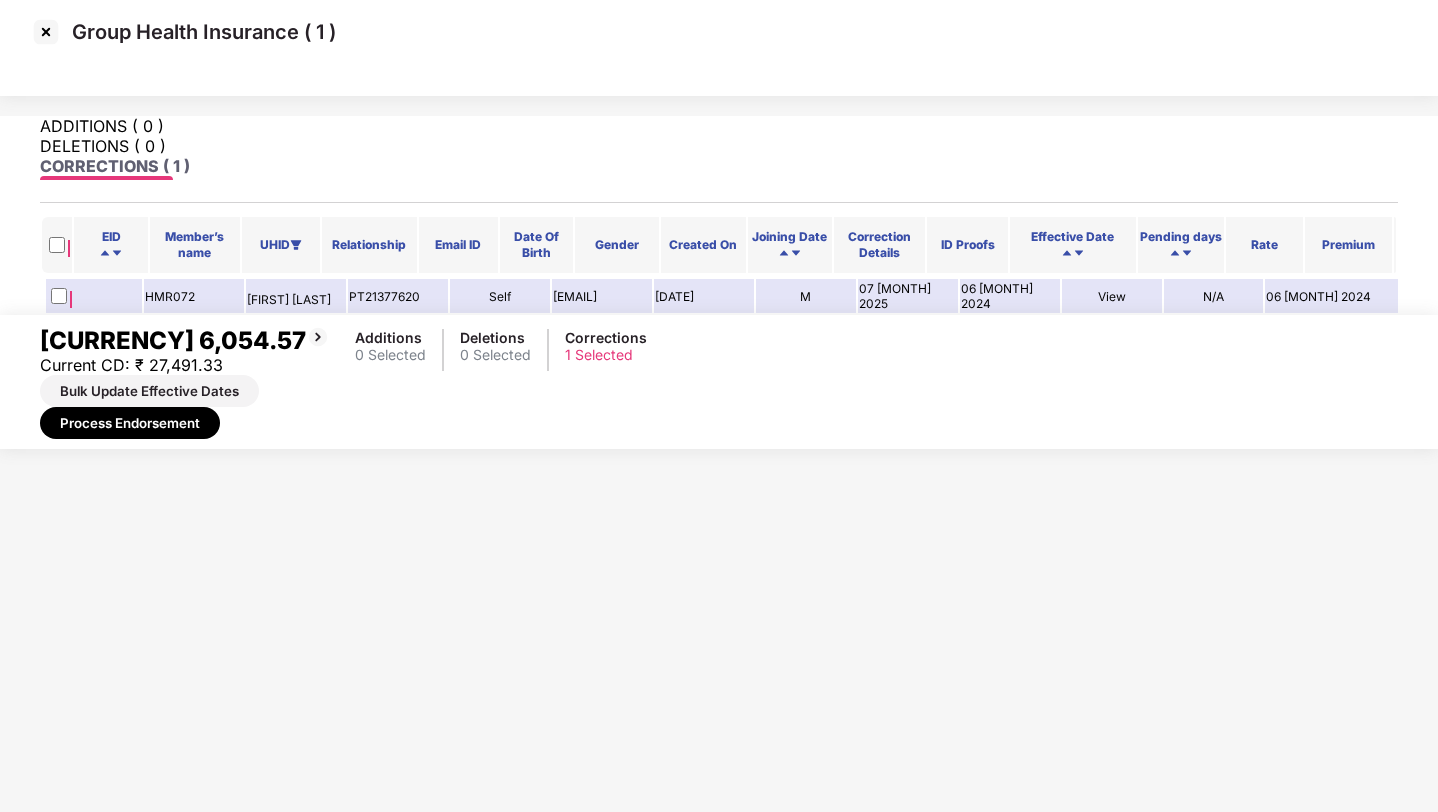 click on "Confirm" at bounding box center (330, 1391) 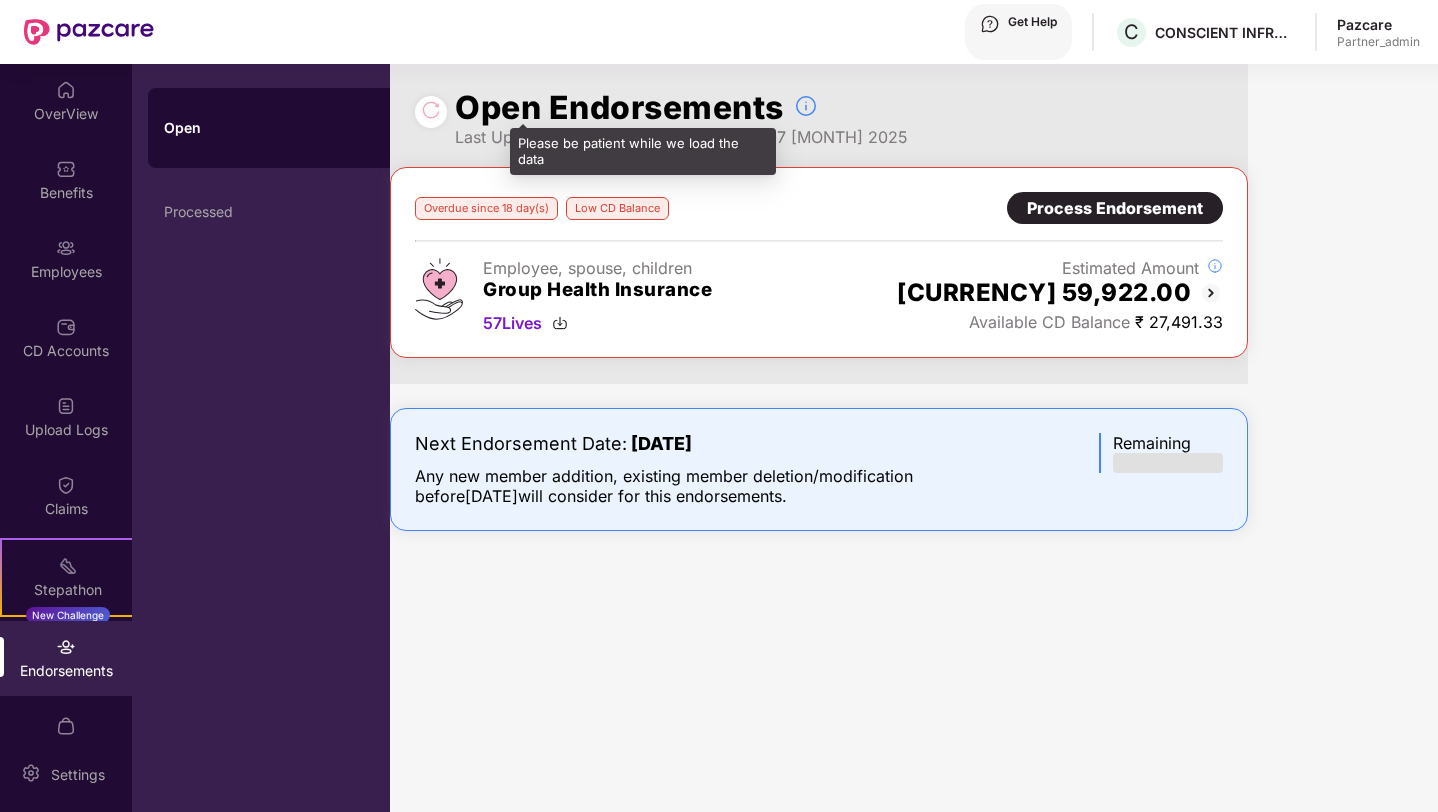 click at bounding box center (431, 112) 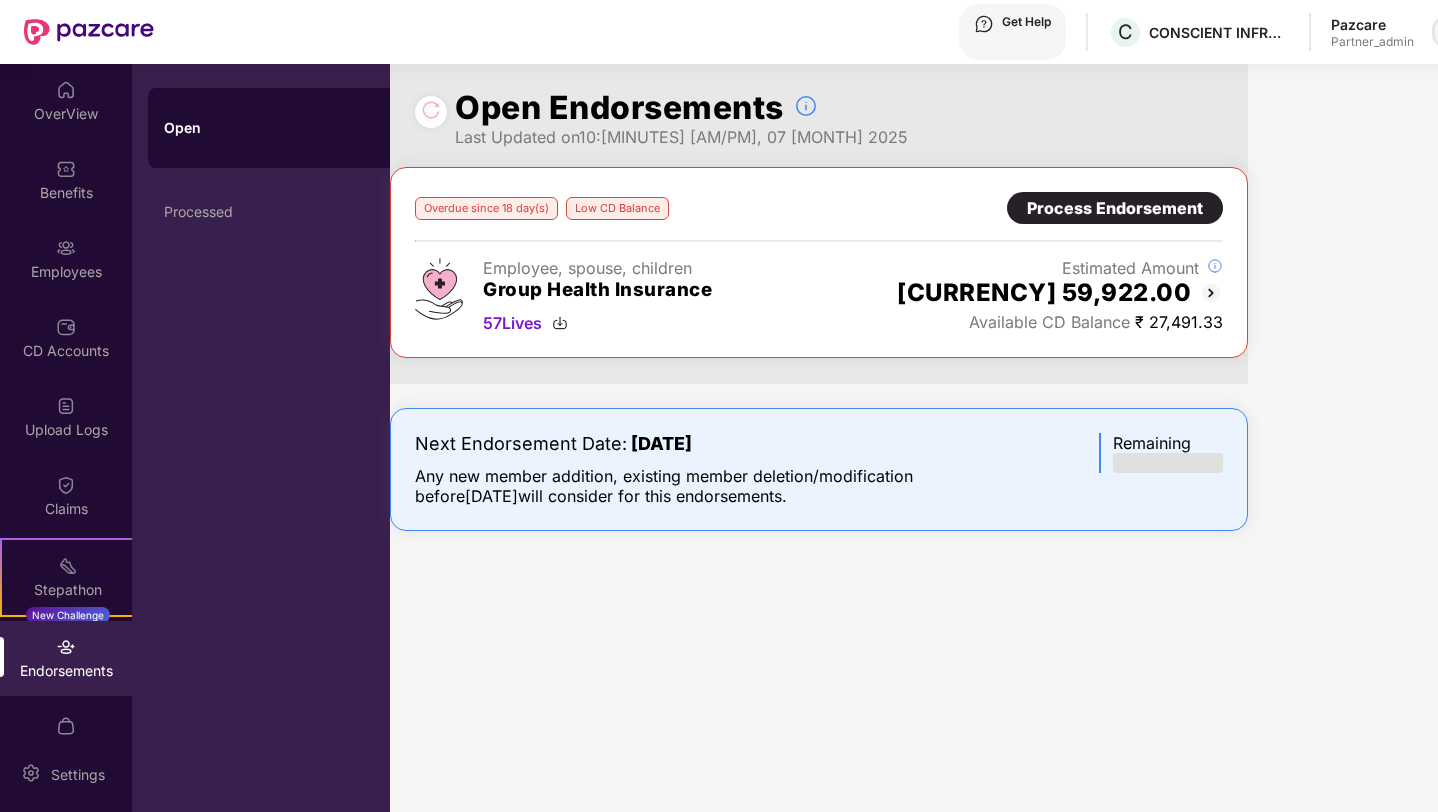 click at bounding box center (1447, 32) 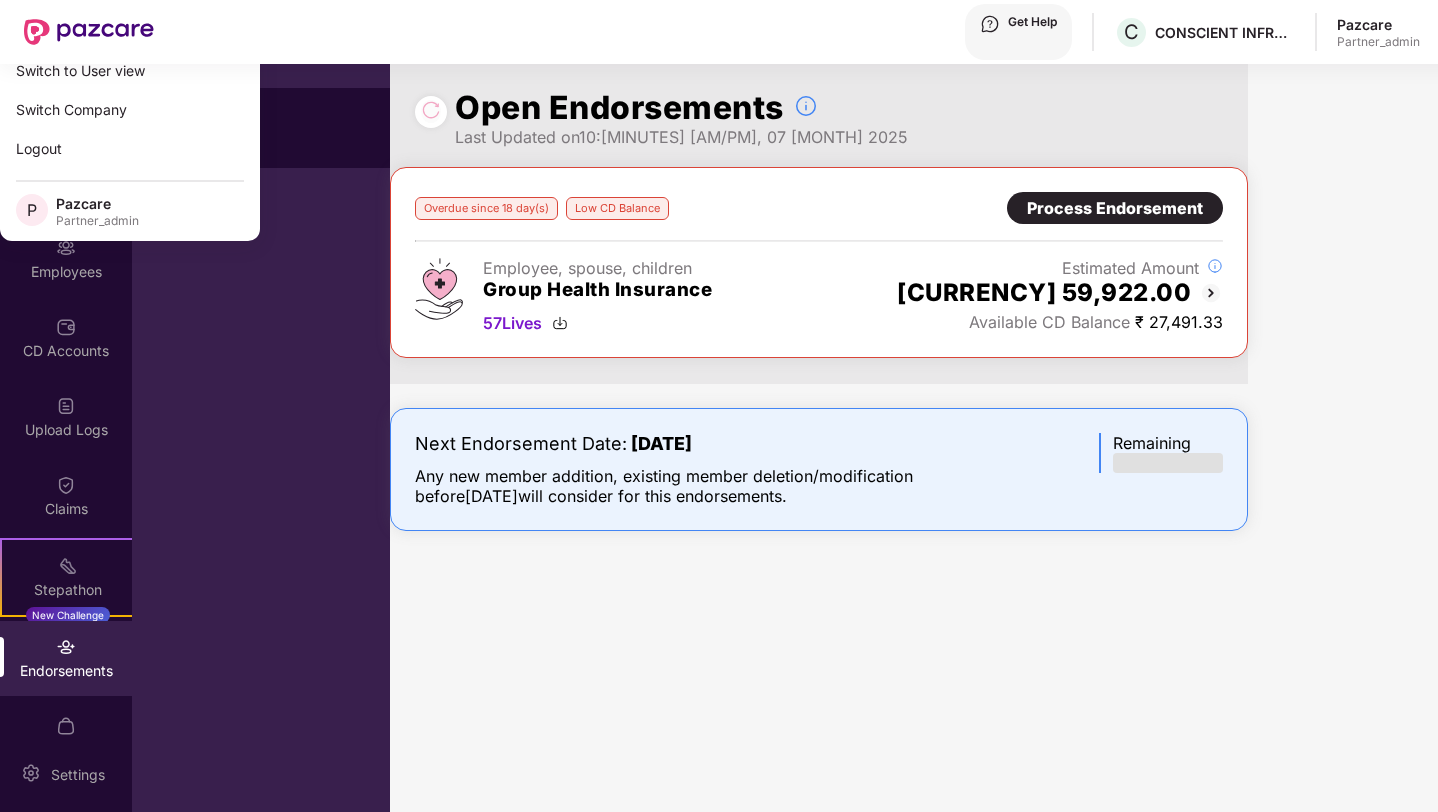 click on "Switch to partner view" at bounding box center (130, 31) 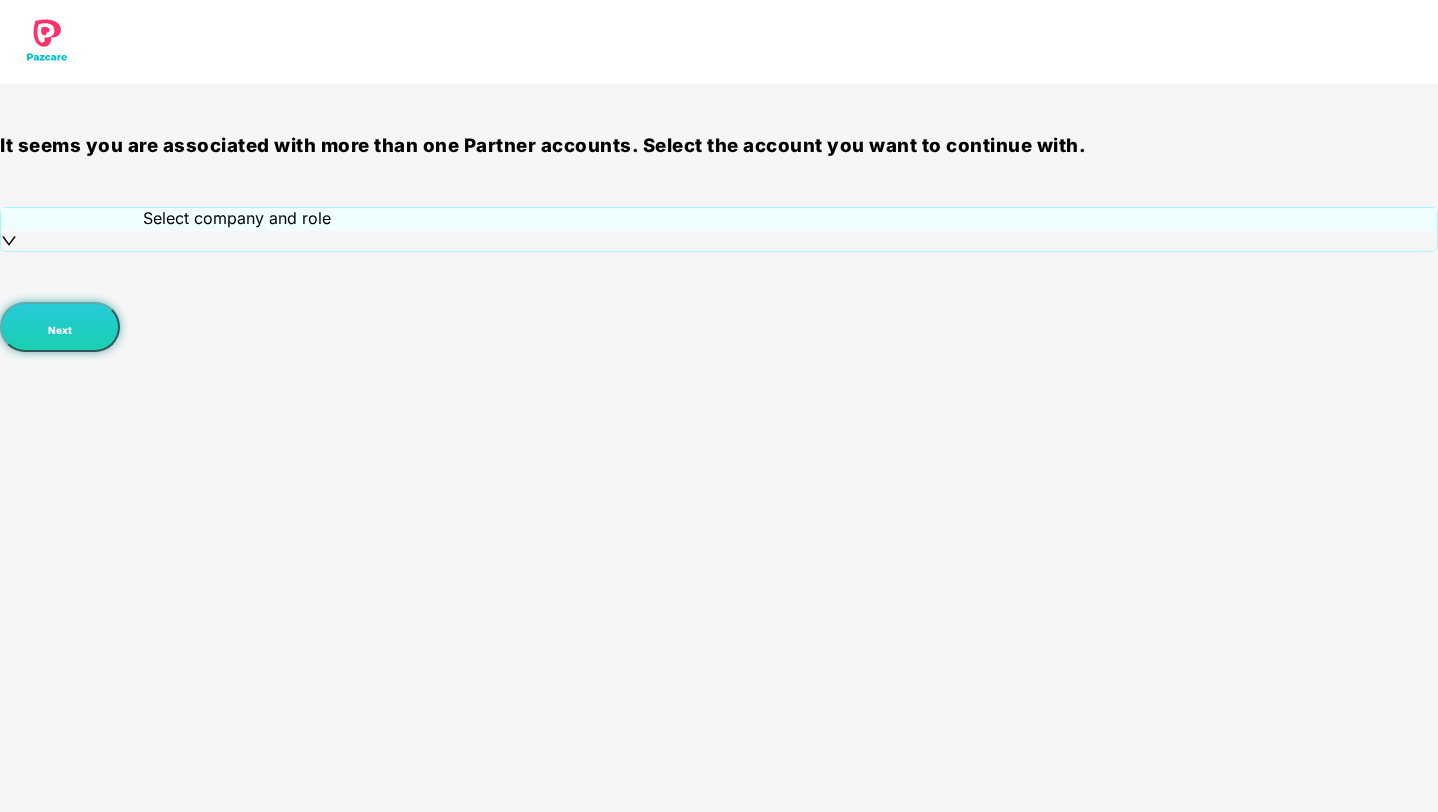 click on "Select company and role" at bounding box center [237, 218] 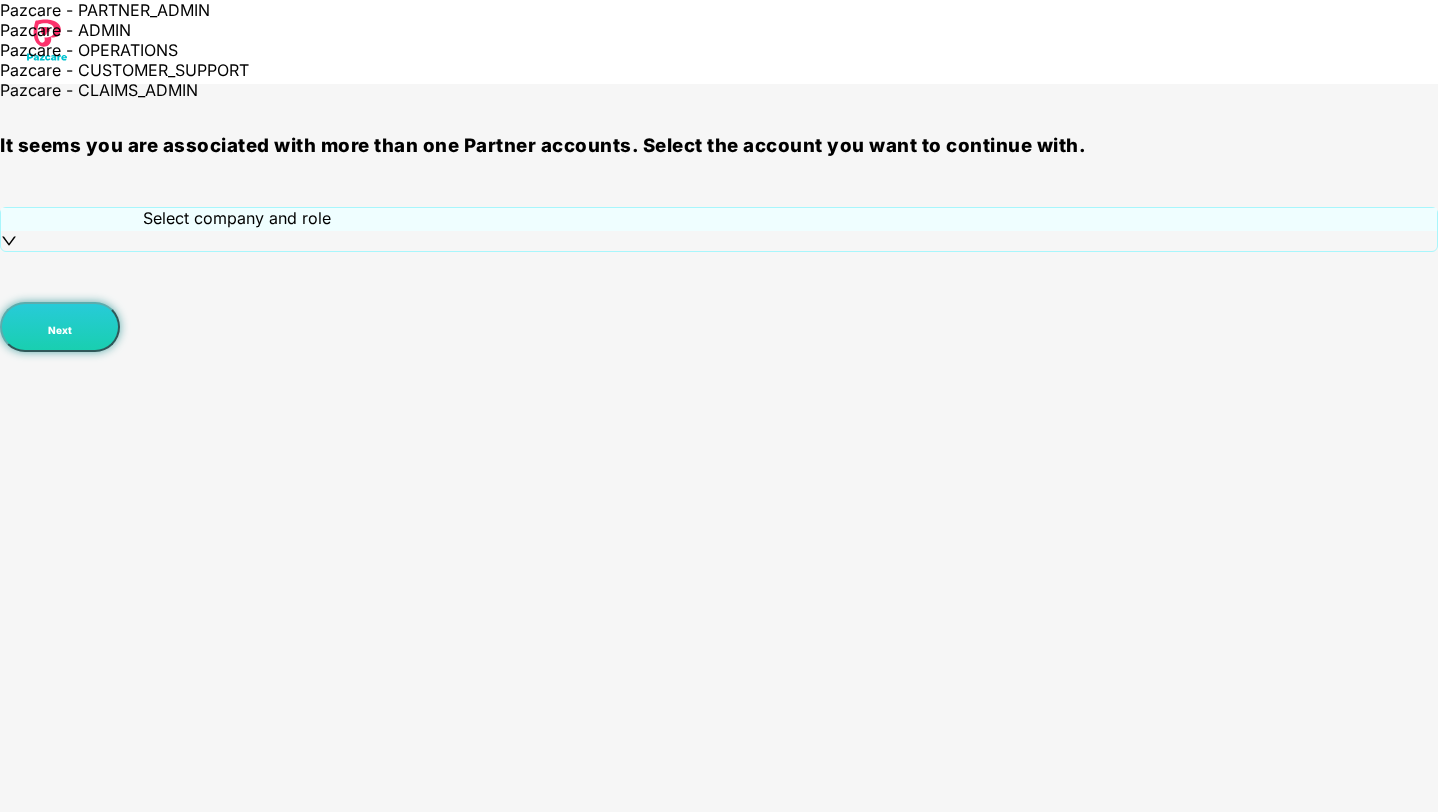 click on "Pazcare - PARTNER_ADMIN" at bounding box center (239, 10) 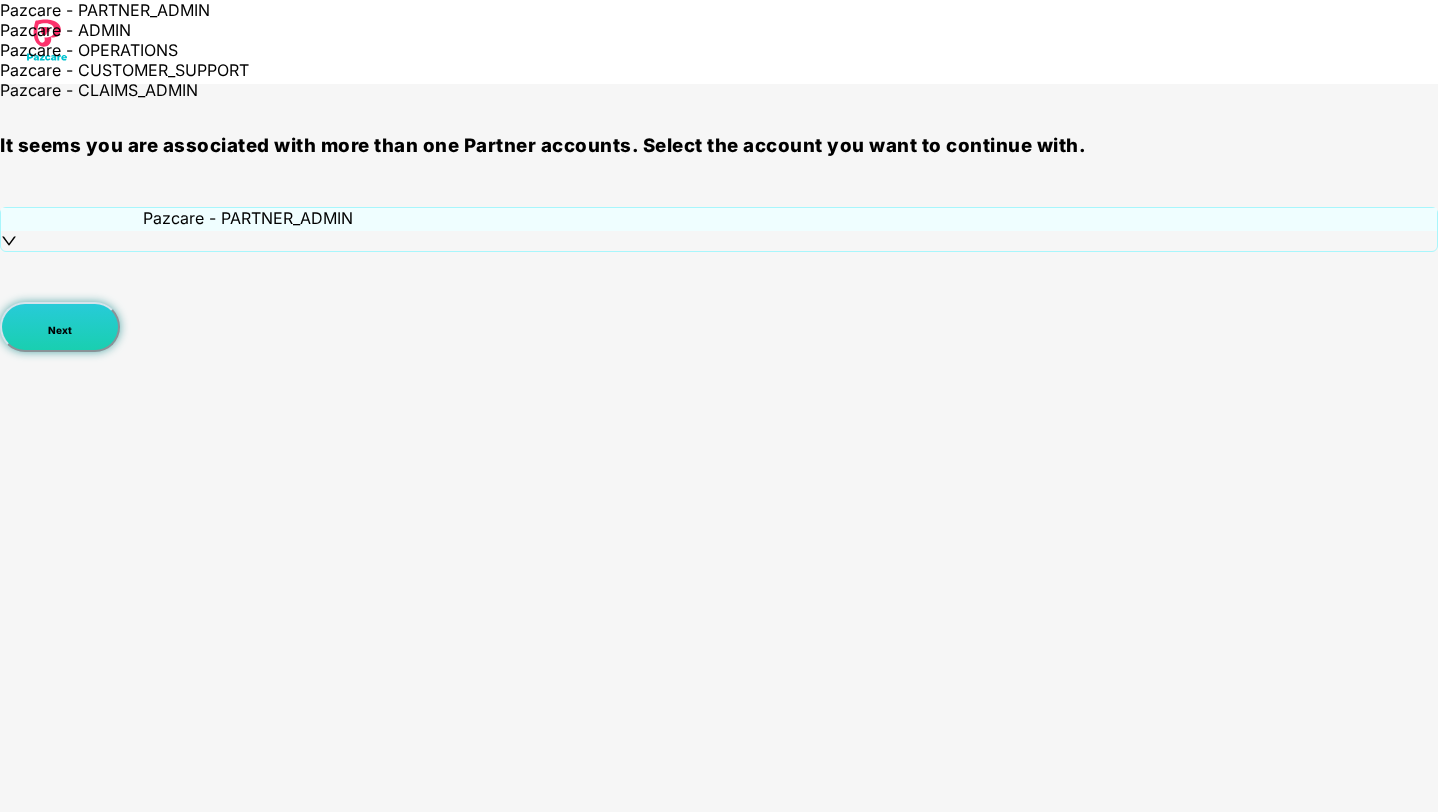 click on "Next" at bounding box center (60, 330) 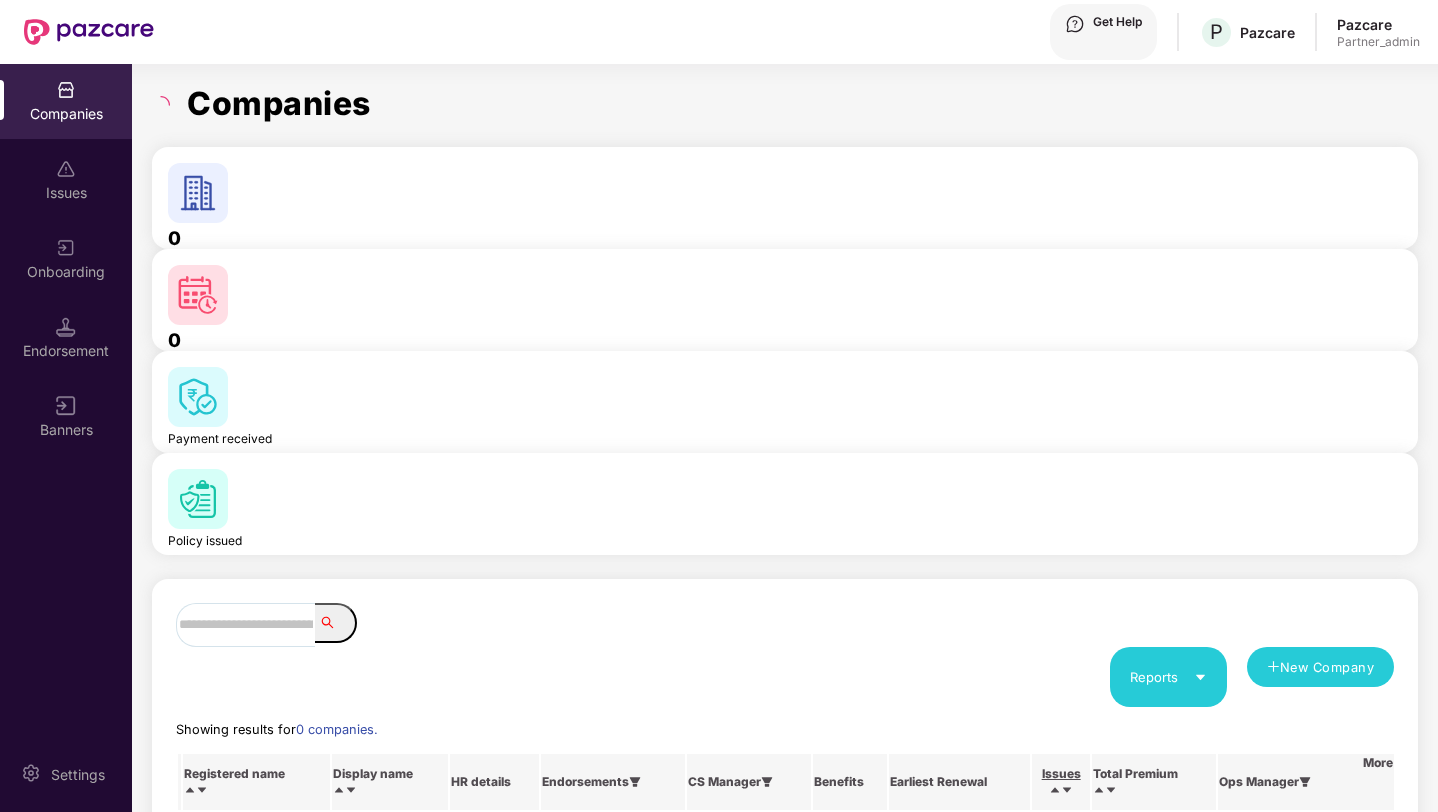 click at bounding box center [245, 625] 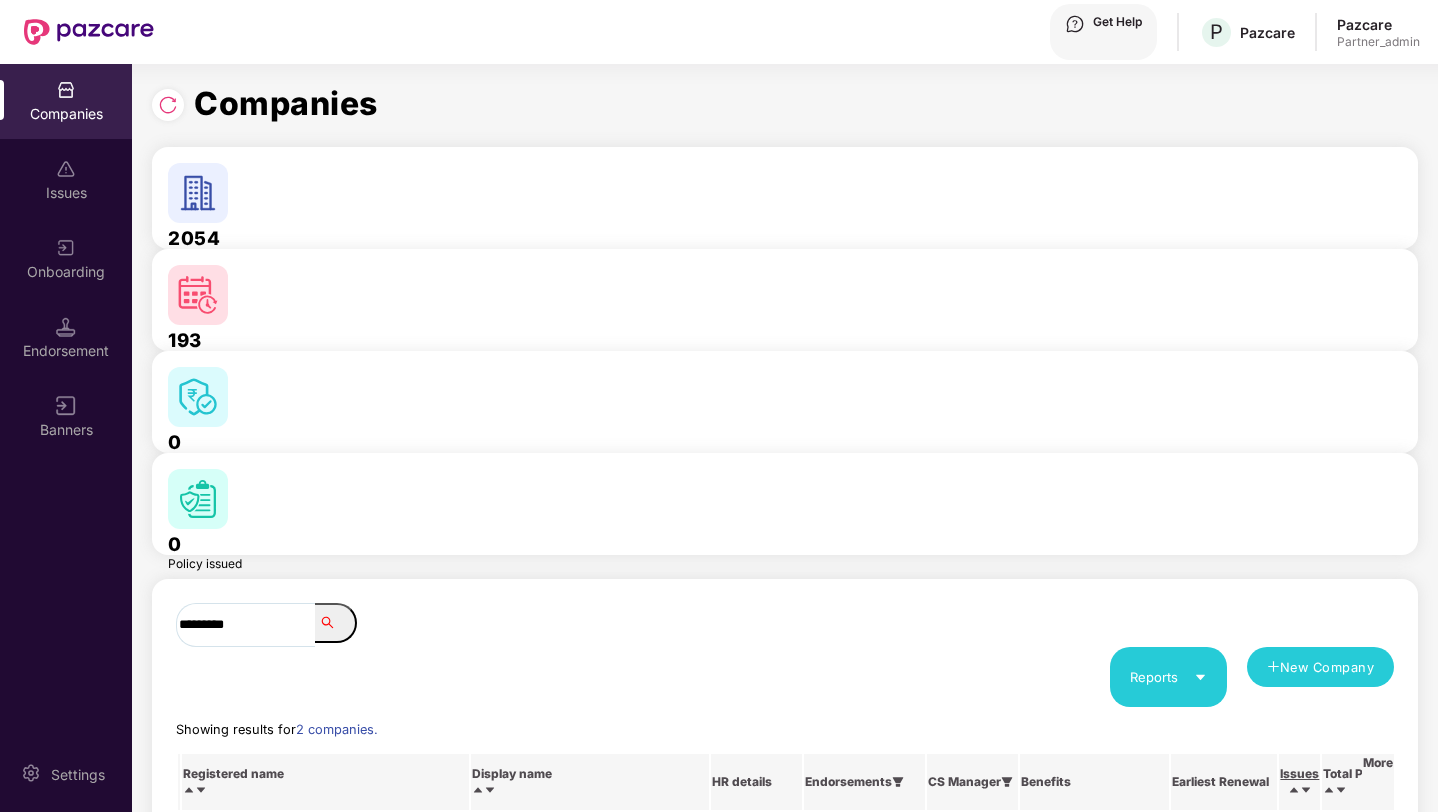 type on "*********" 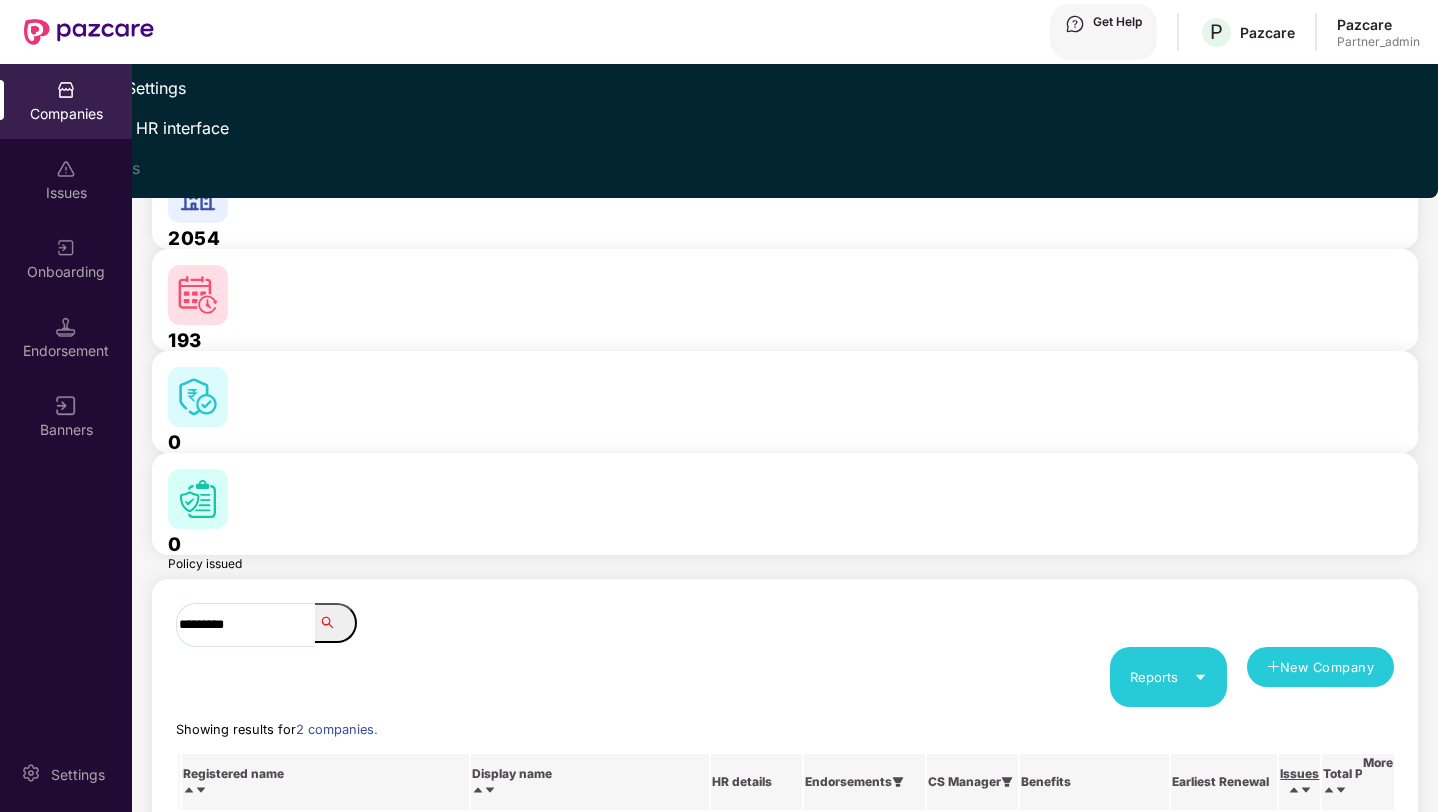 click on "Switch to HR interface" at bounding box center [127, 128] 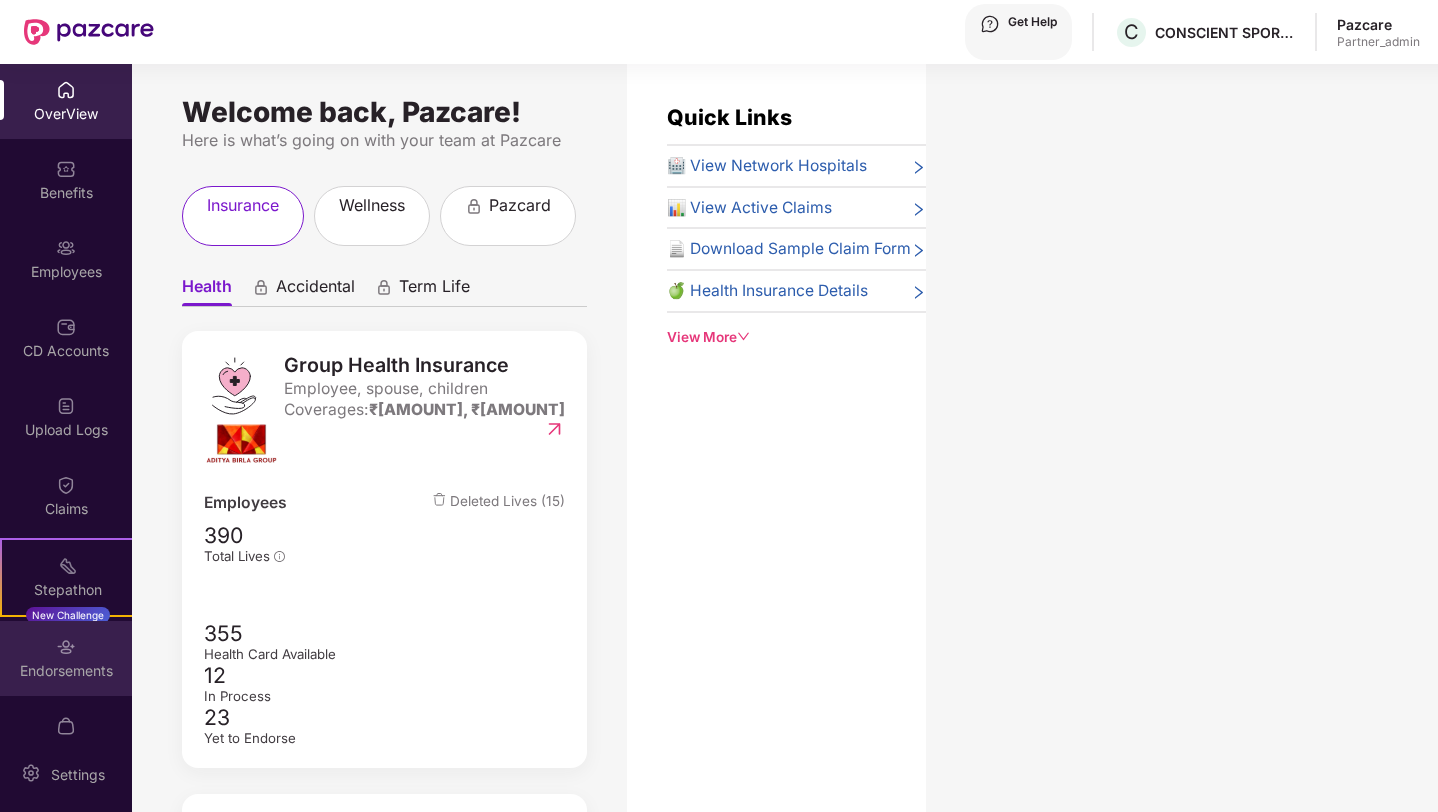 click on "Endorsements" at bounding box center (66, 658) 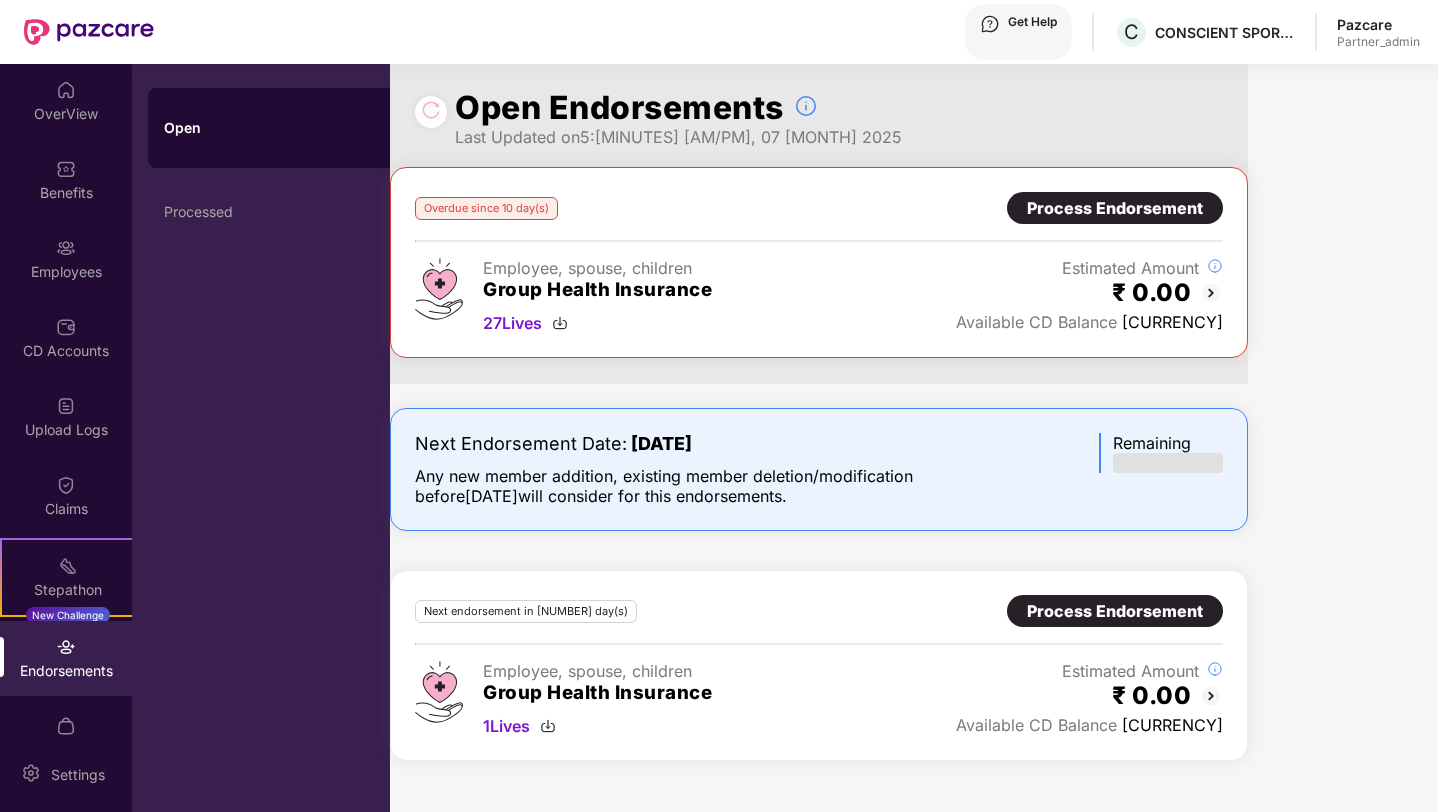 scroll, scrollTop: 8, scrollLeft: 0, axis: vertical 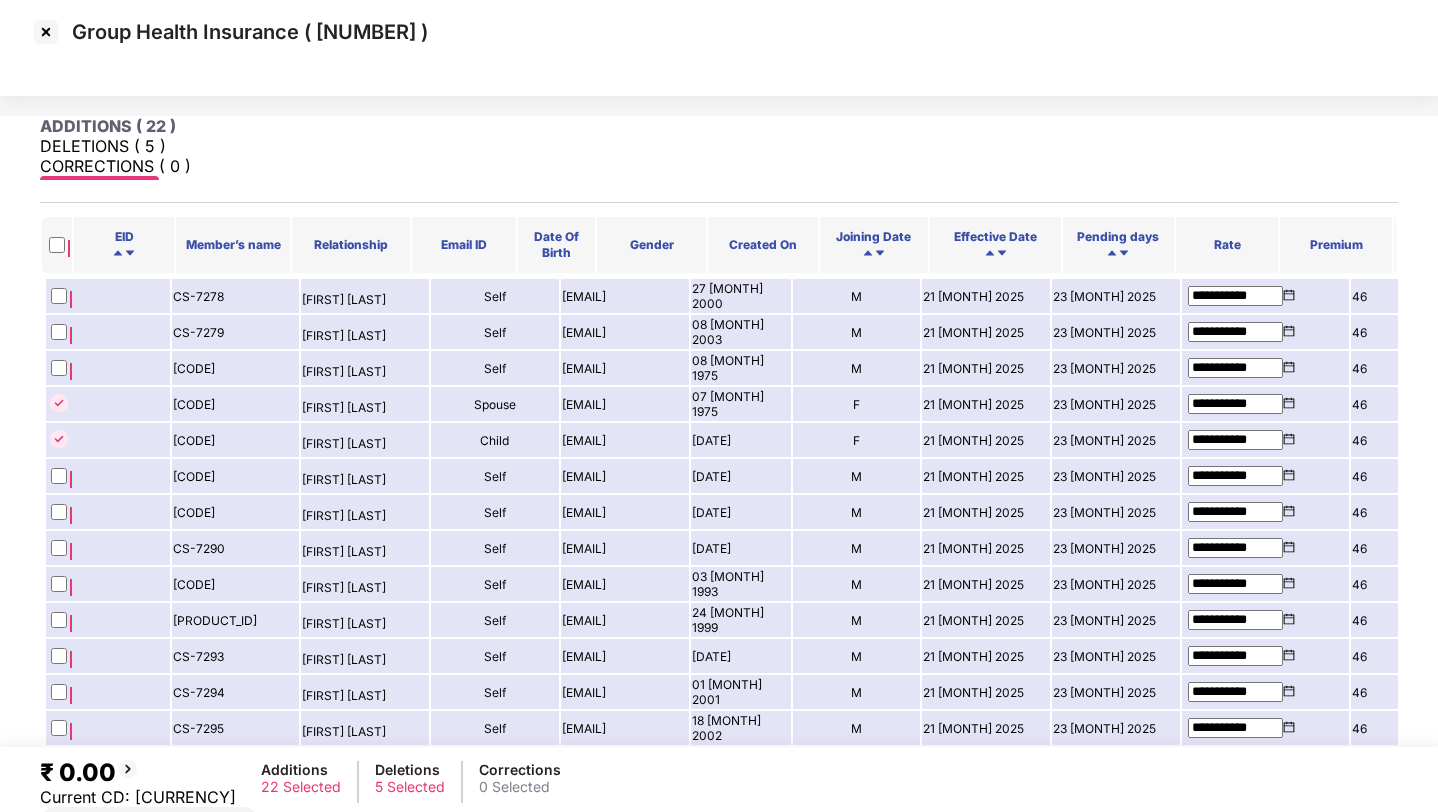 click on "Process Endorsement" at bounding box center [130, 855] 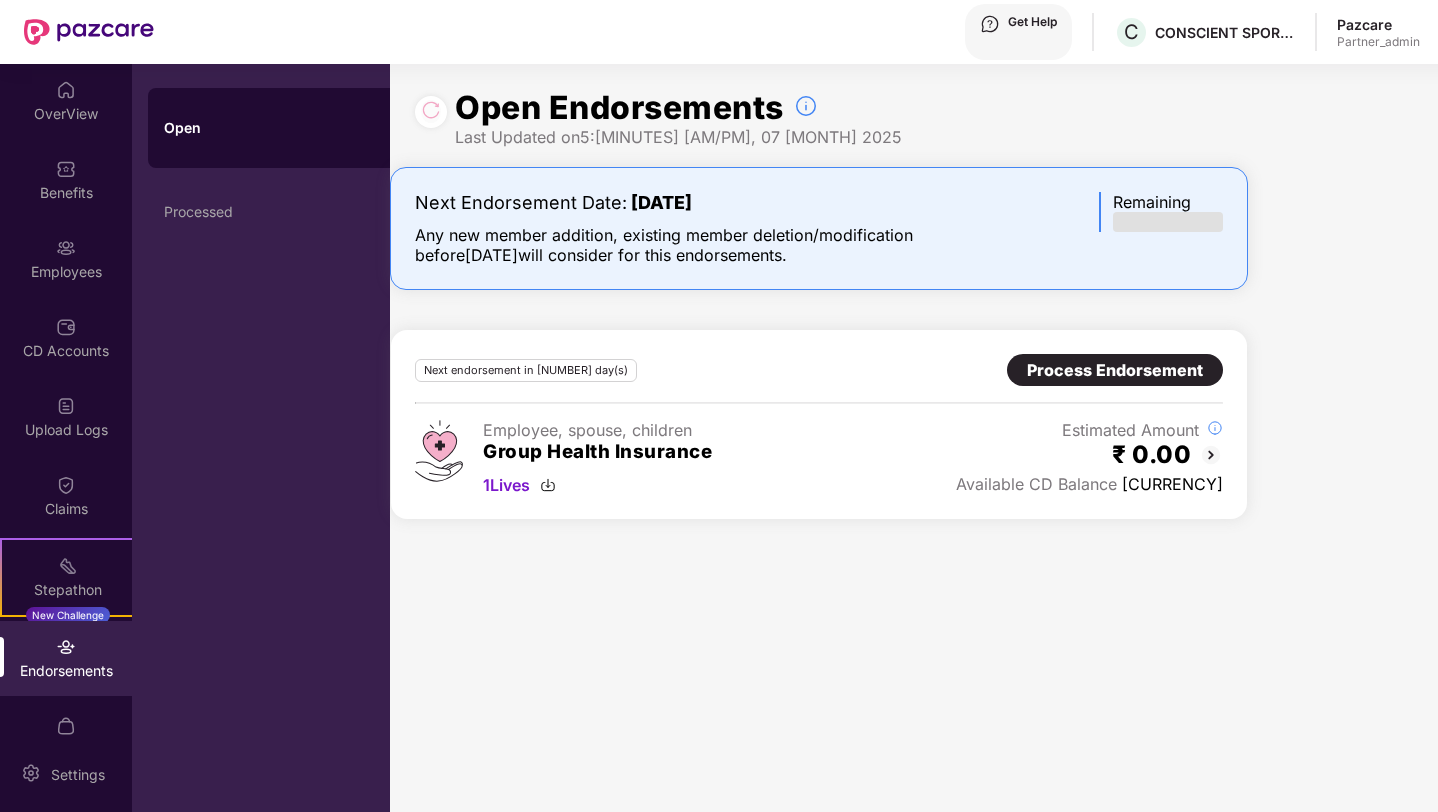 click on "Process Endorsement" at bounding box center [1115, 370] 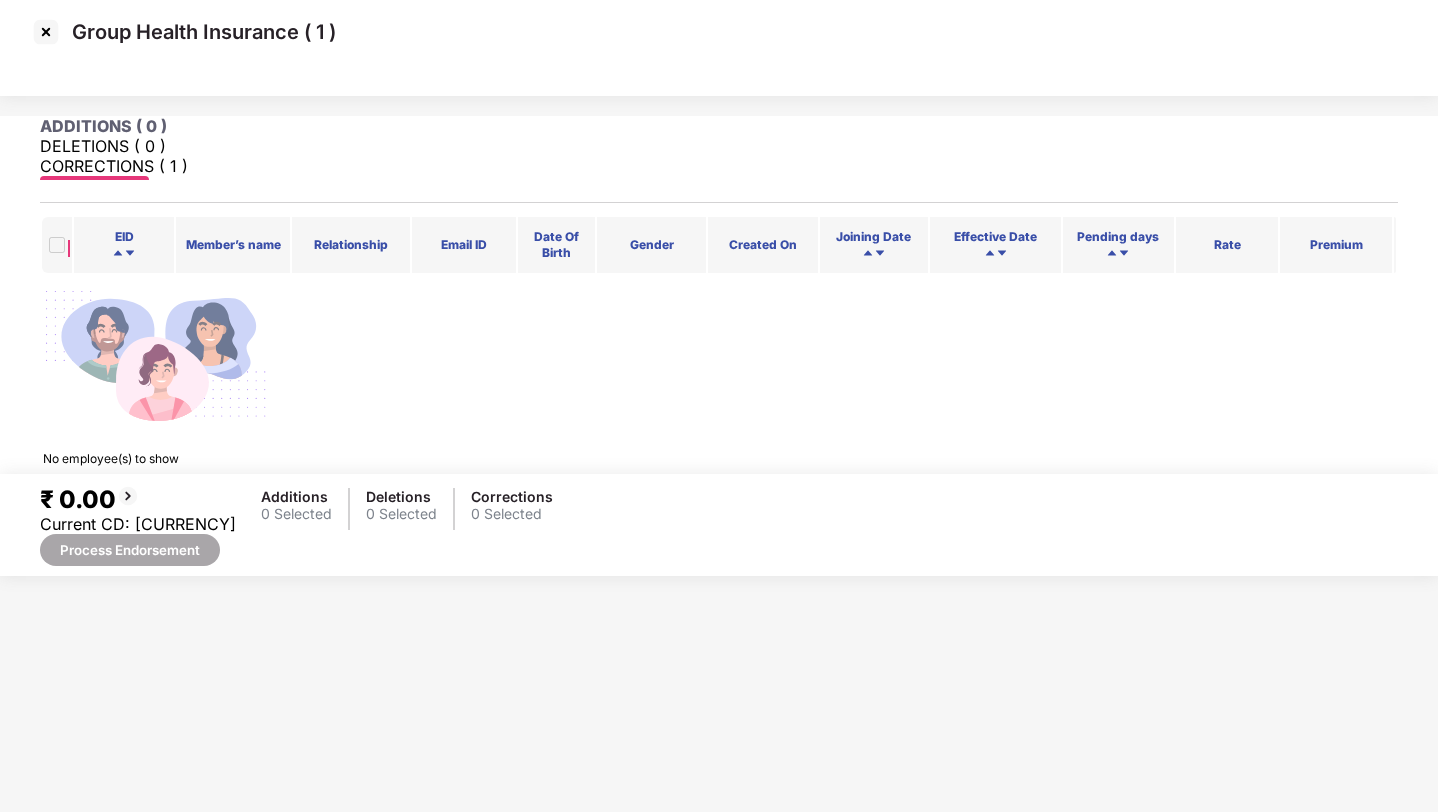 click on "Group Health Insurance ( 1 )" at bounding box center (719, 48) 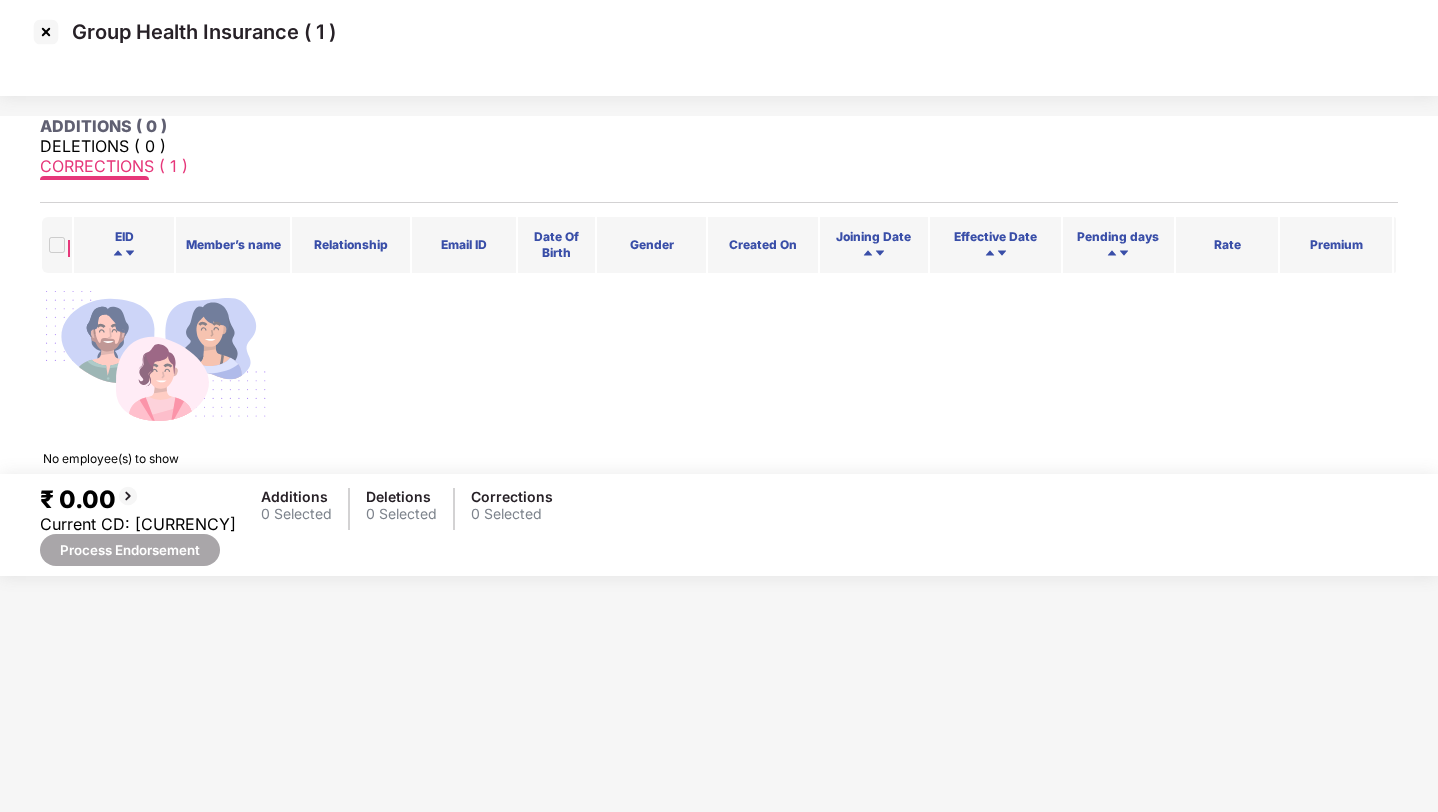 click on "CORRECTIONS ( 1 )" at bounding box center (719, 166) 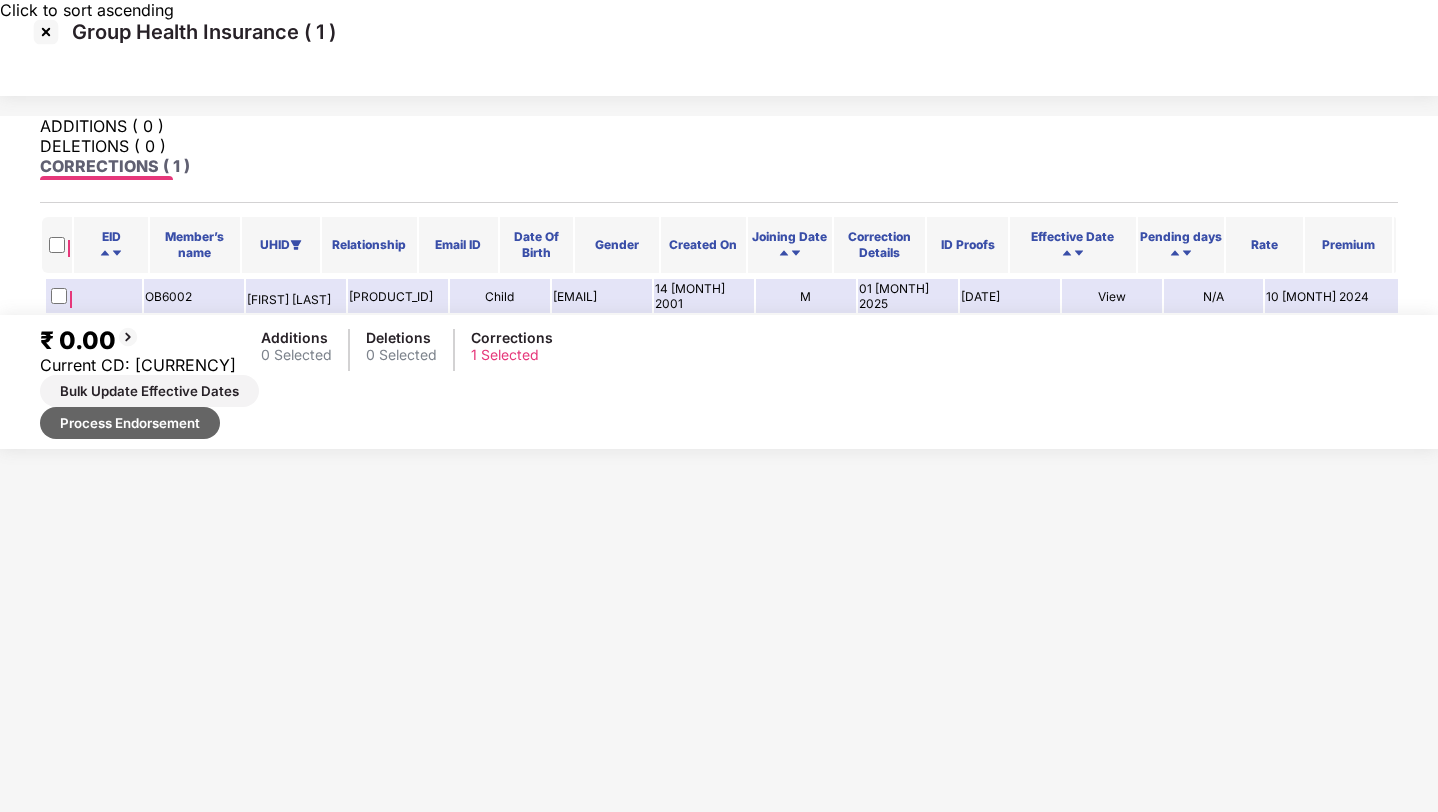 click on "Process Endorsement" at bounding box center [130, 423] 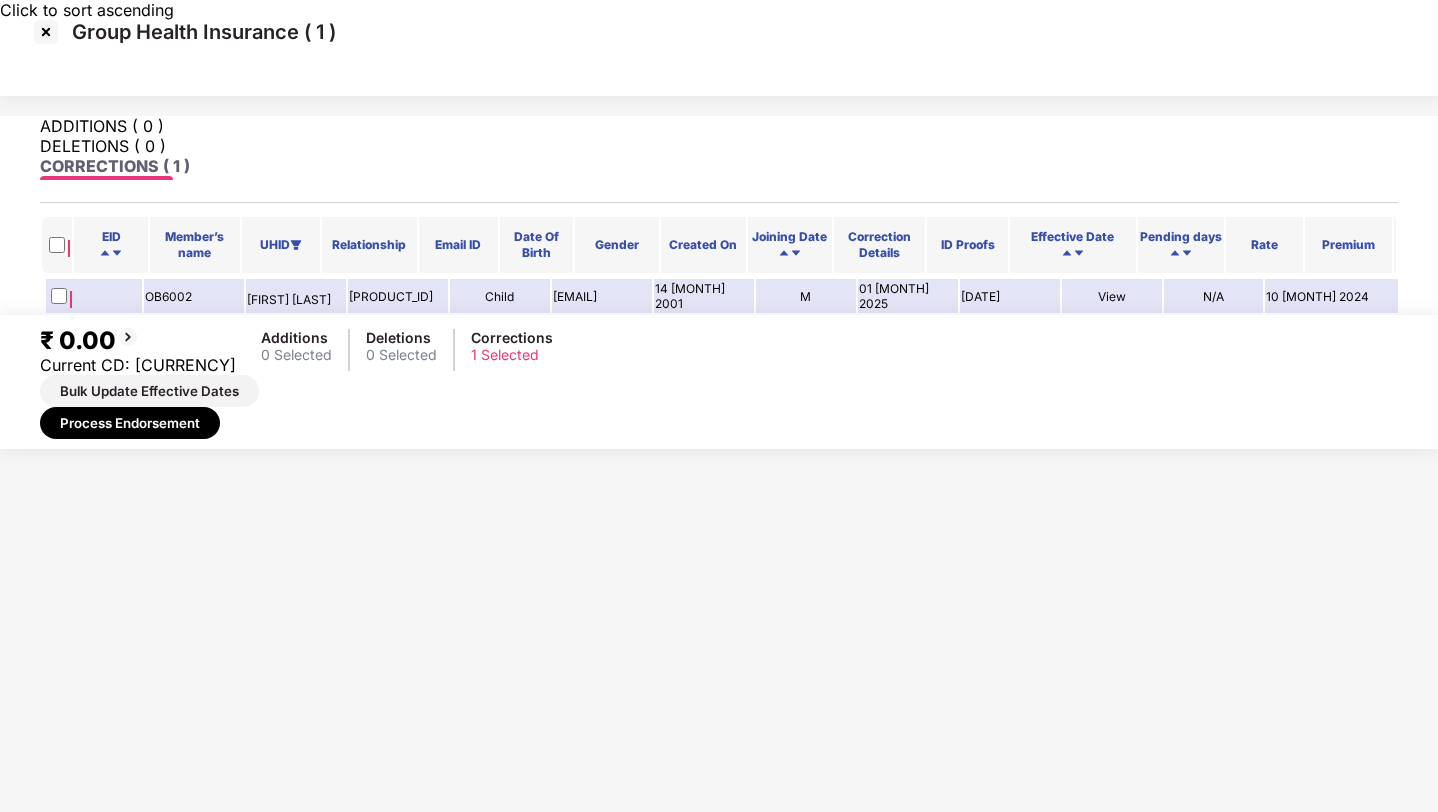 click on "Confirm" at bounding box center (330, 1180) 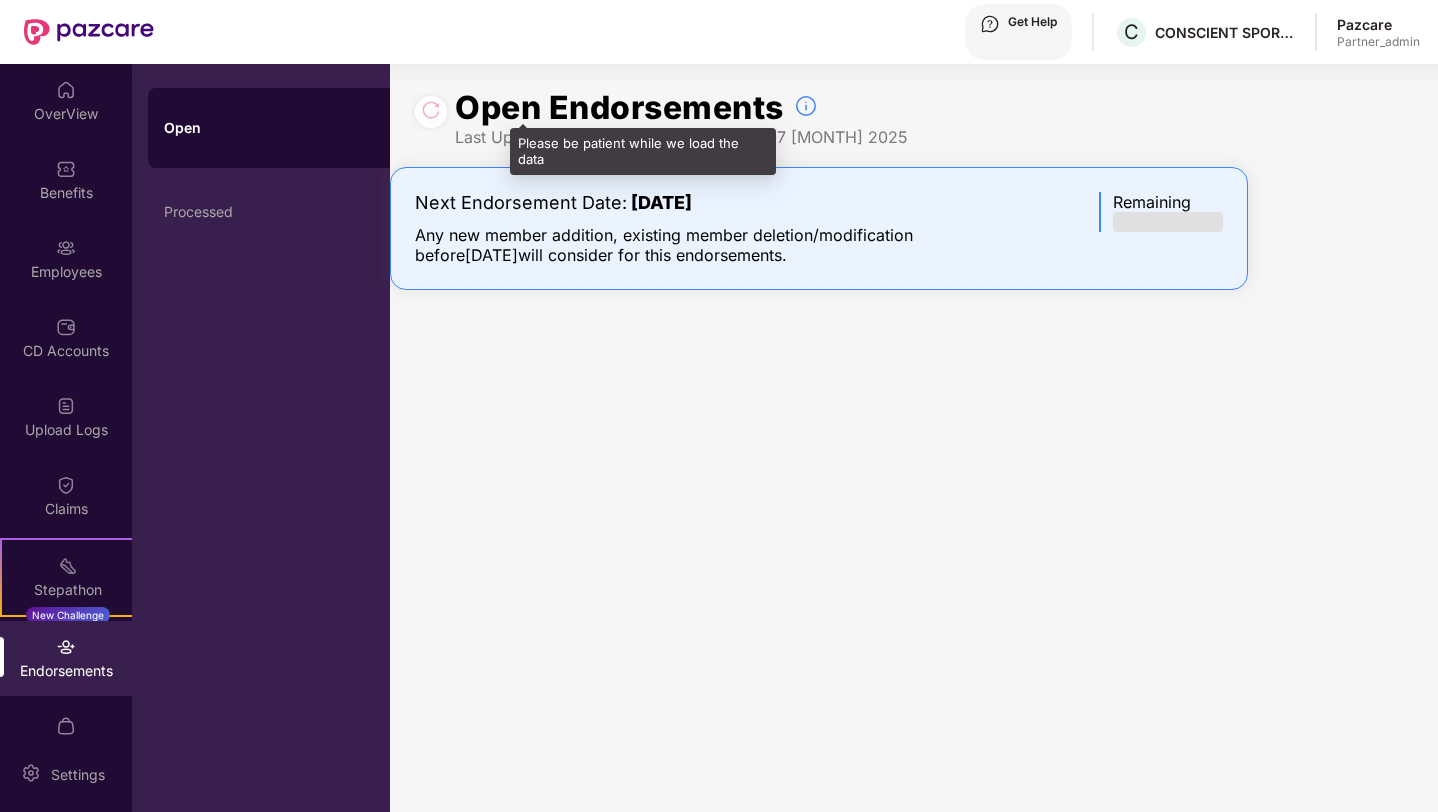click at bounding box center (431, 112) 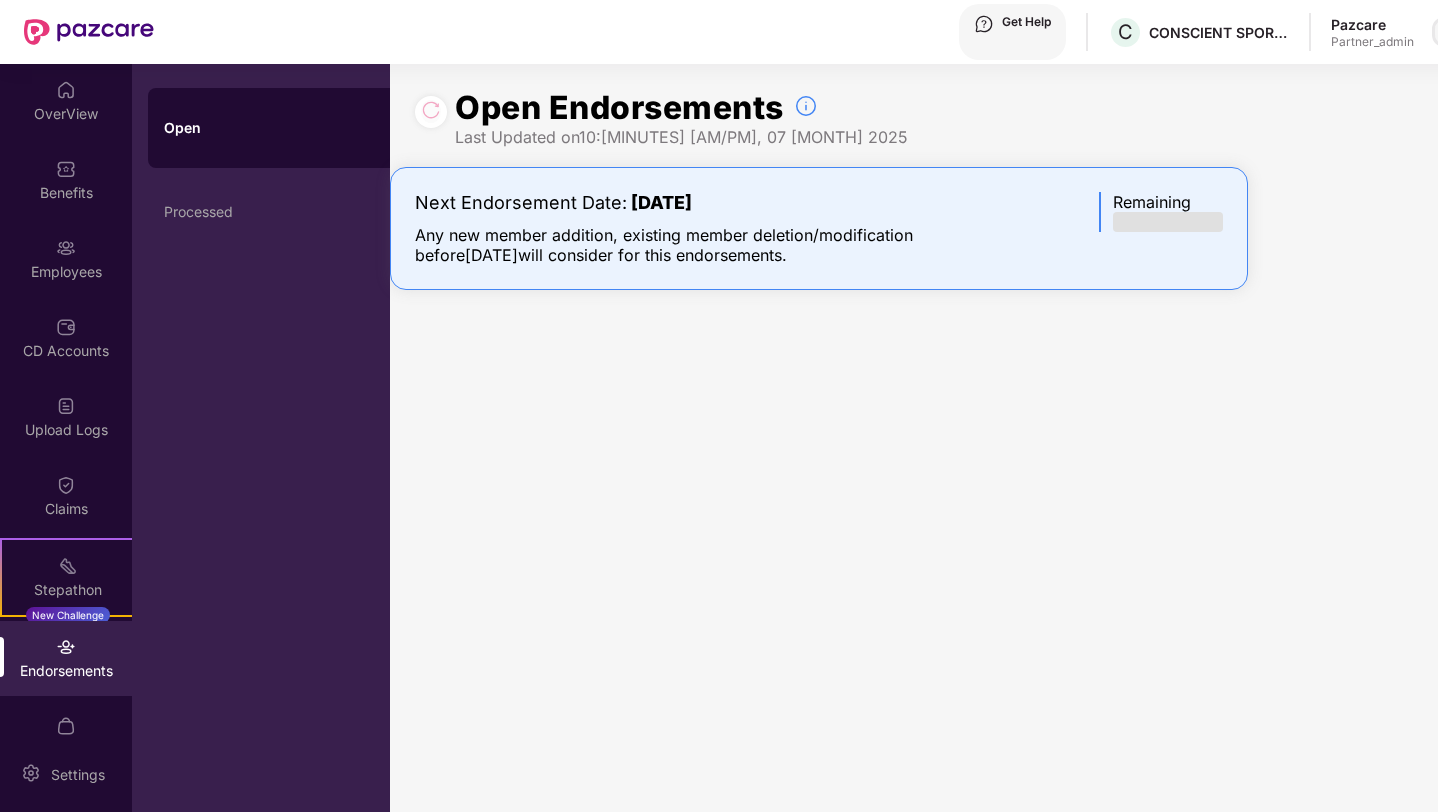 click at bounding box center [1447, 32] 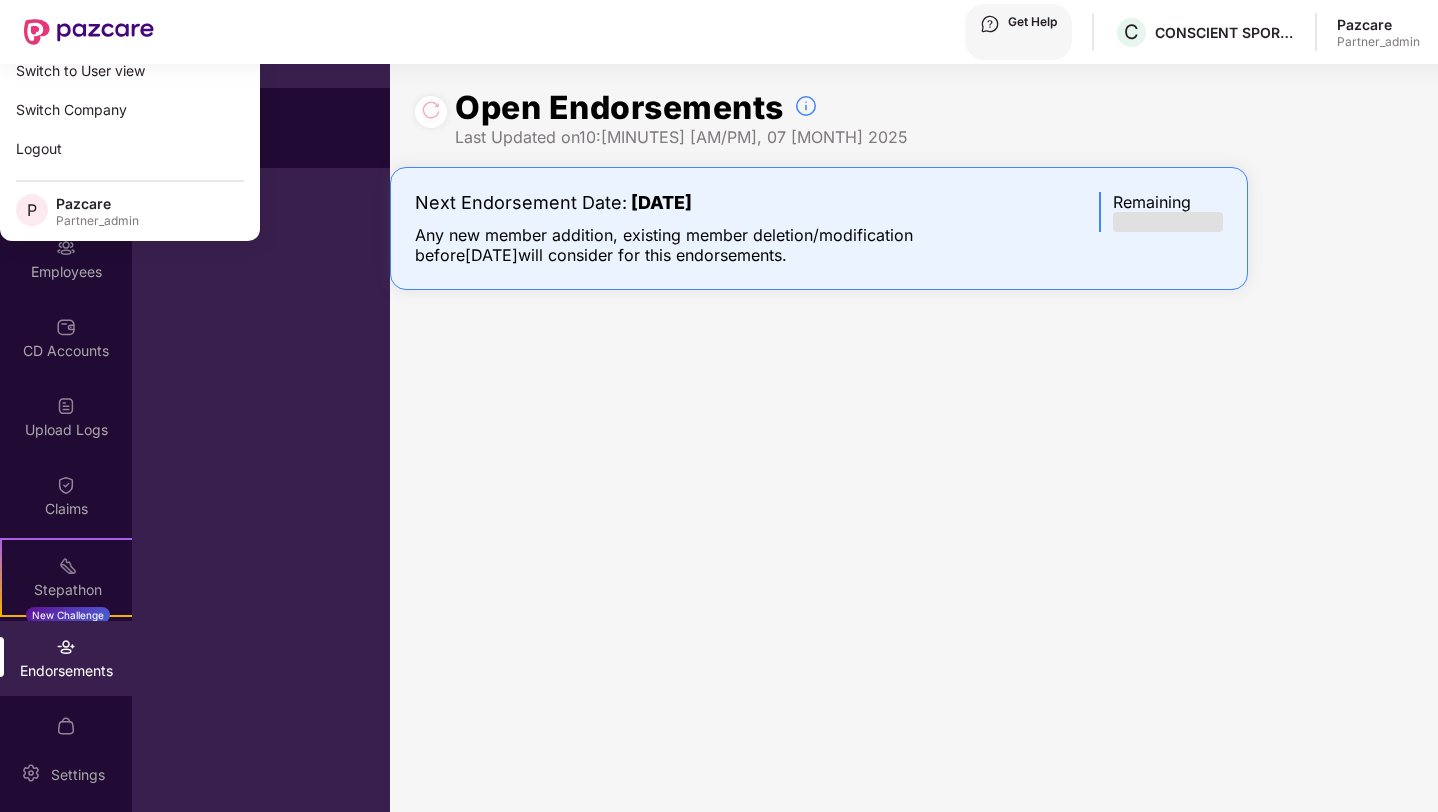click on "Switch to partner view" at bounding box center (130, 31) 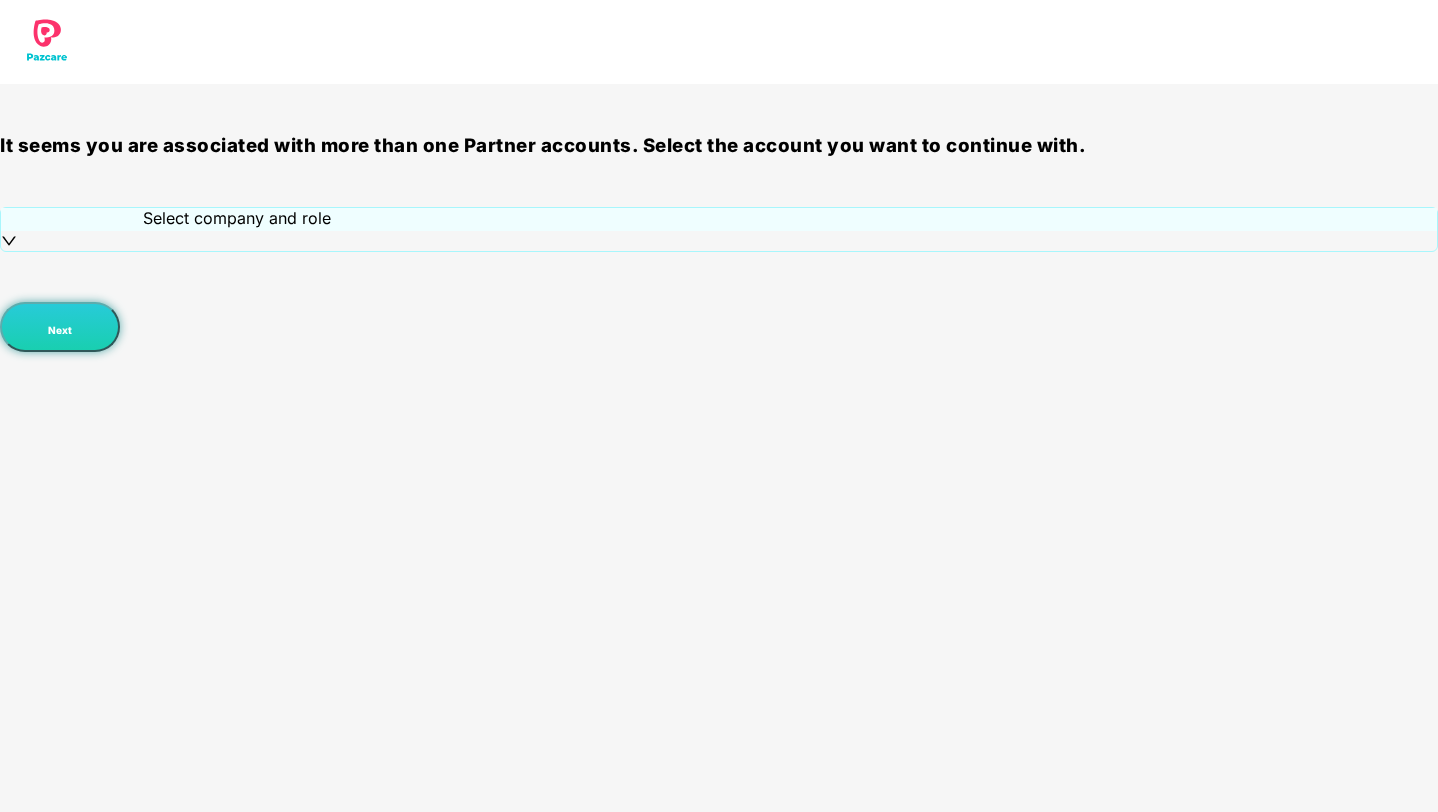 click on "It seems you are associated with more than one Partner accounts. Select the account you want to continue with. Select company and role Next" at bounding box center (719, 243) 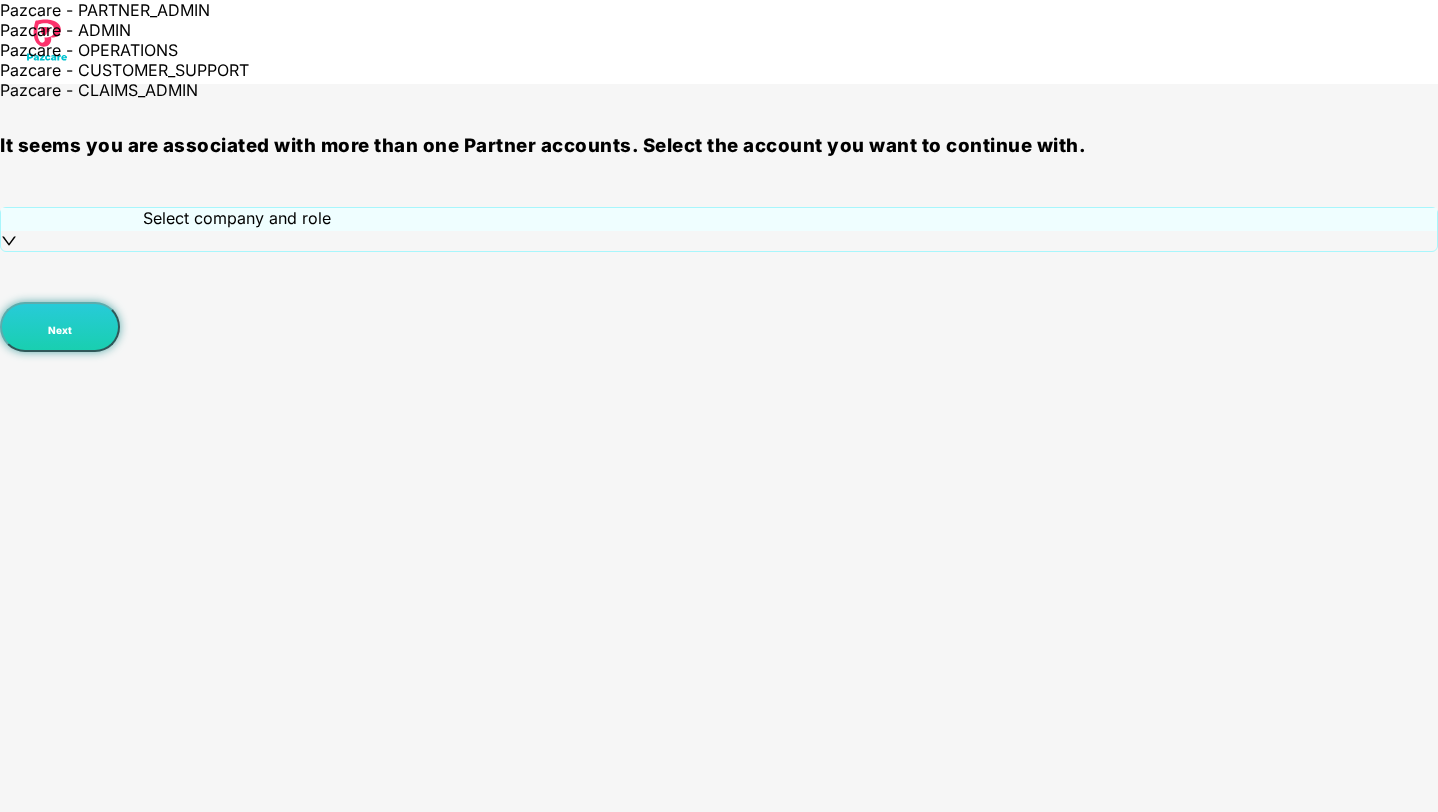 click on "Pazcare - PARTNER_ADMIN" at bounding box center (239, 10) 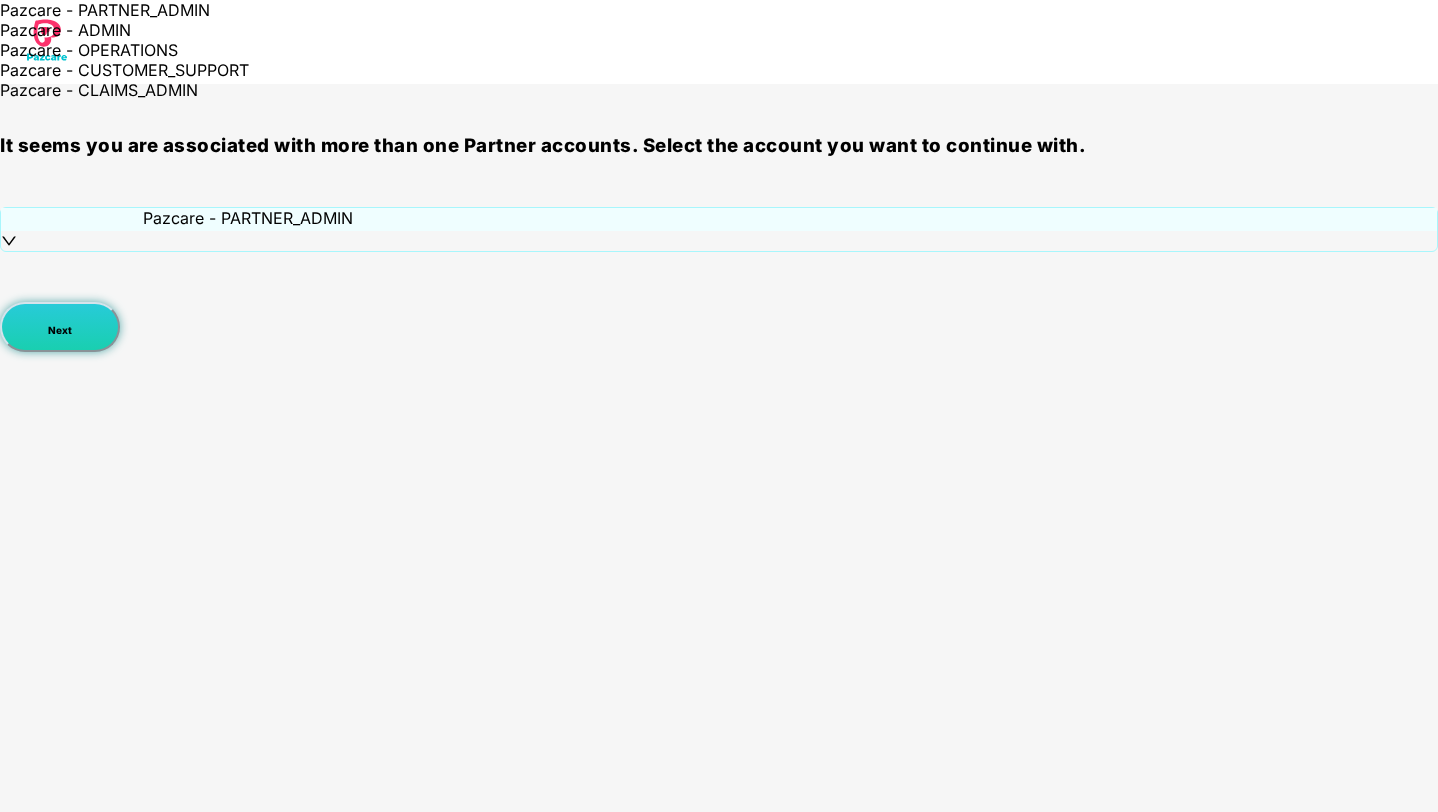 click on "Next" at bounding box center [60, 327] 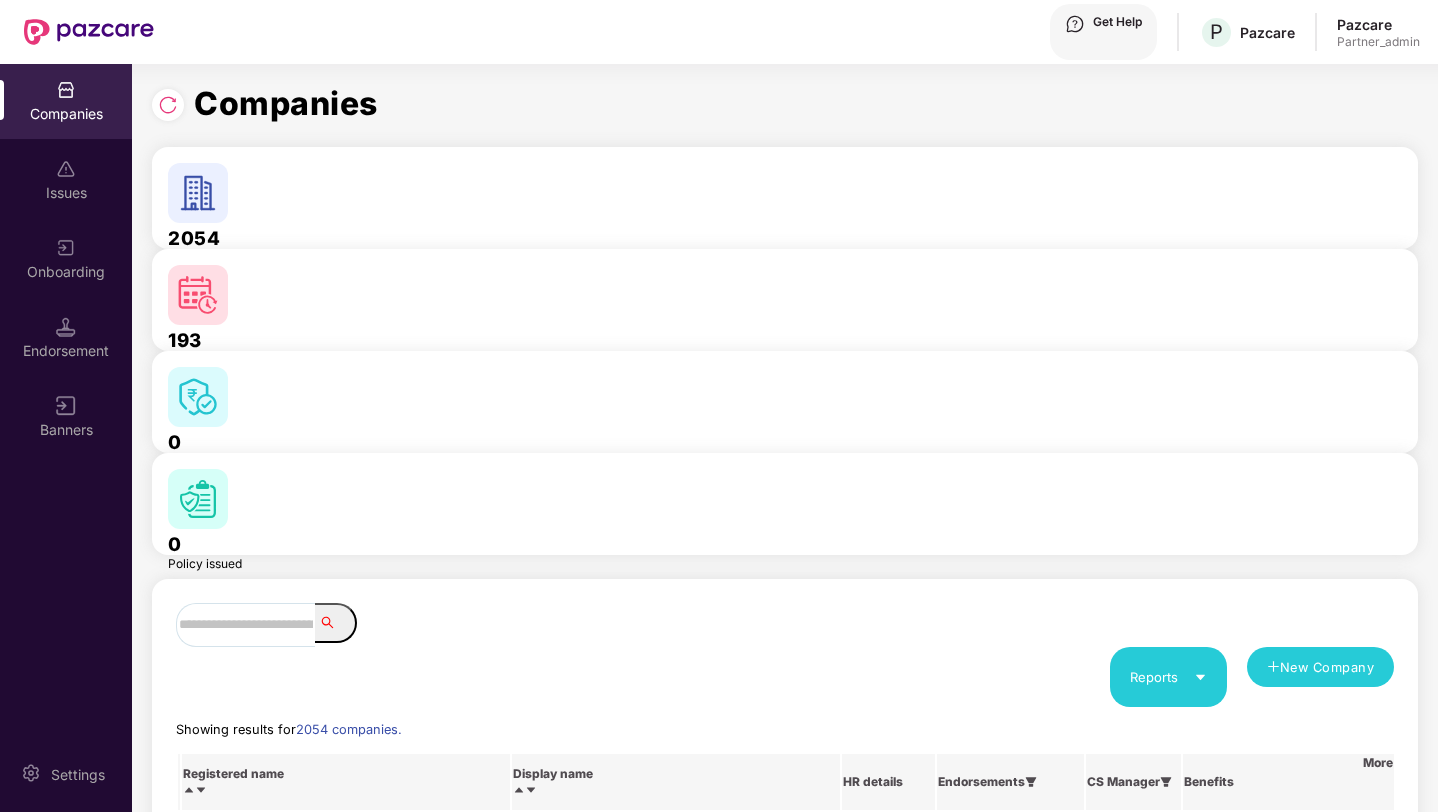 click at bounding box center [245, 625] 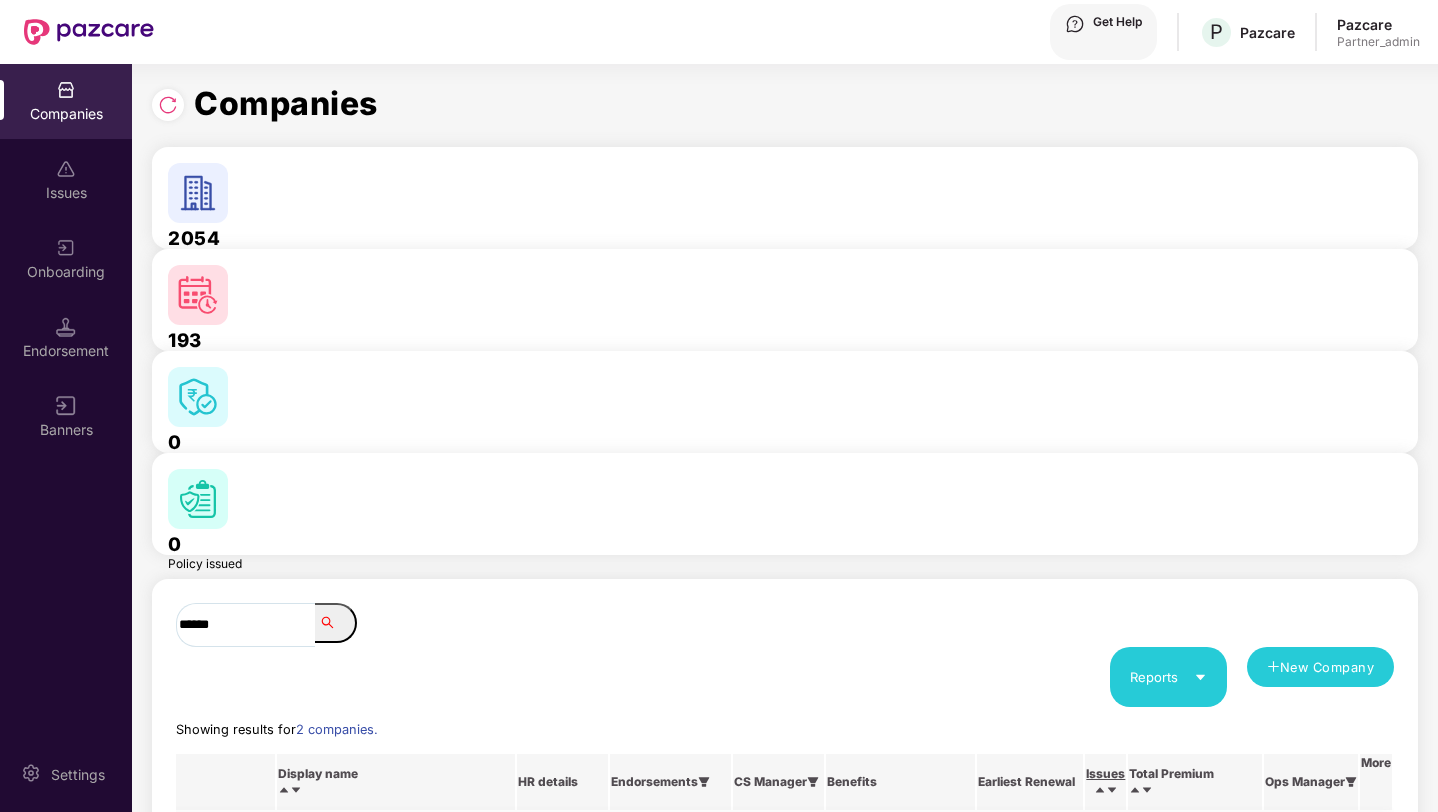 scroll, scrollTop: 0, scrollLeft: 653, axis: horizontal 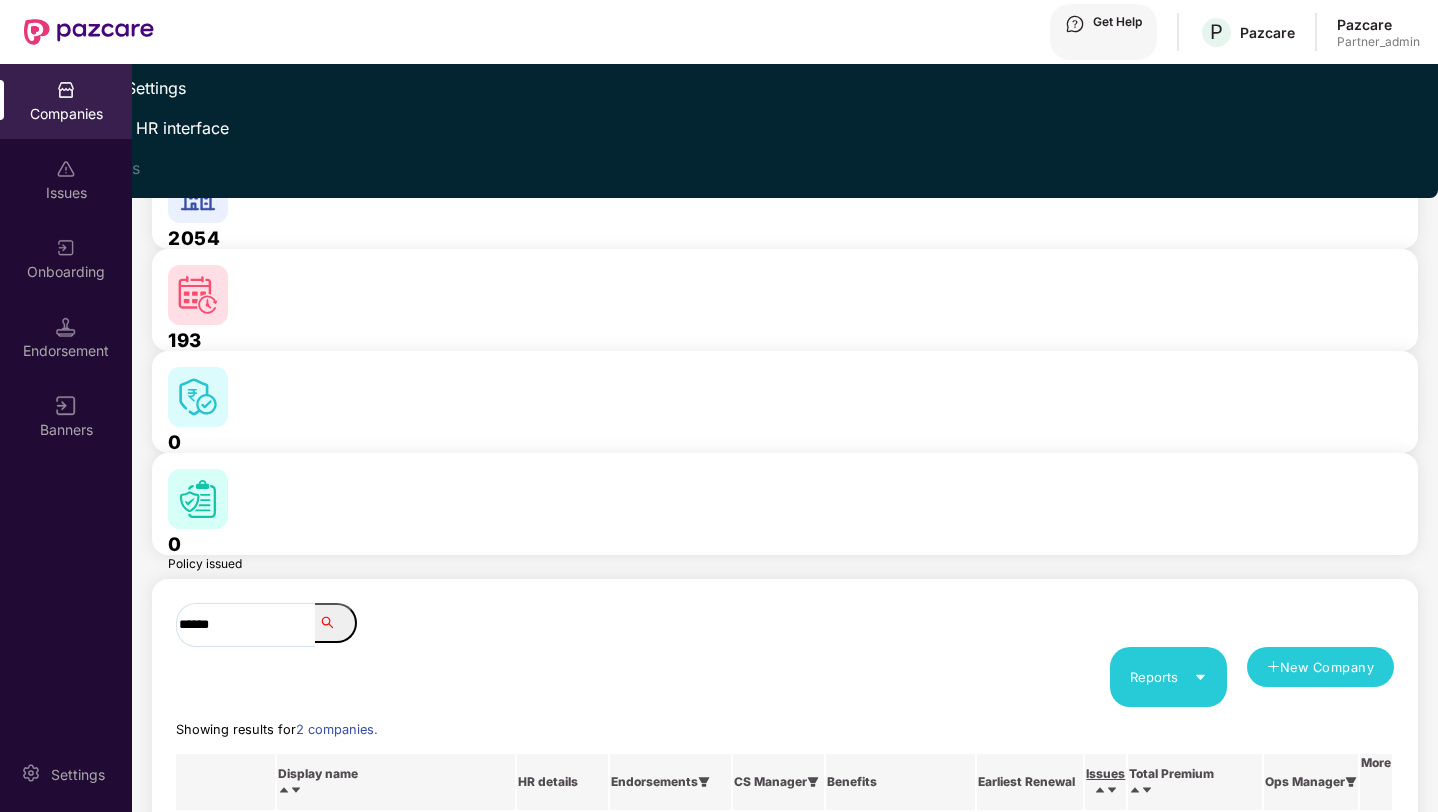 click on "Switch to HR interface" at bounding box center (127, 128) 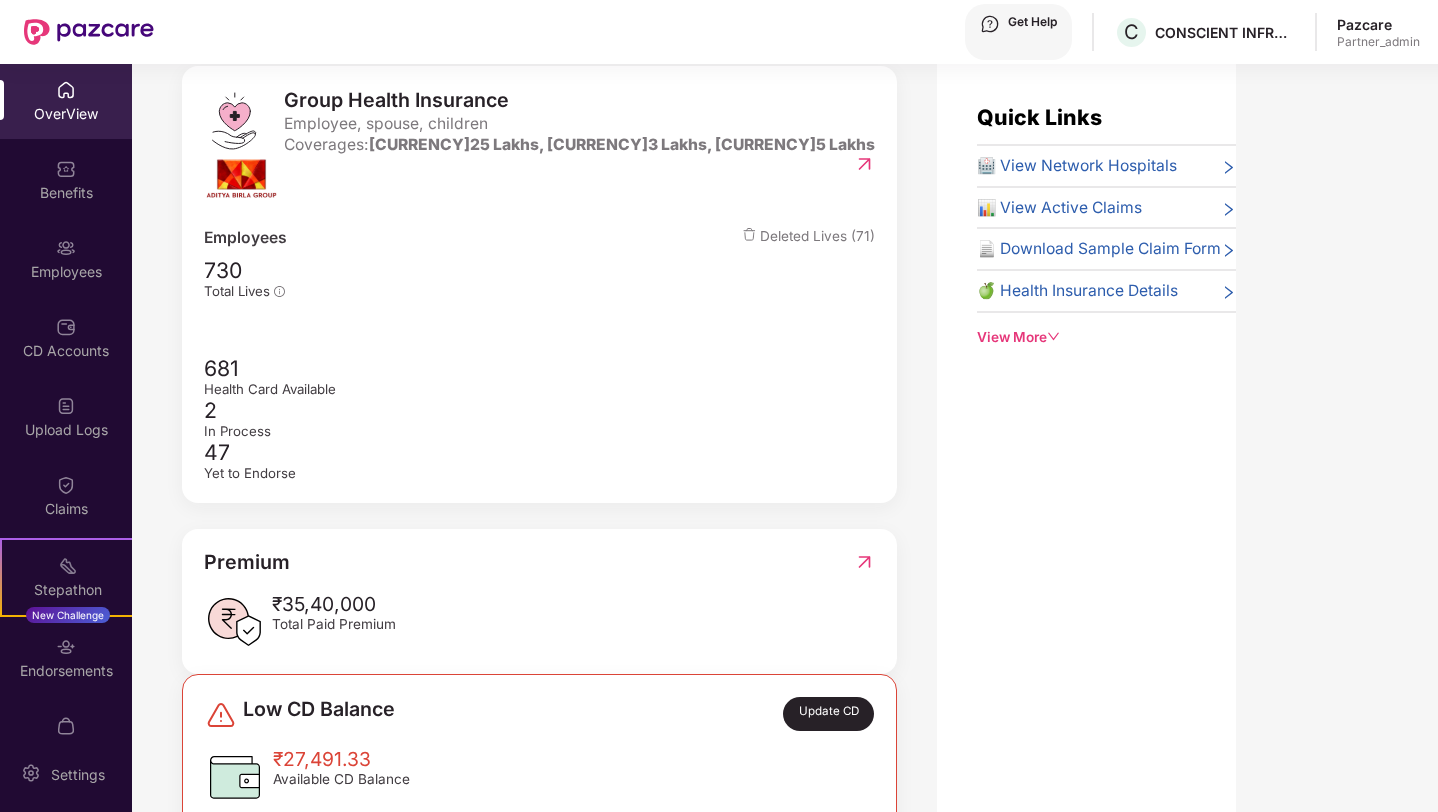 scroll, scrollTop: 413, scrollLeft: 0, axis: vertical 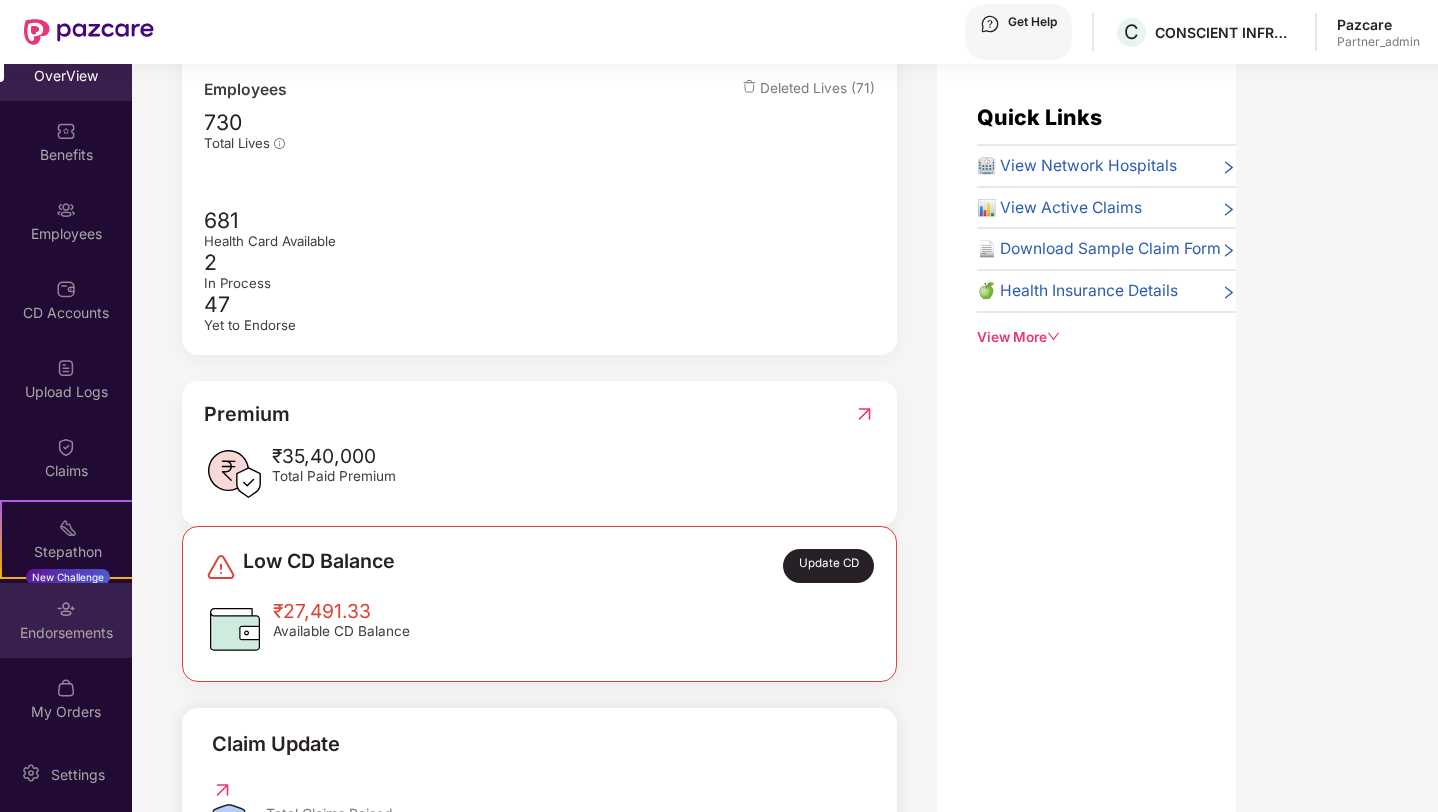 click on "Endorsements" at bounding box center (66, 620) 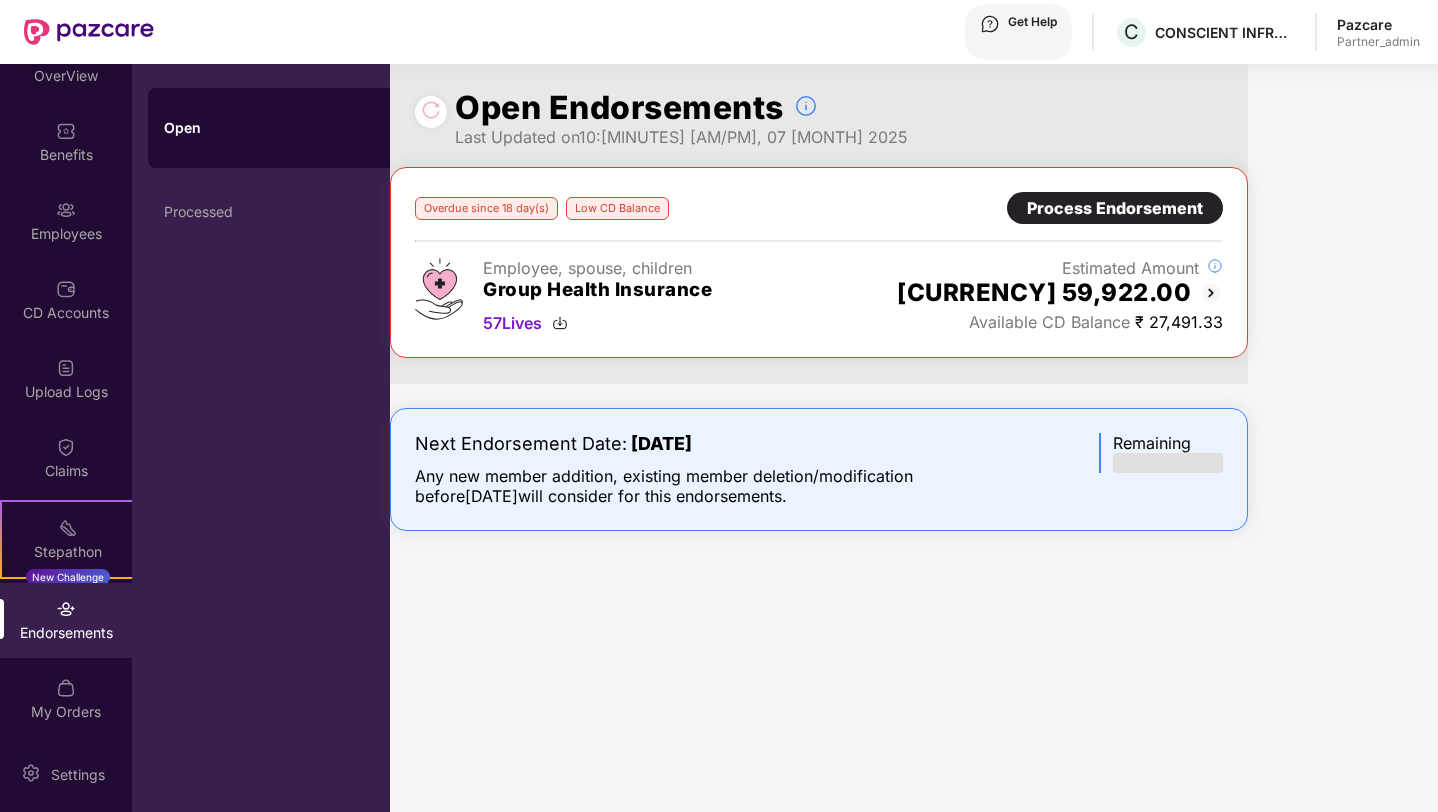 click on "Process Endorsement" at bounding box center (1115, 208) 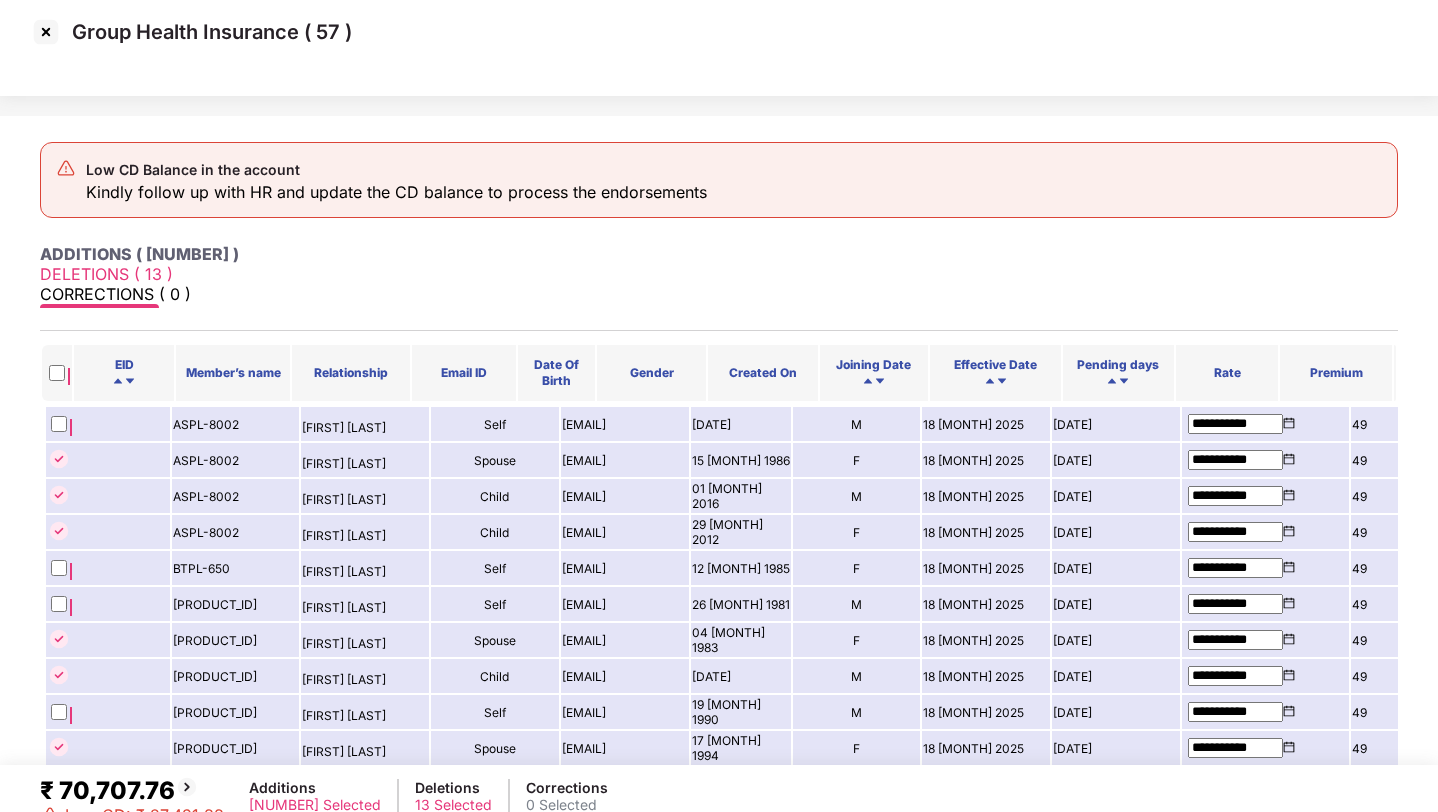 click on "DELETIONS ( 13 )" at bounding box center (719, 274) 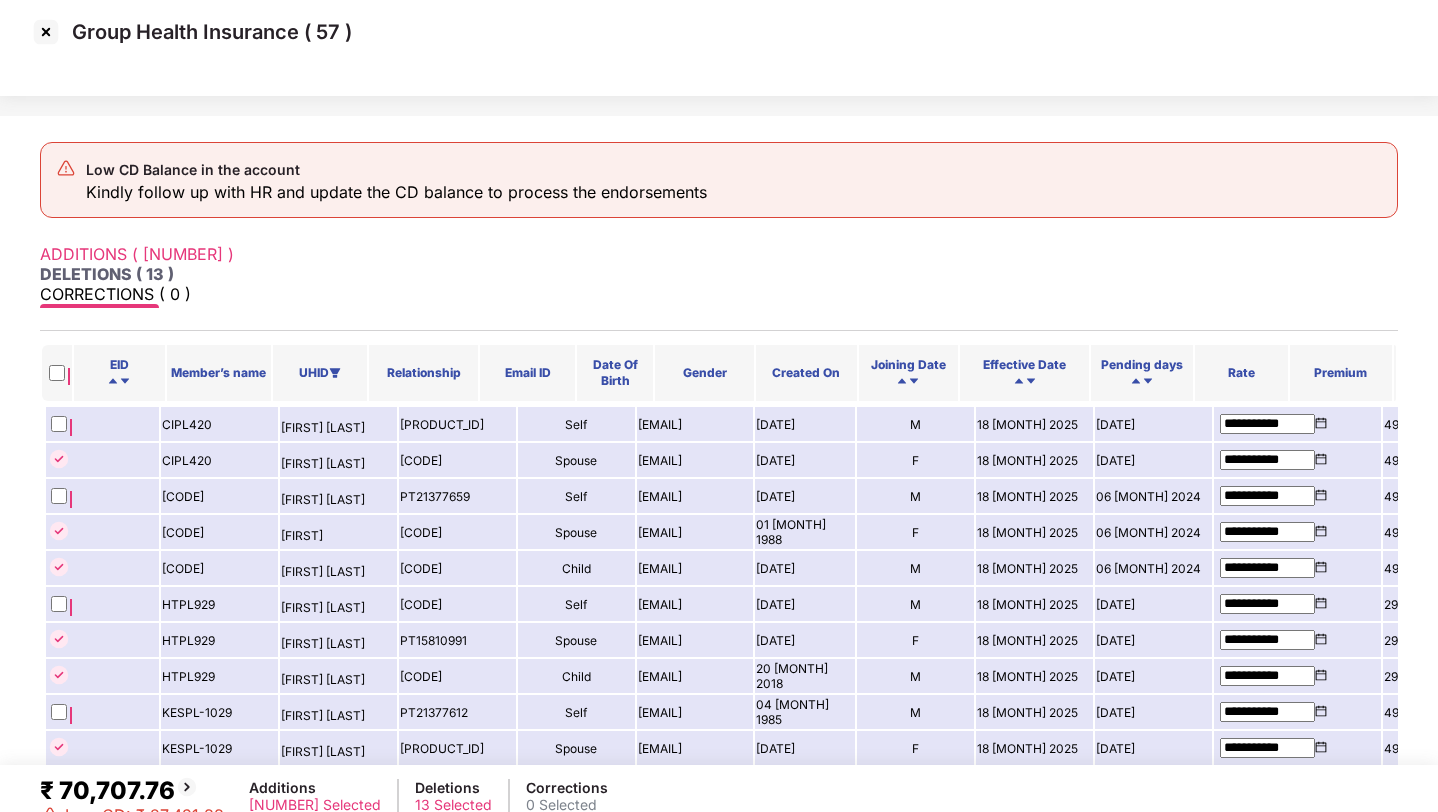 click on "ADDITIONS ( 44 )" at bounding box center (719, 254) 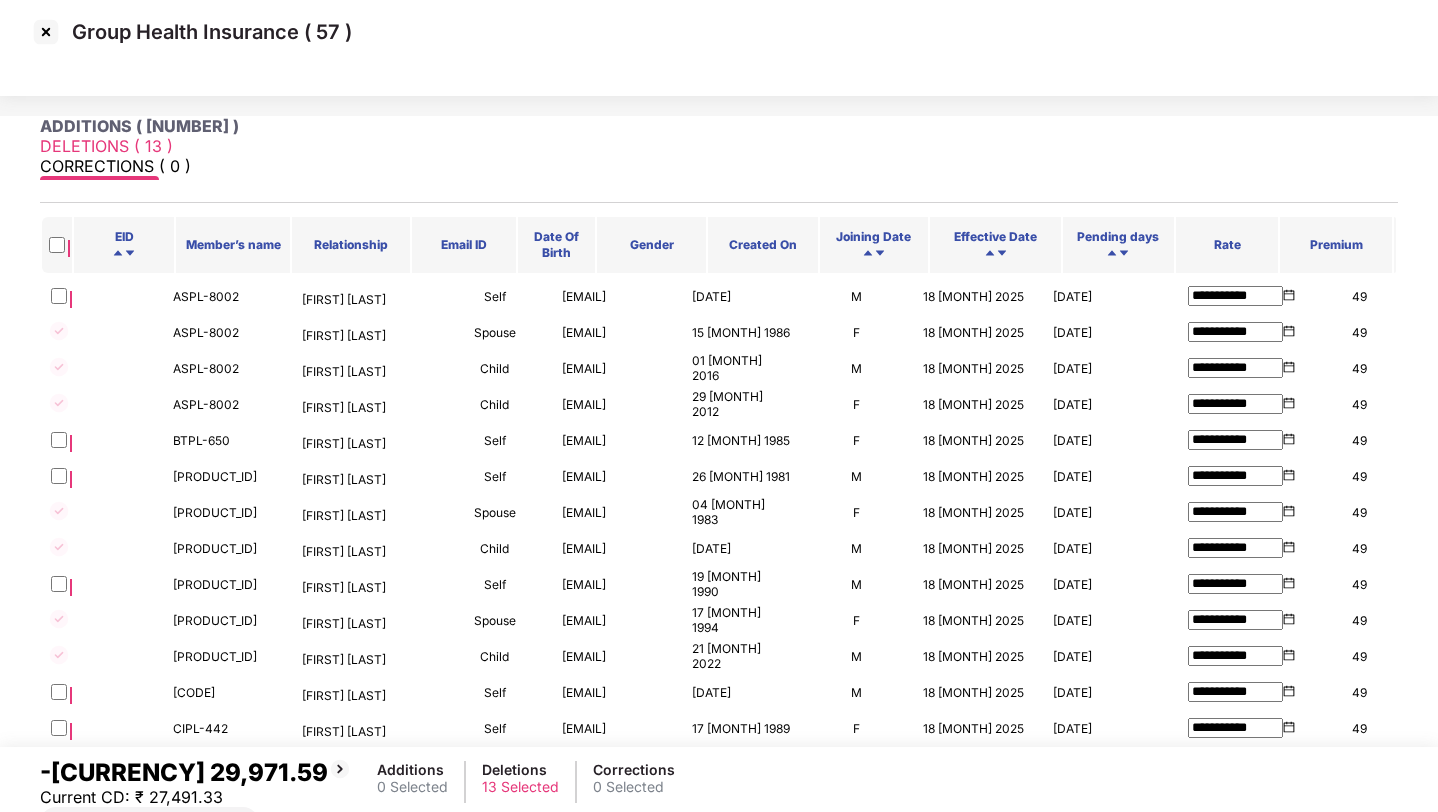 click on "DELETIONS ( 13 )" at bounding box center (719, 146) 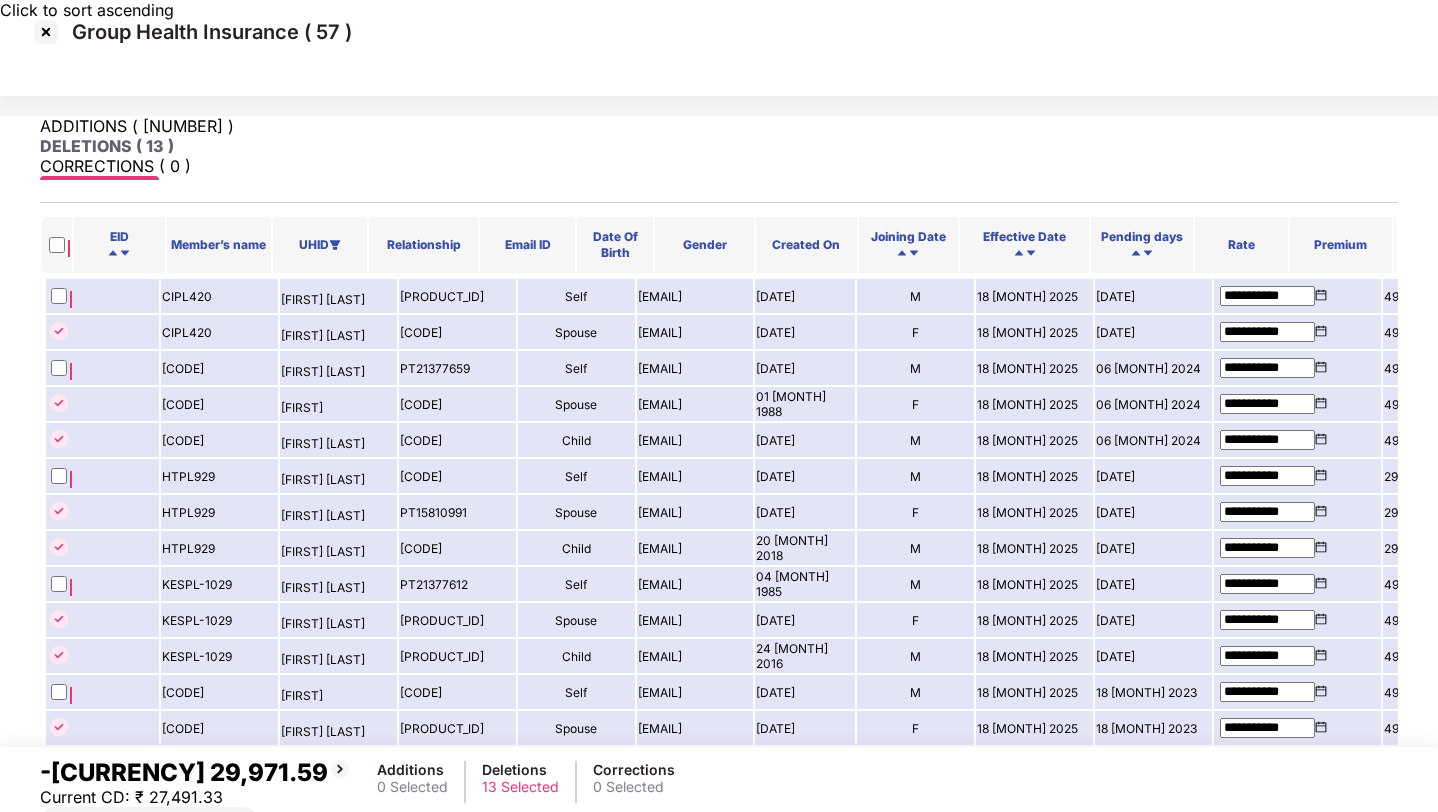 click on "Process Endorsement" at bounding box center [130, 855] 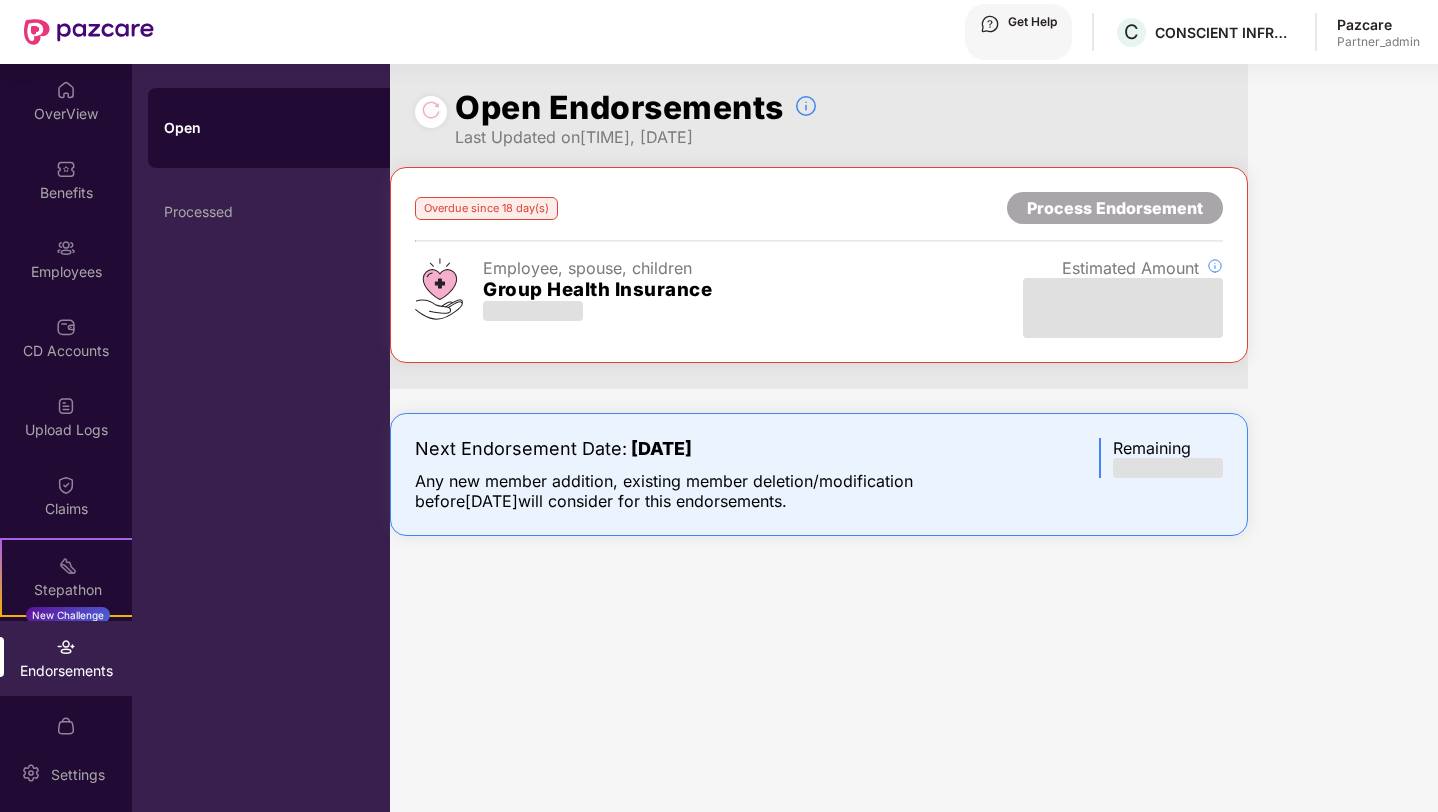 click at bounding box center (431, 112) 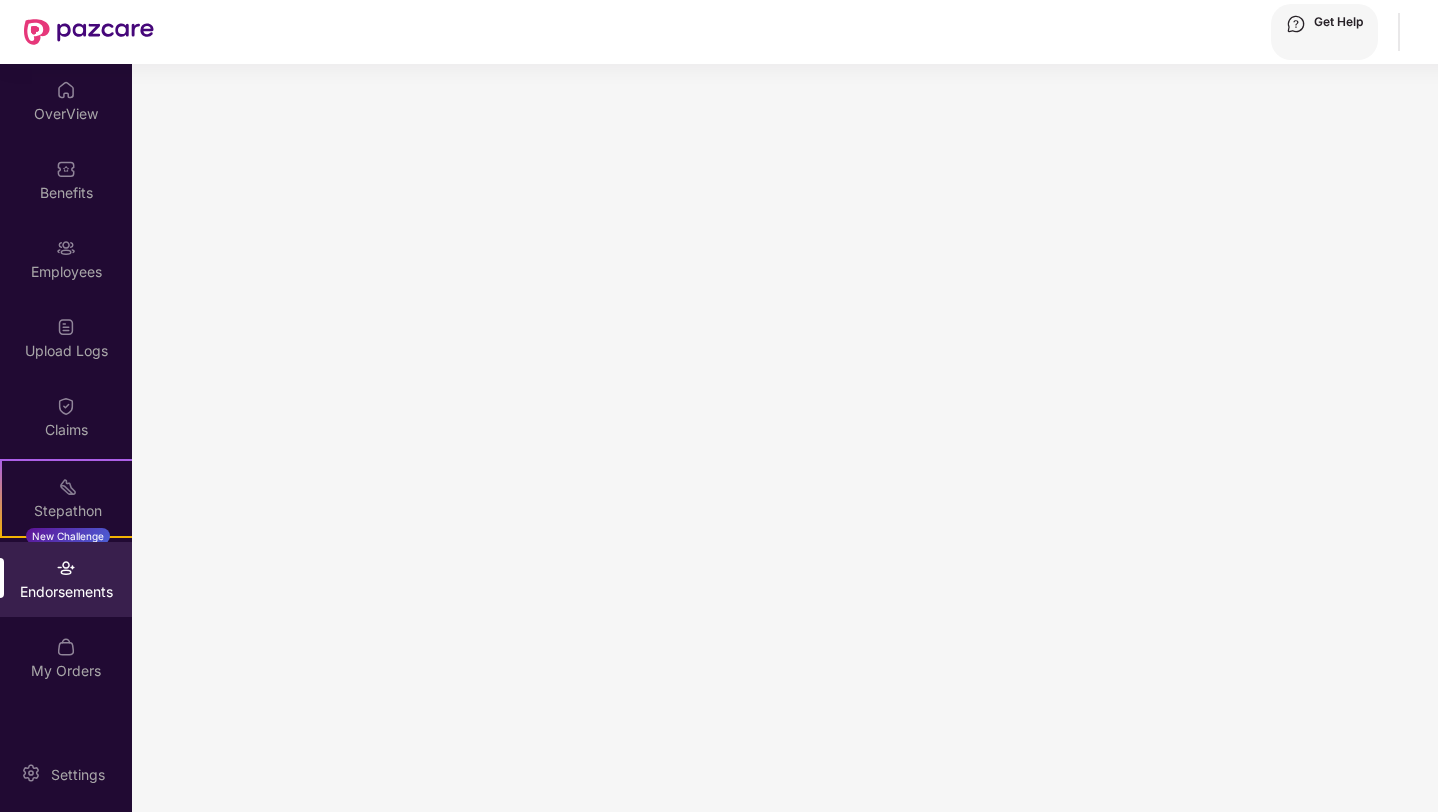 scroll, scrollTop: 0, scrollLeft: 0, axis: both 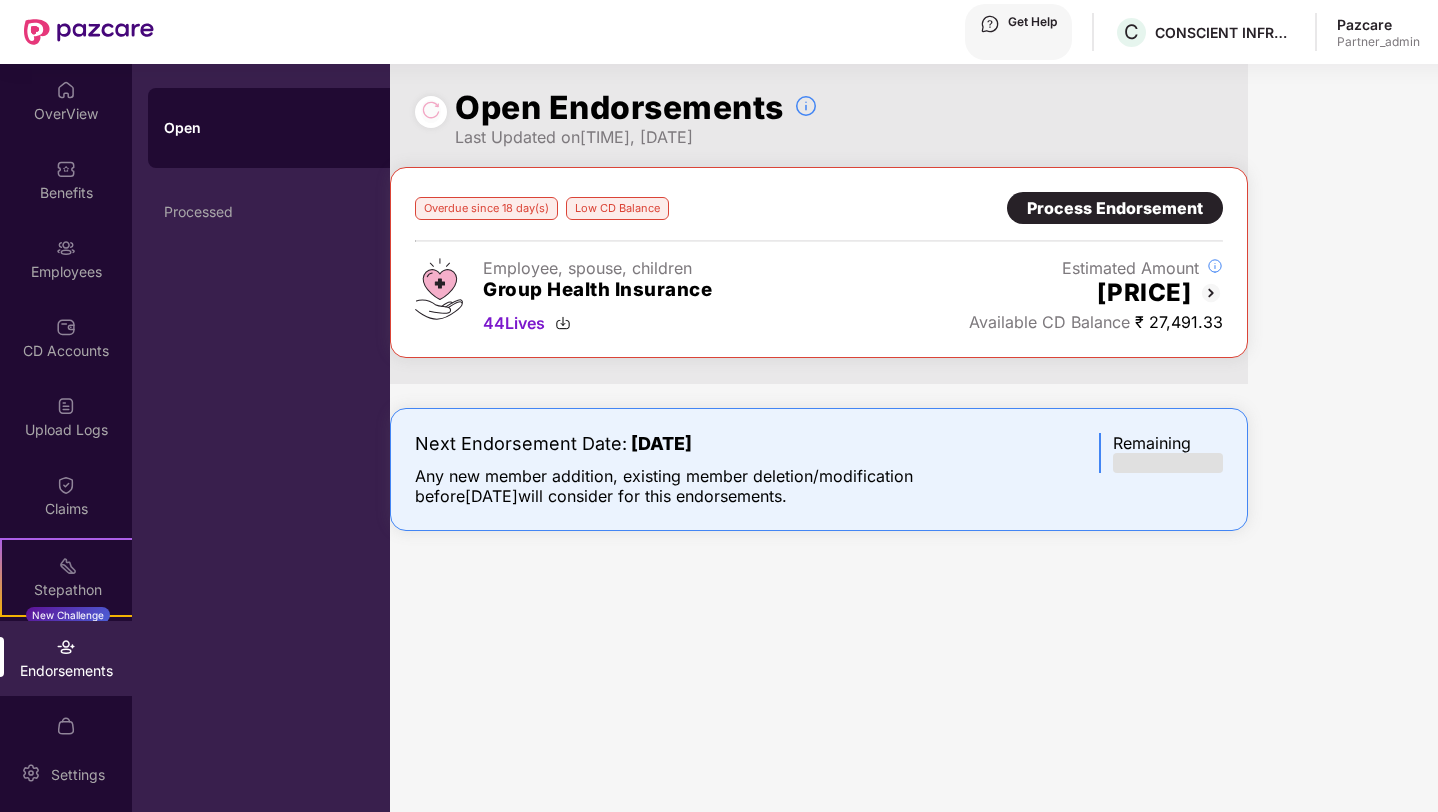 click on "Process Endorsement" at bounding box center (1115, 208) 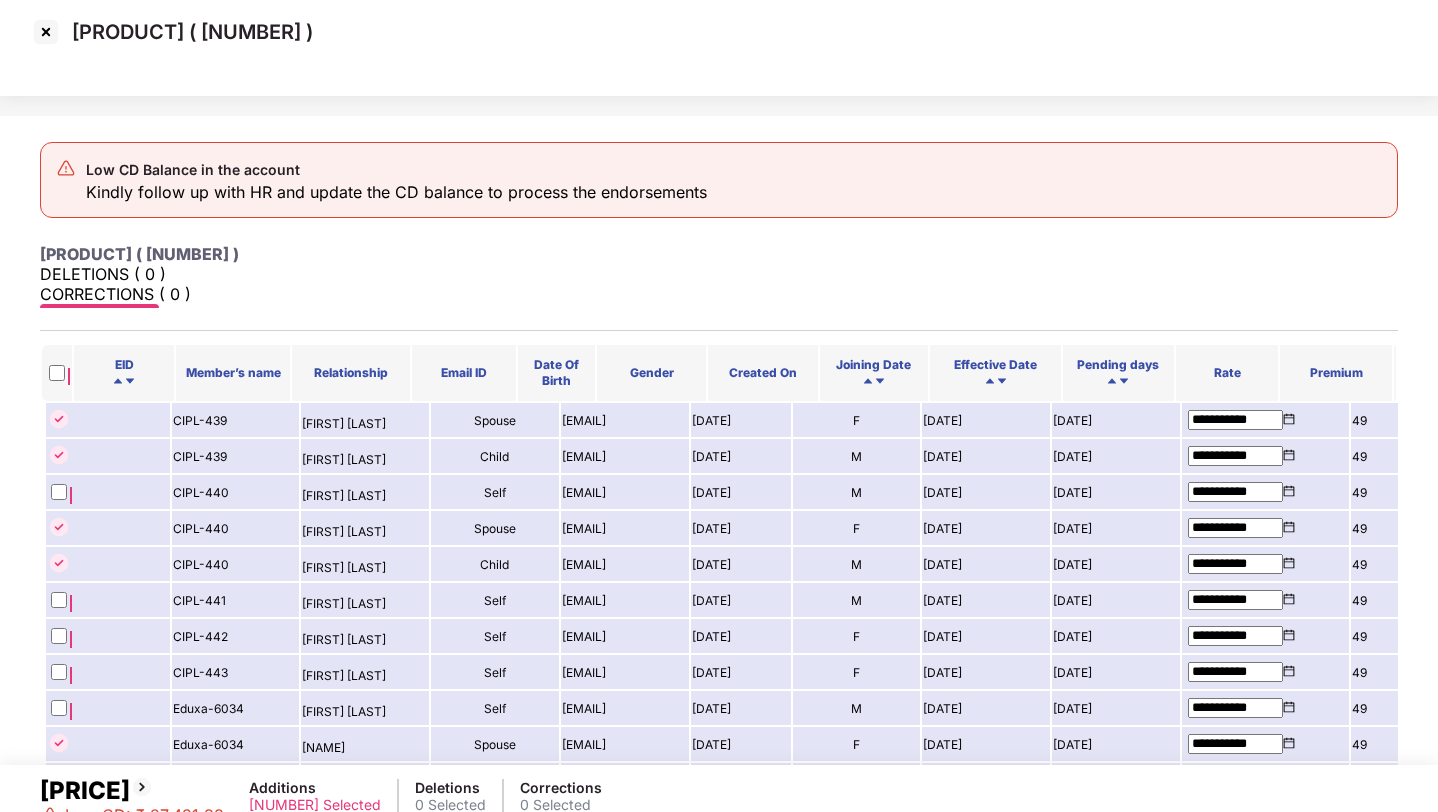 scroll, scrollTop: 0, scrollLeft: 0, axis: both 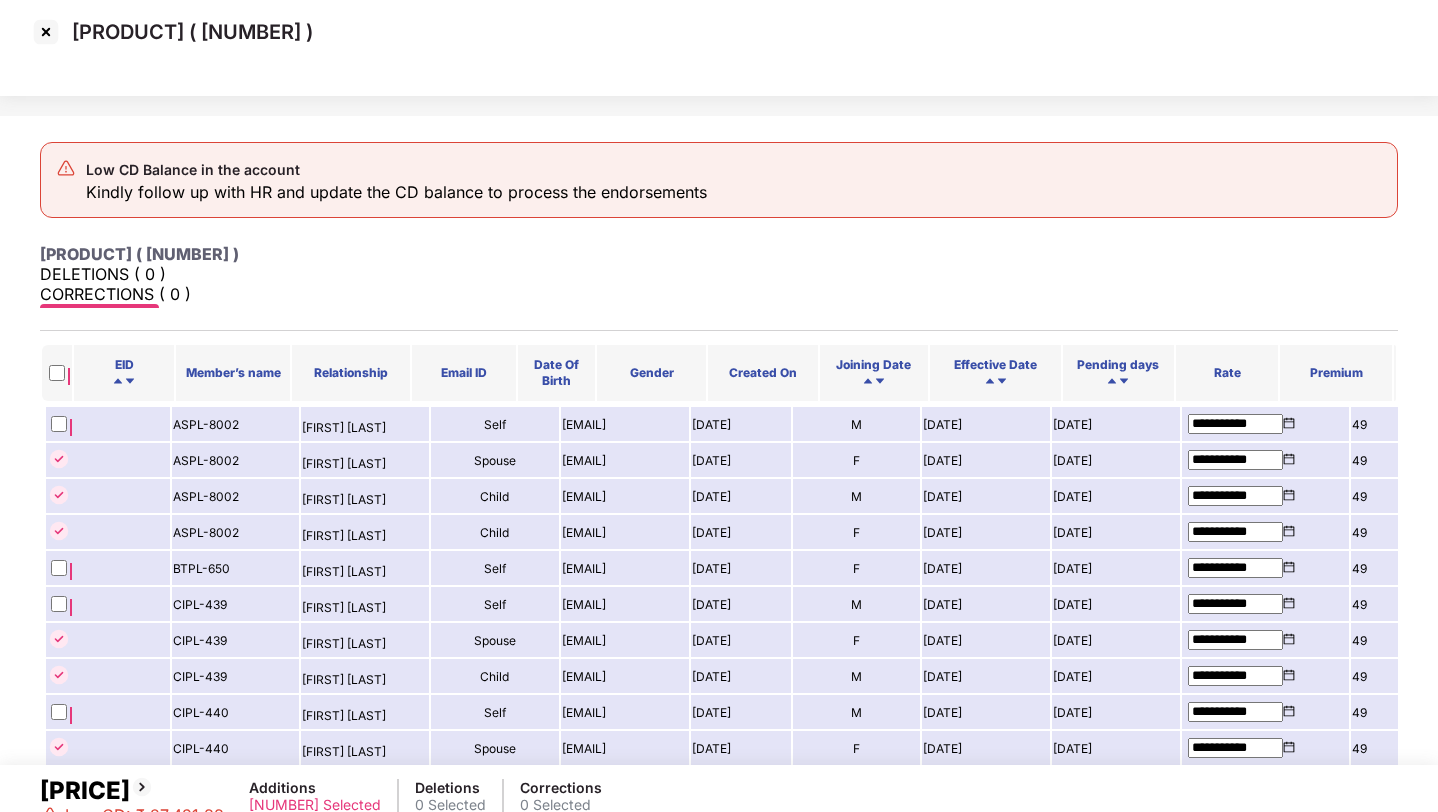 click at bounding box center [46, 32] 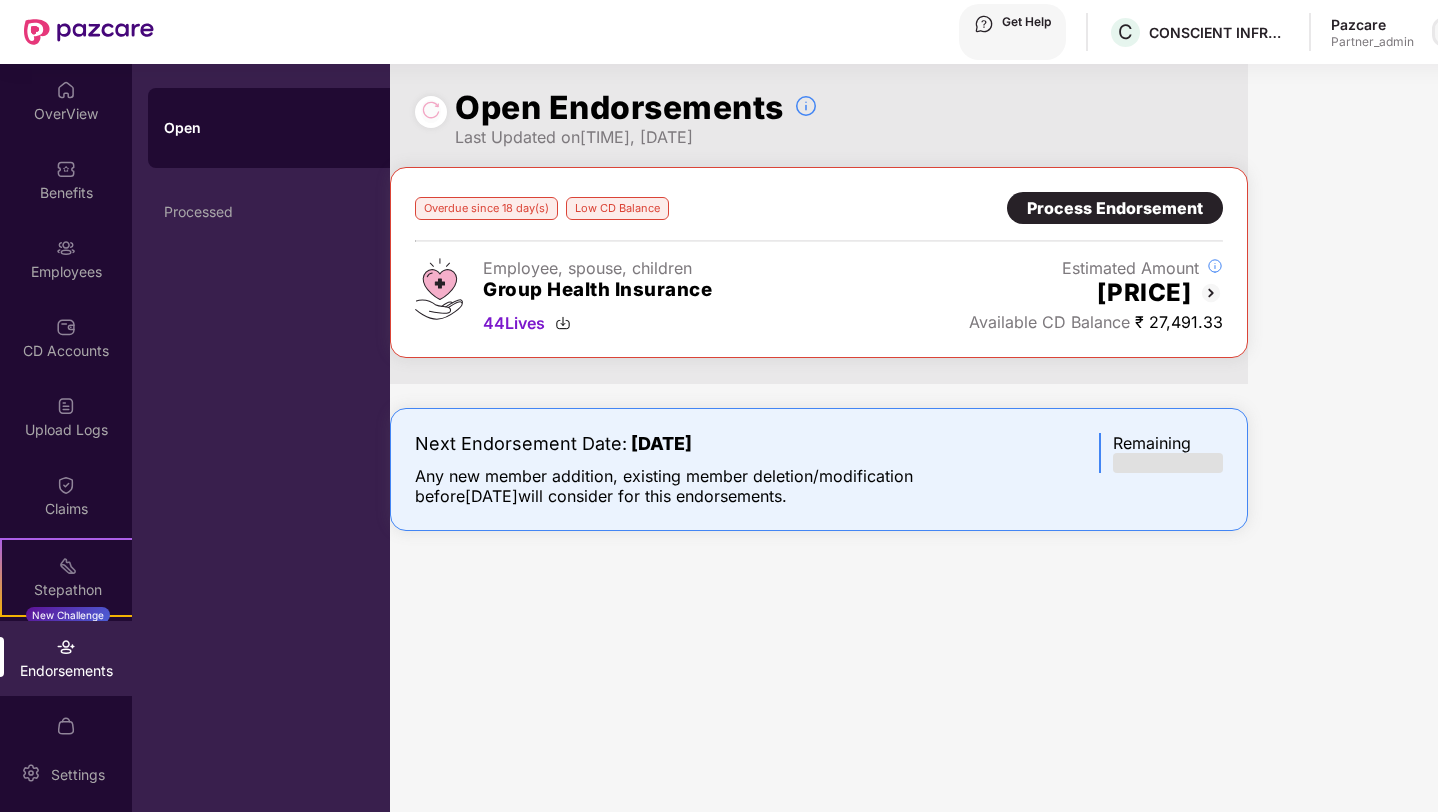 click at bounding box center [1447, 32] 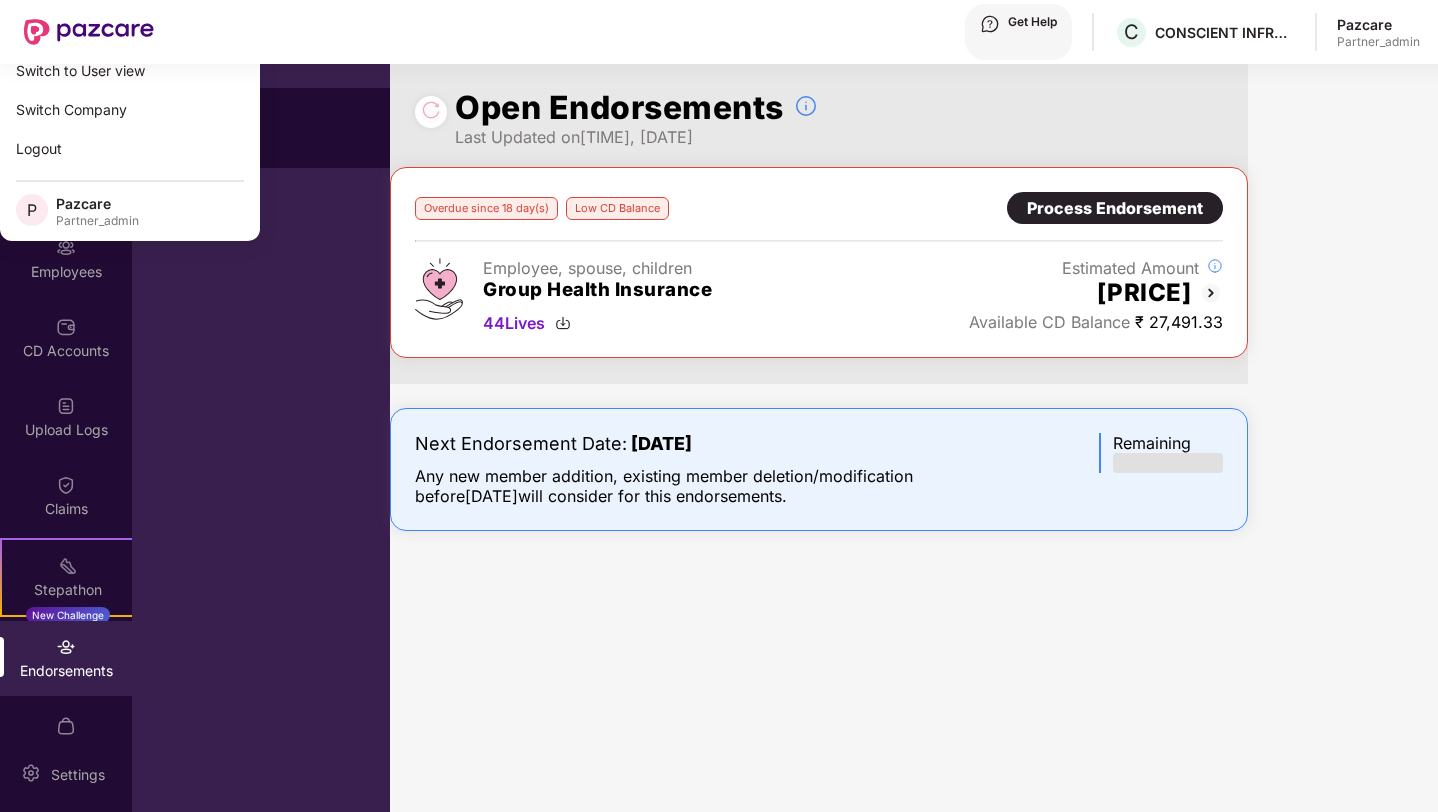 click on "Switch to partner view" at bounding box center (130, 31) 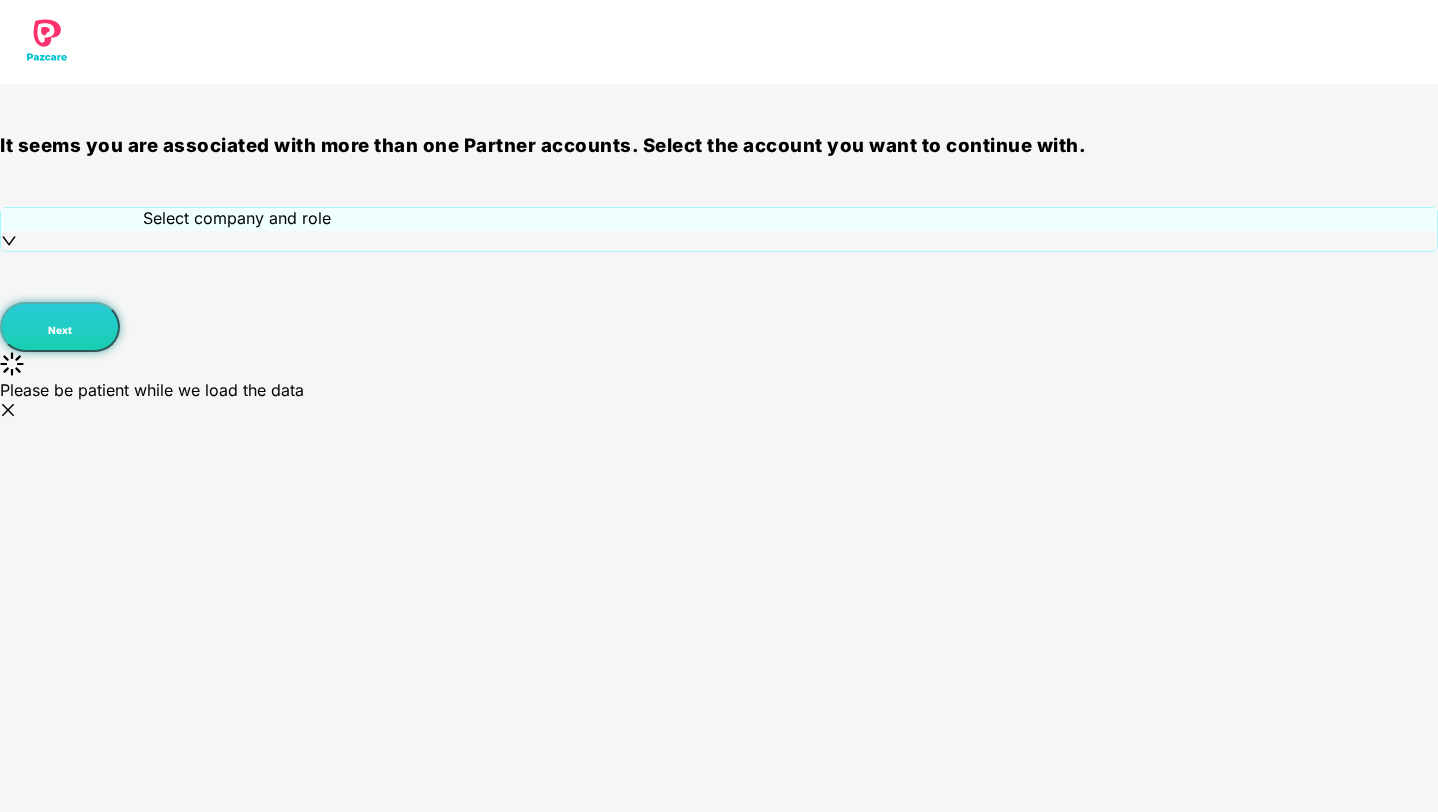 click on "Select company and role" at bounding box center (237, 218) 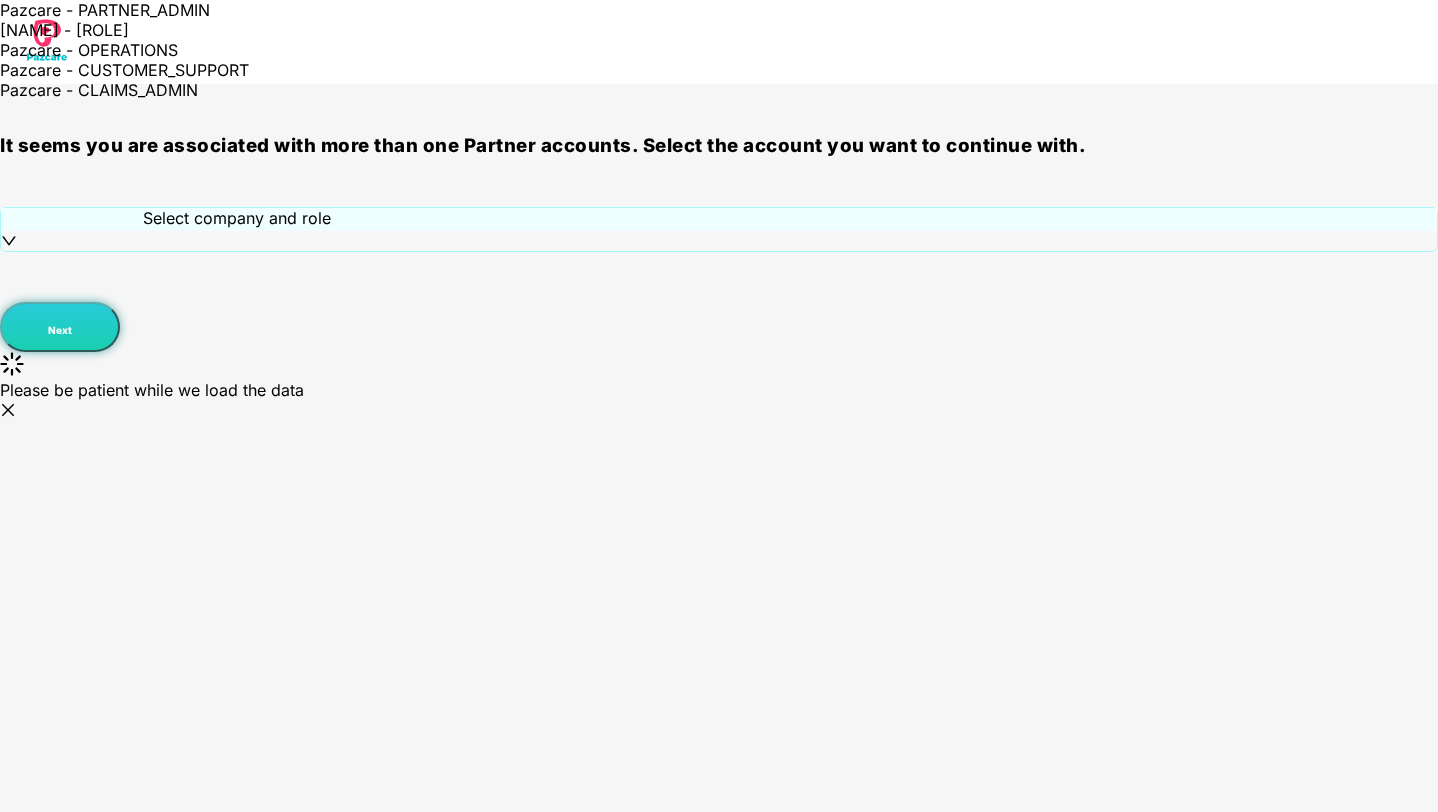 click on "Pazcare - PARTNER_ADMIN" at bounding box center [239, 10] 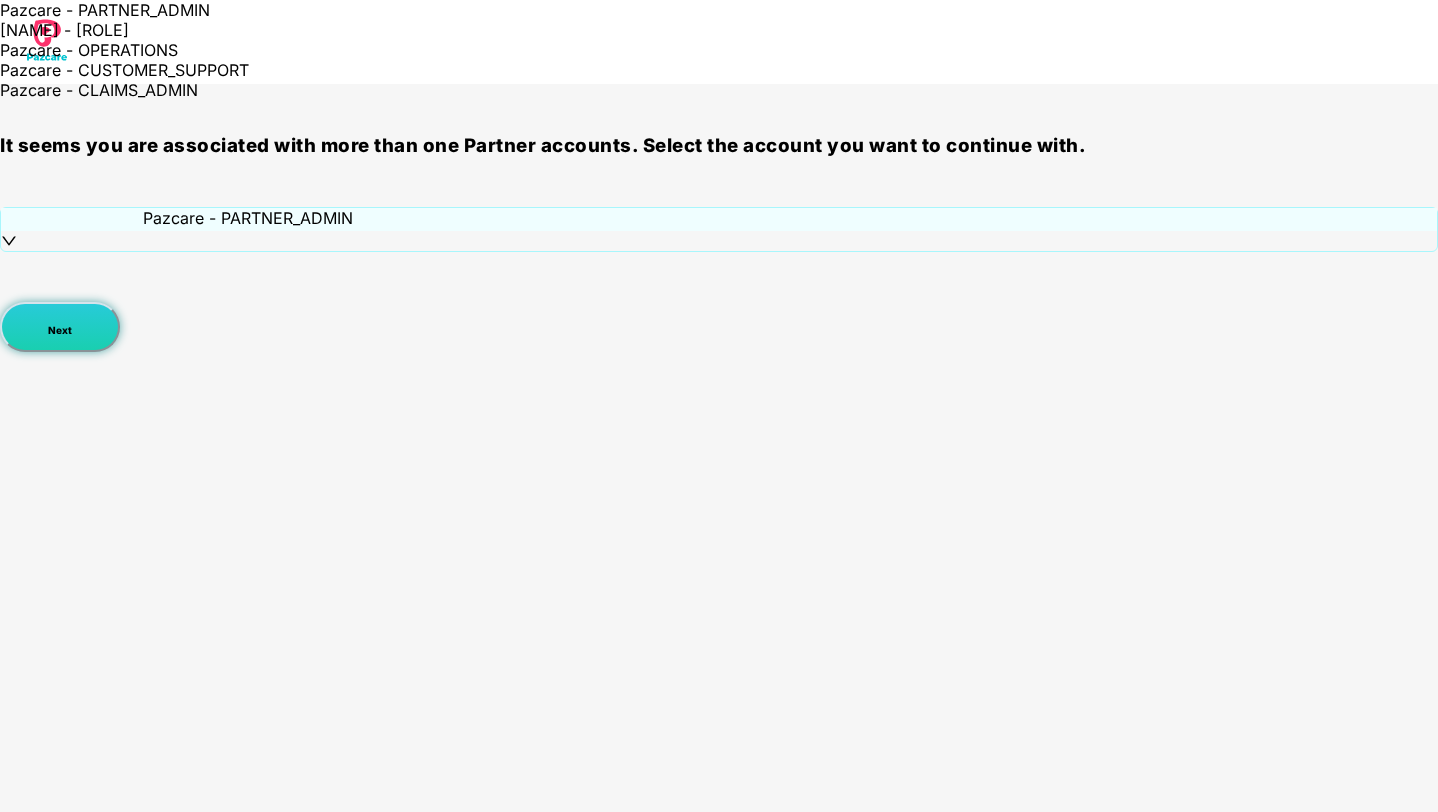 click on "Next" at bounding box center [60, 330] 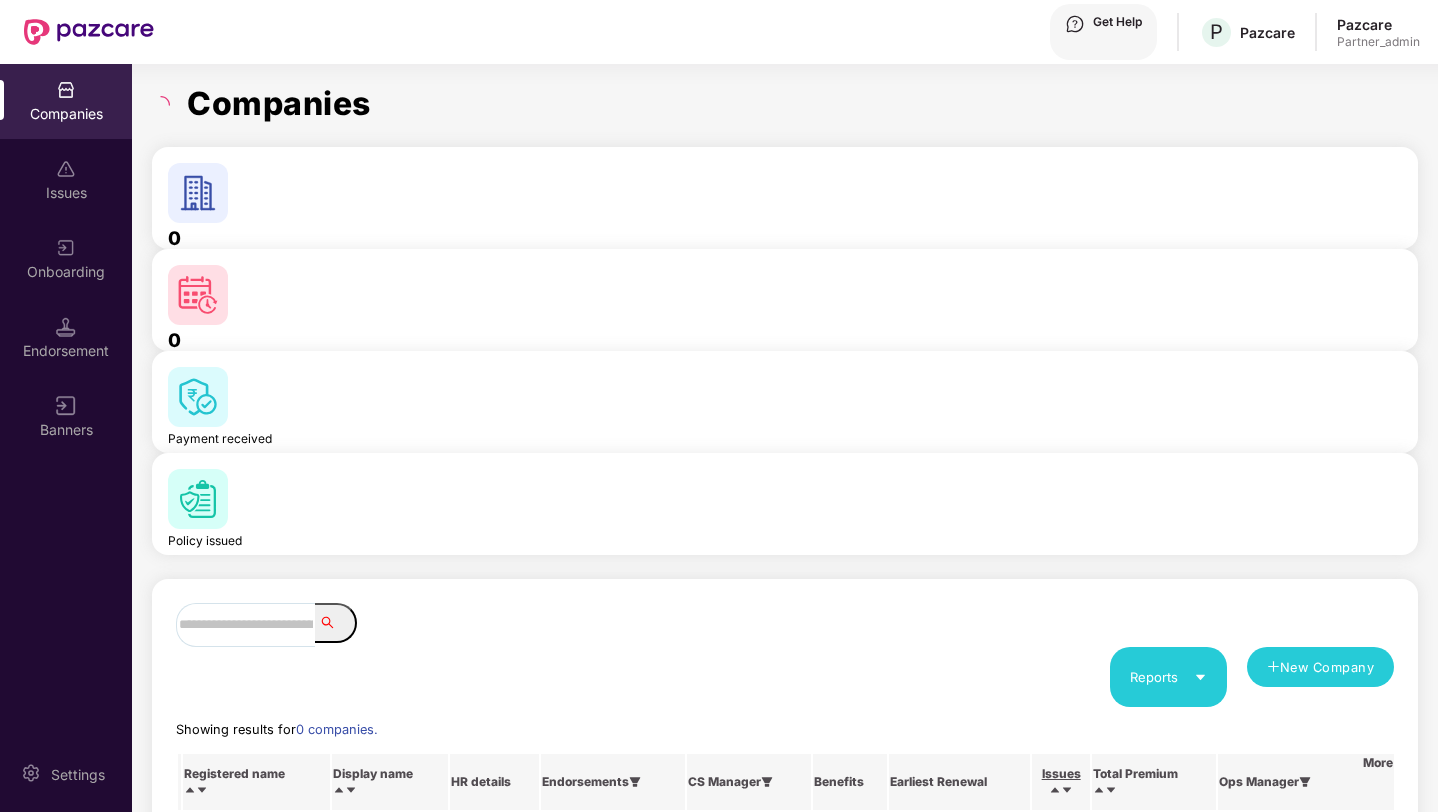 click at bounding box center (245, 625) 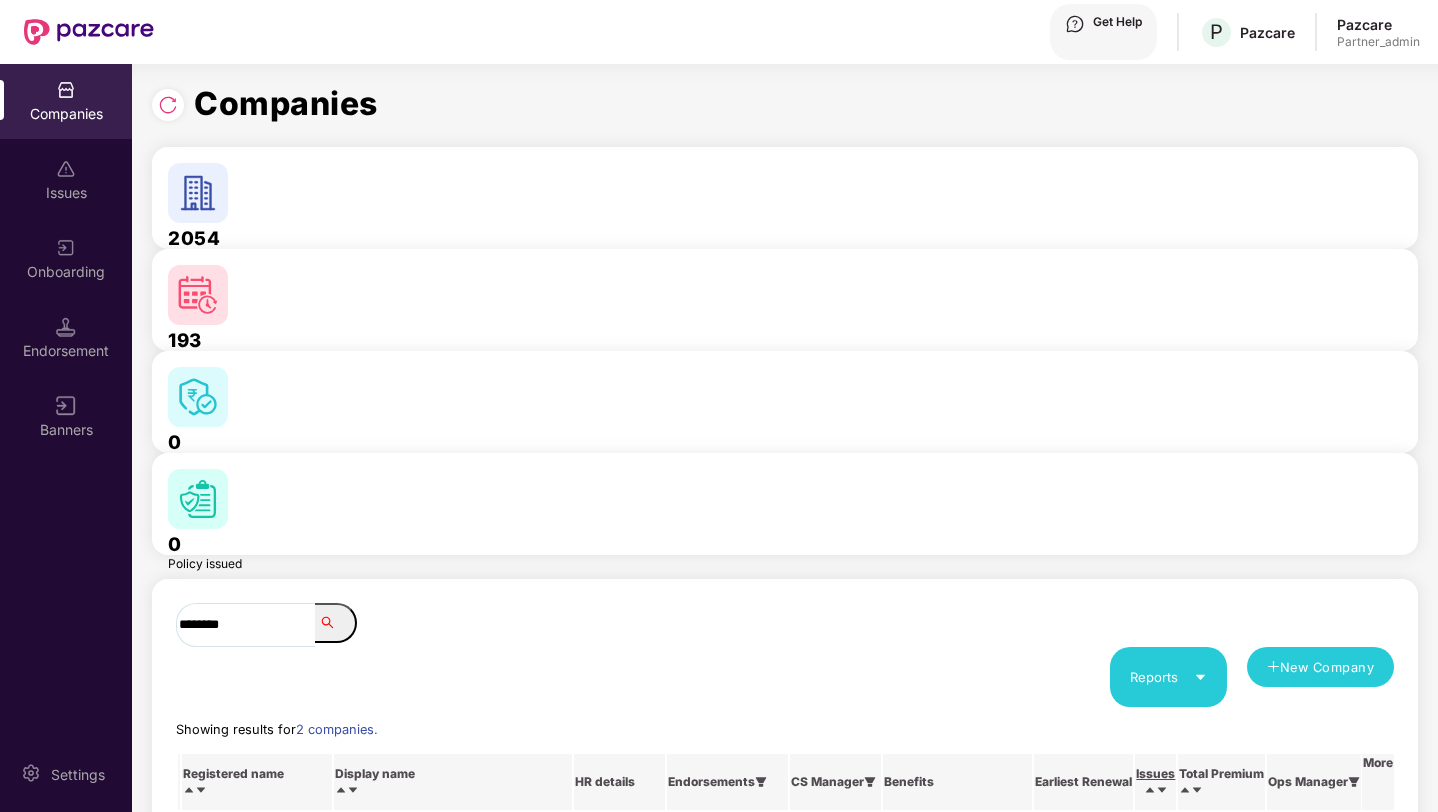 type on "********" 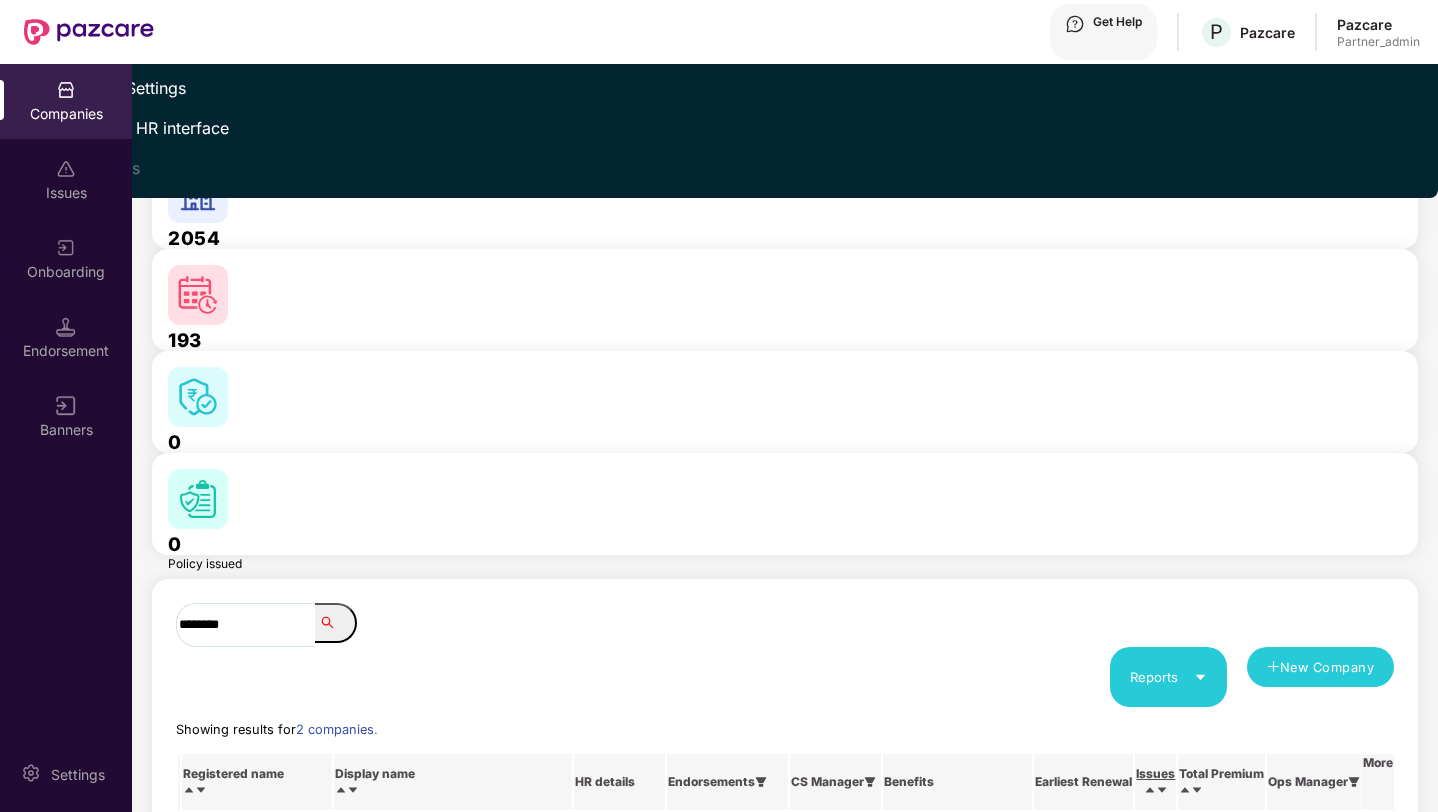 click on "Switch to HR interface" at bounding box center (127, 128) 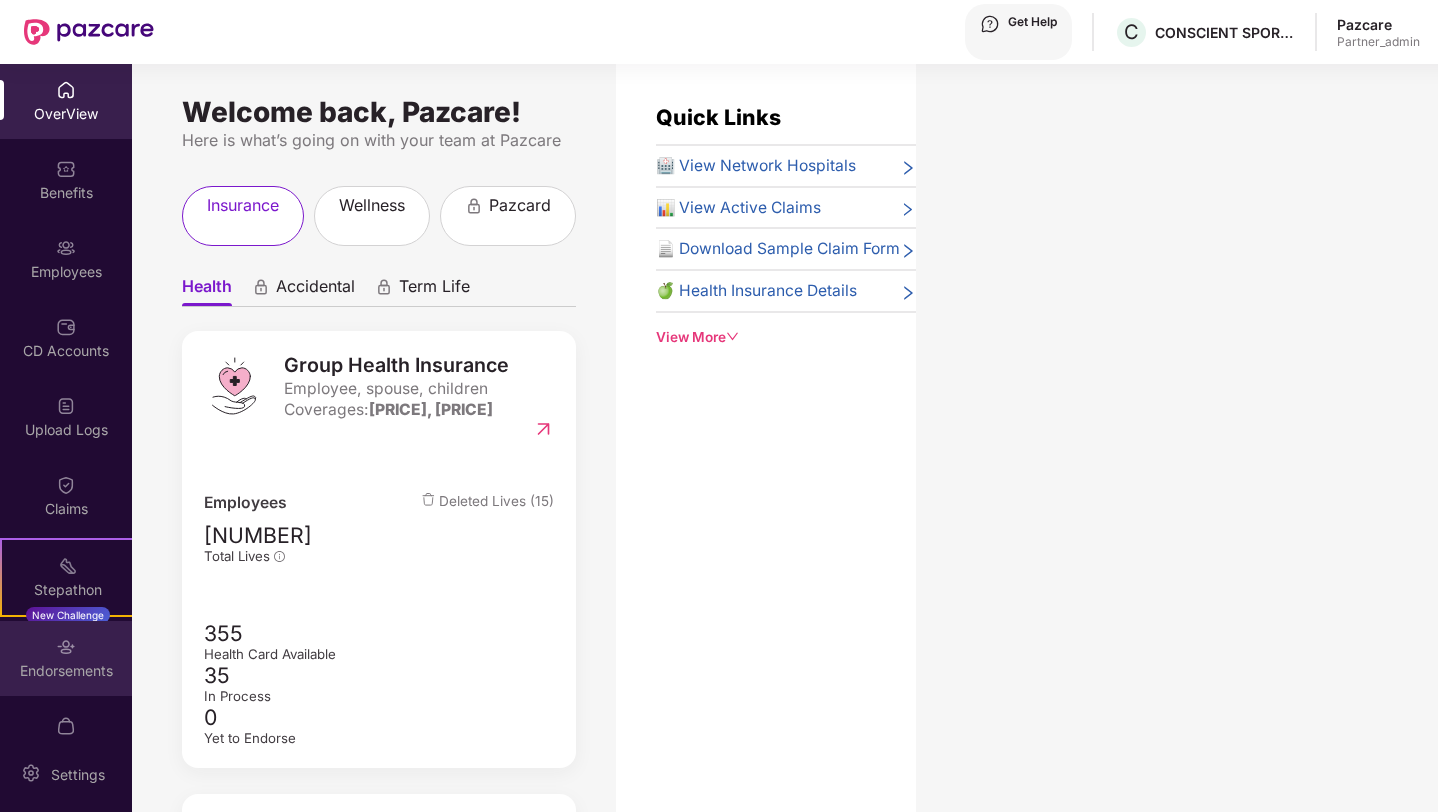click on "Endorsements" at bounding box center (66, 658) 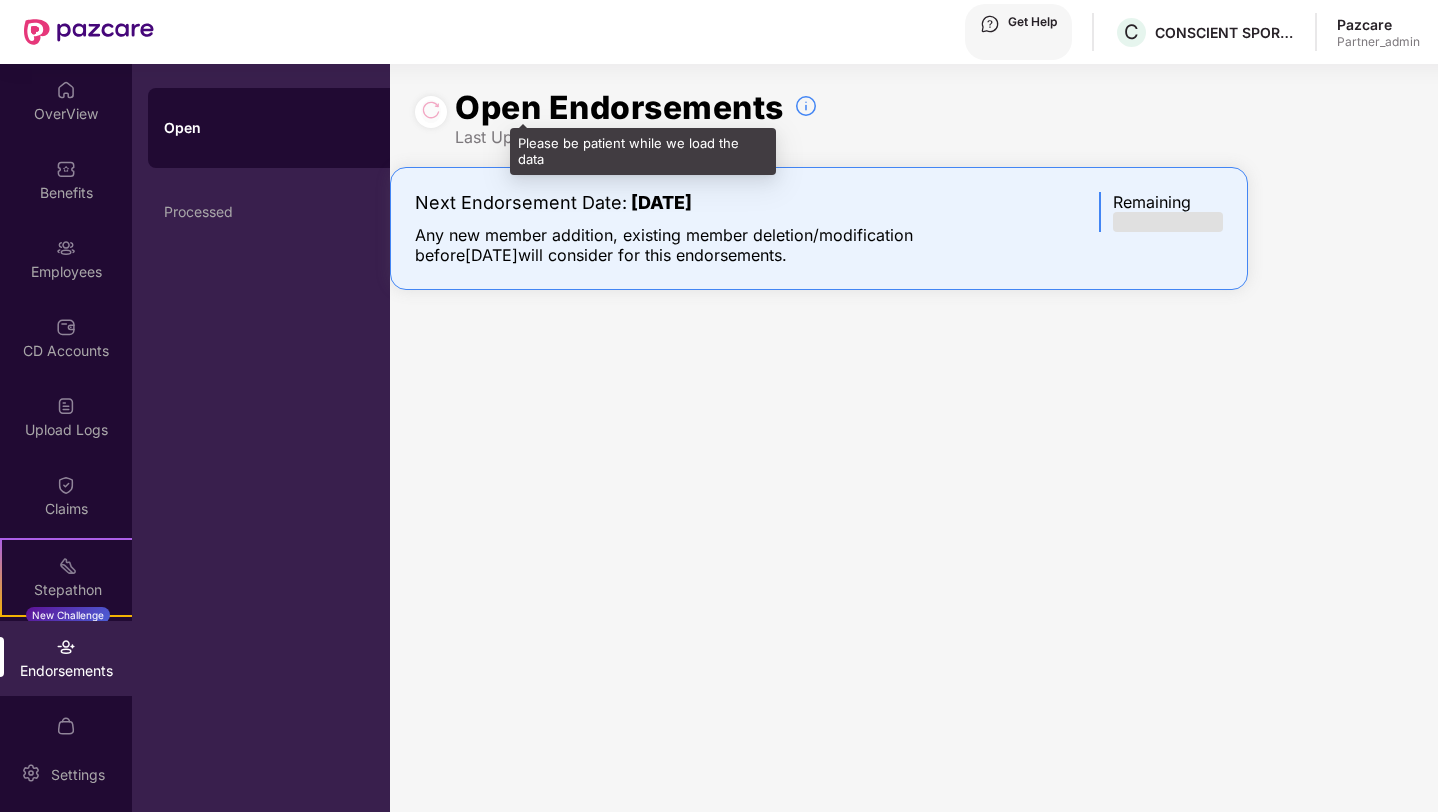 click at bounding box center [431, 112] 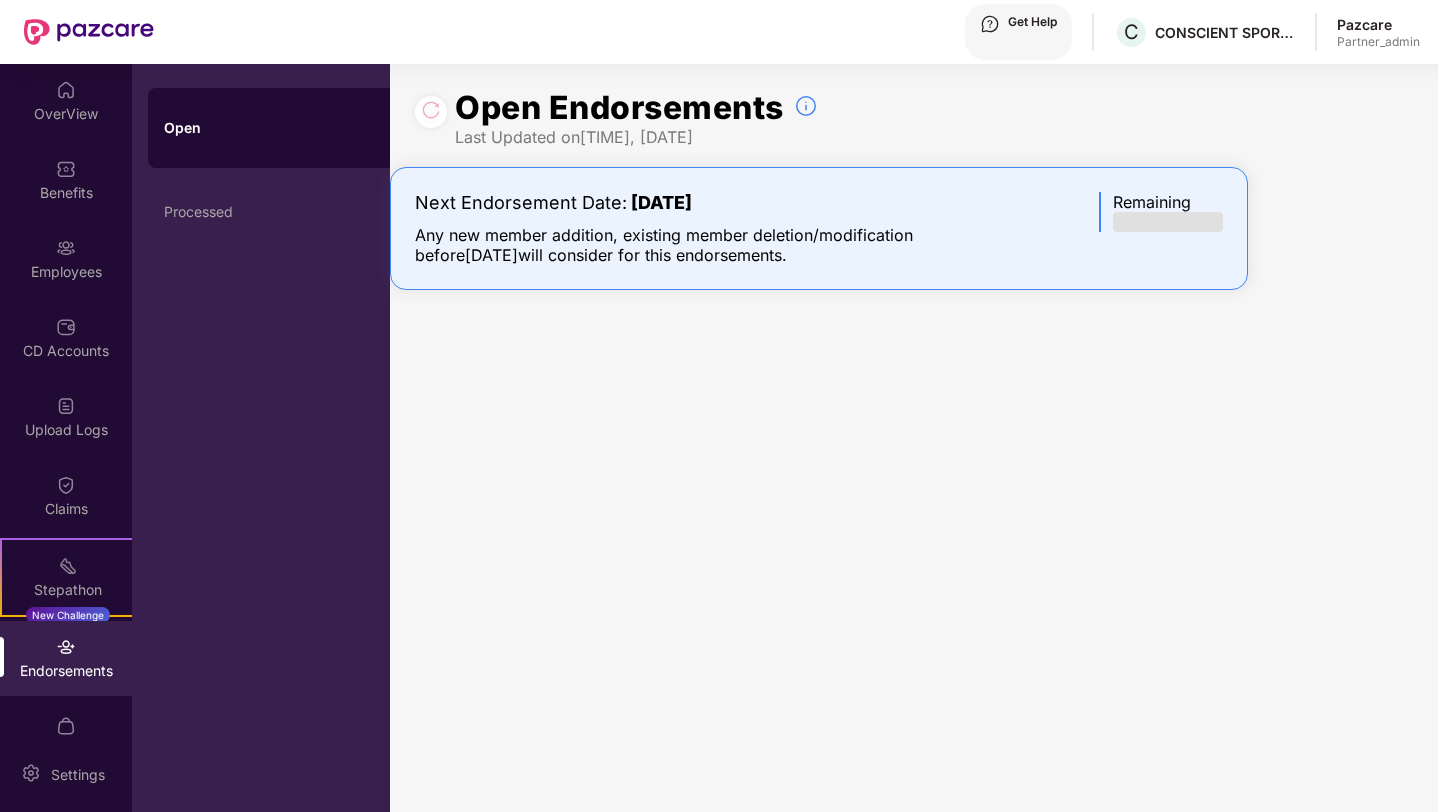 click at bounding box center (431, 112) 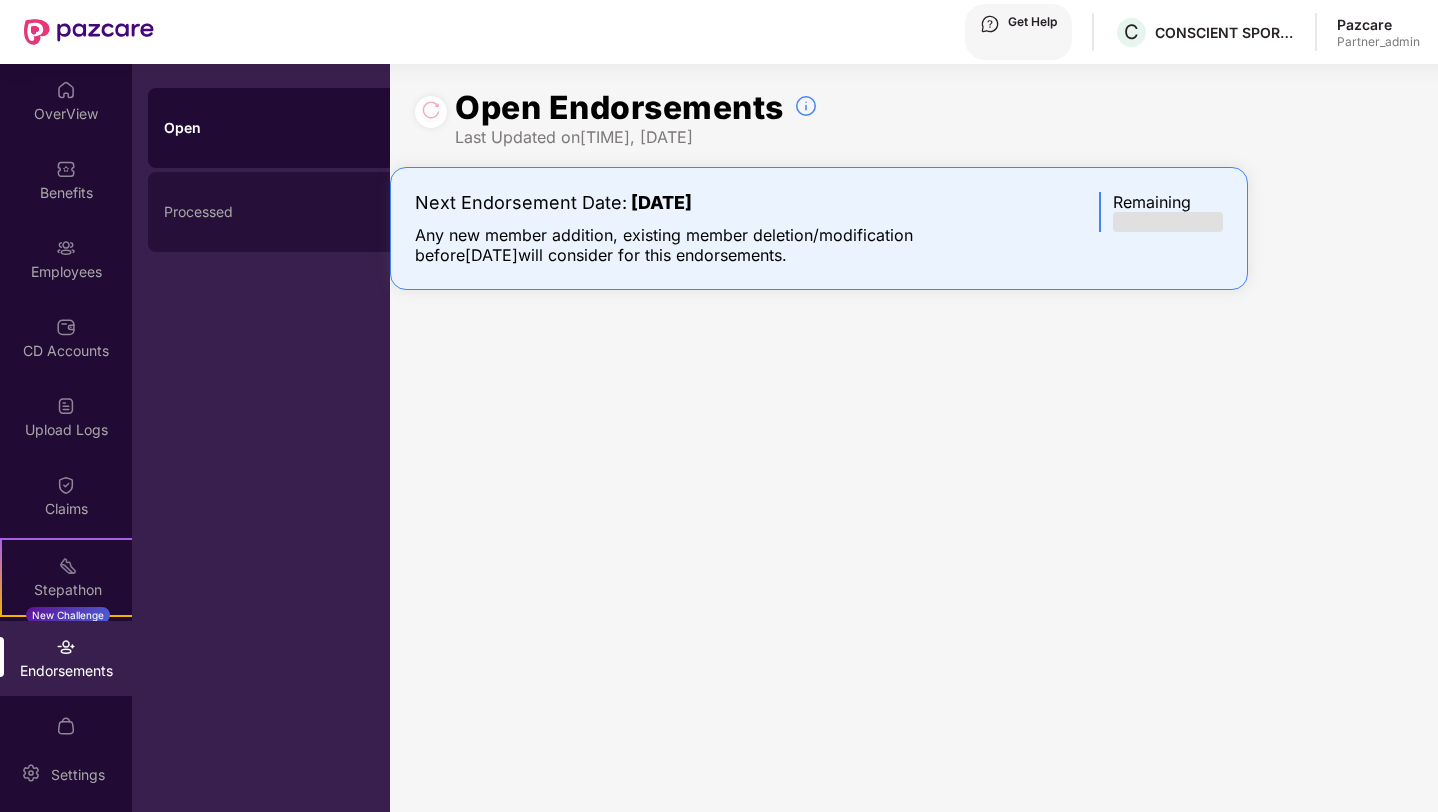 click on "Processed" at bounding box center [277, 212] 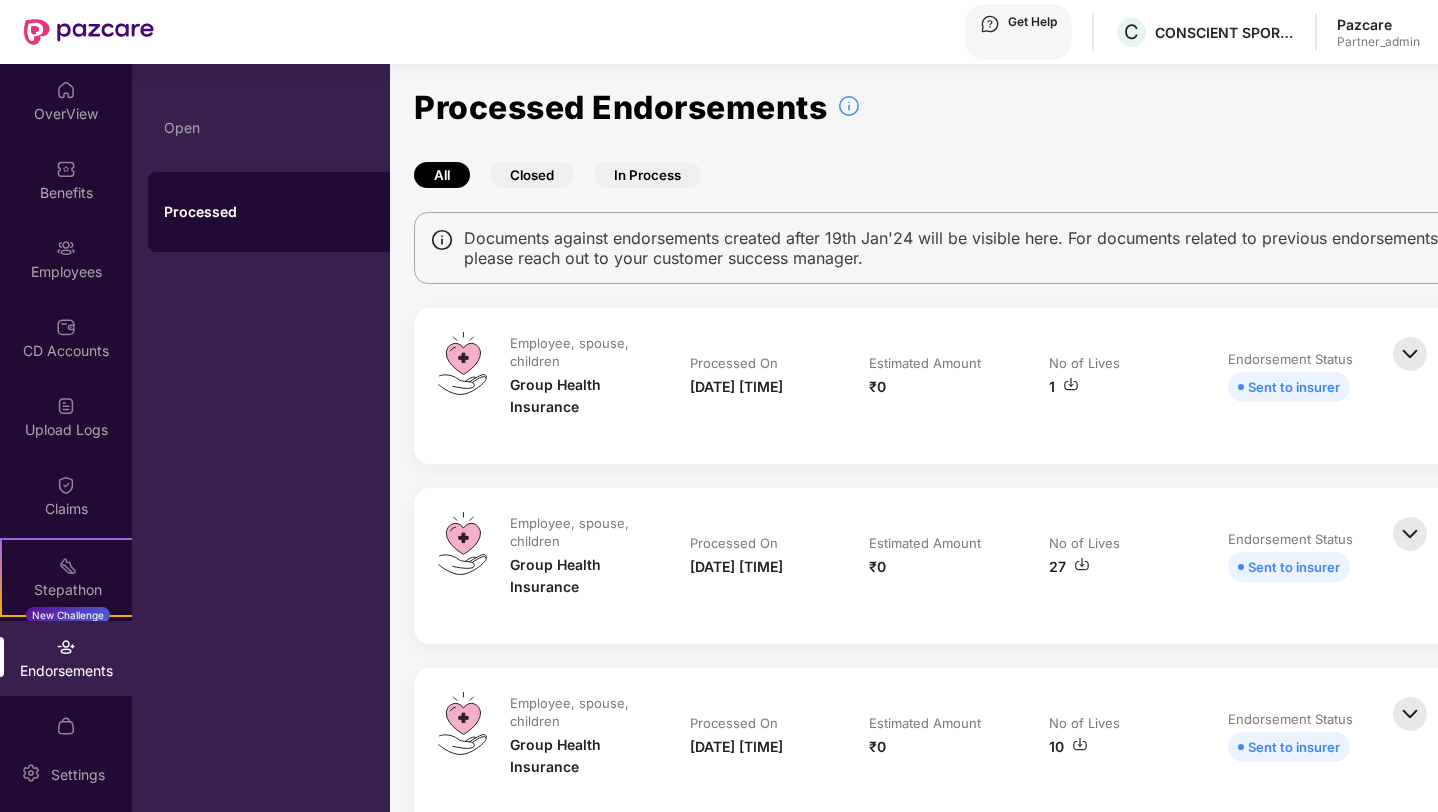 click on "Closed" at bounding box center (532, 175) 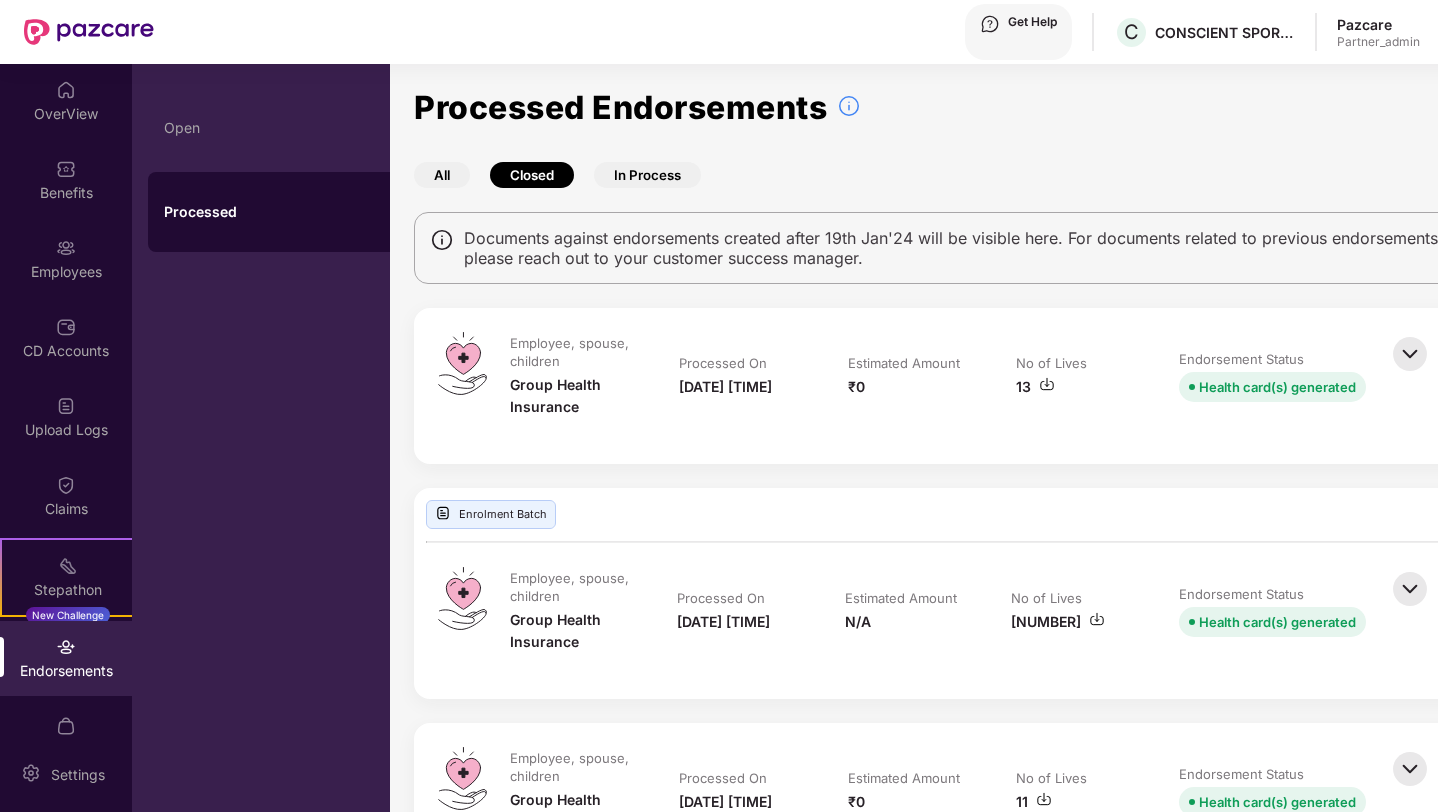 click on "In Process" at bounding box center (647, 175) 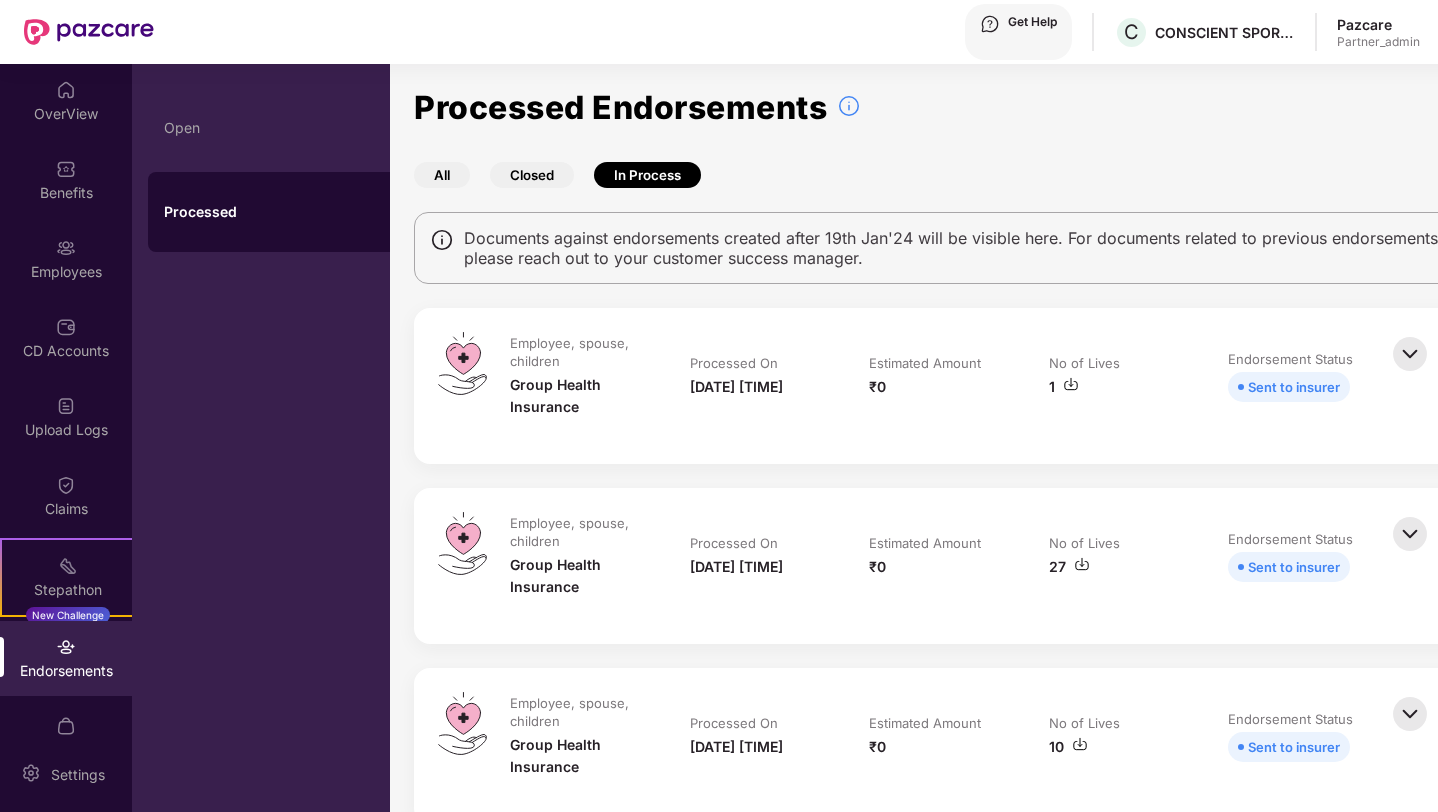 click on "All" at bounding box center (442, 175) 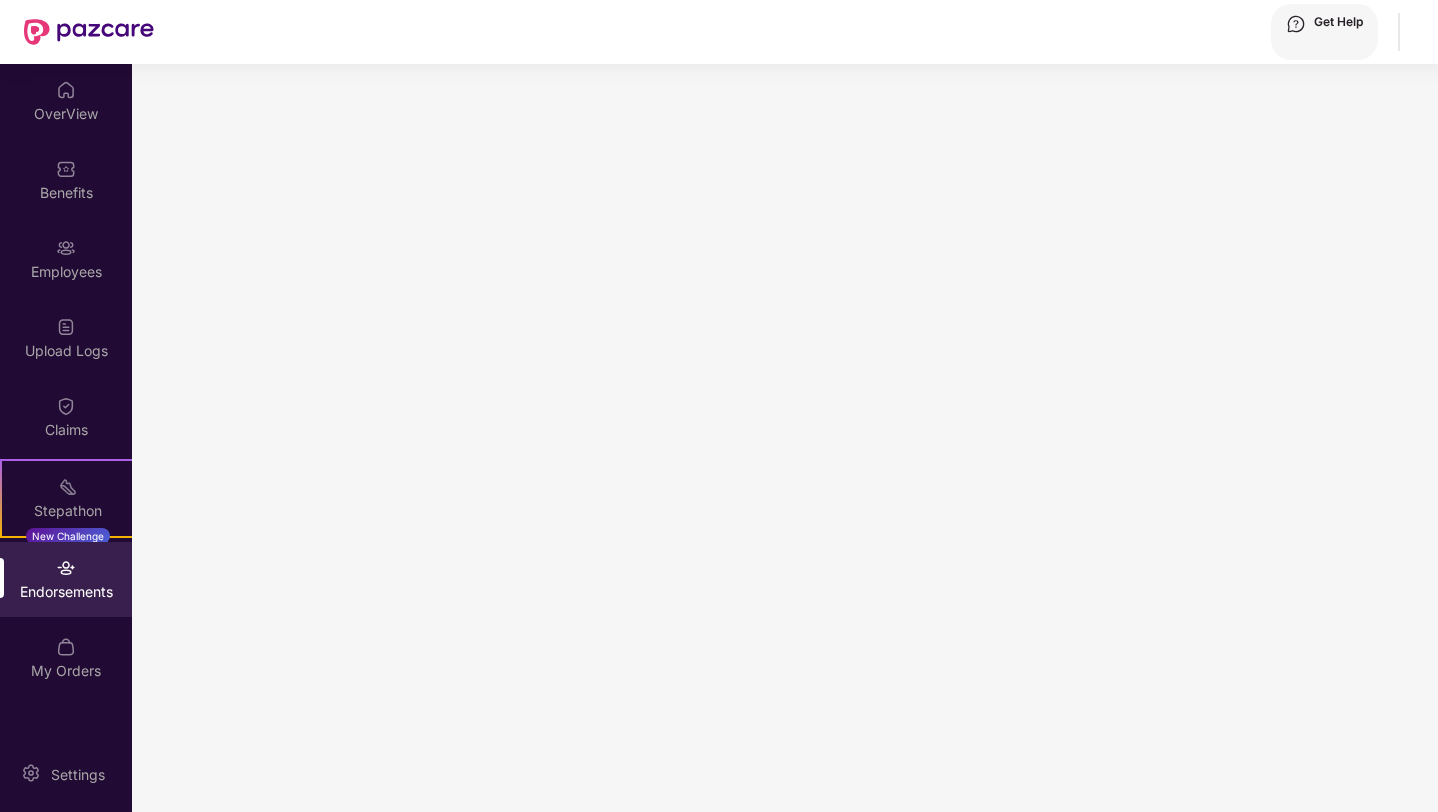 scroll, scrollTop: 0, scrollLeft: 0, axis: both 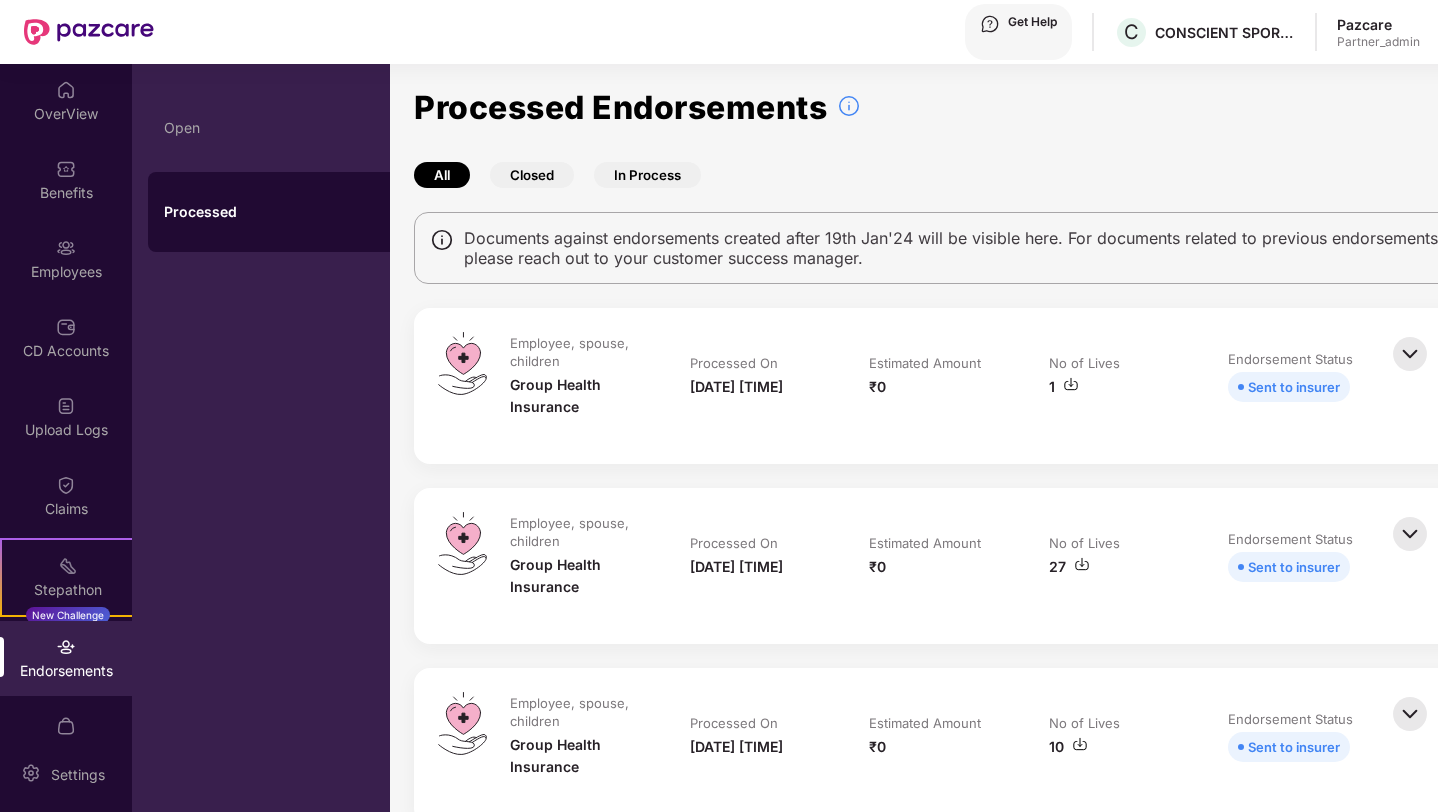 click on "Closed" at bounding box center (532, 175) 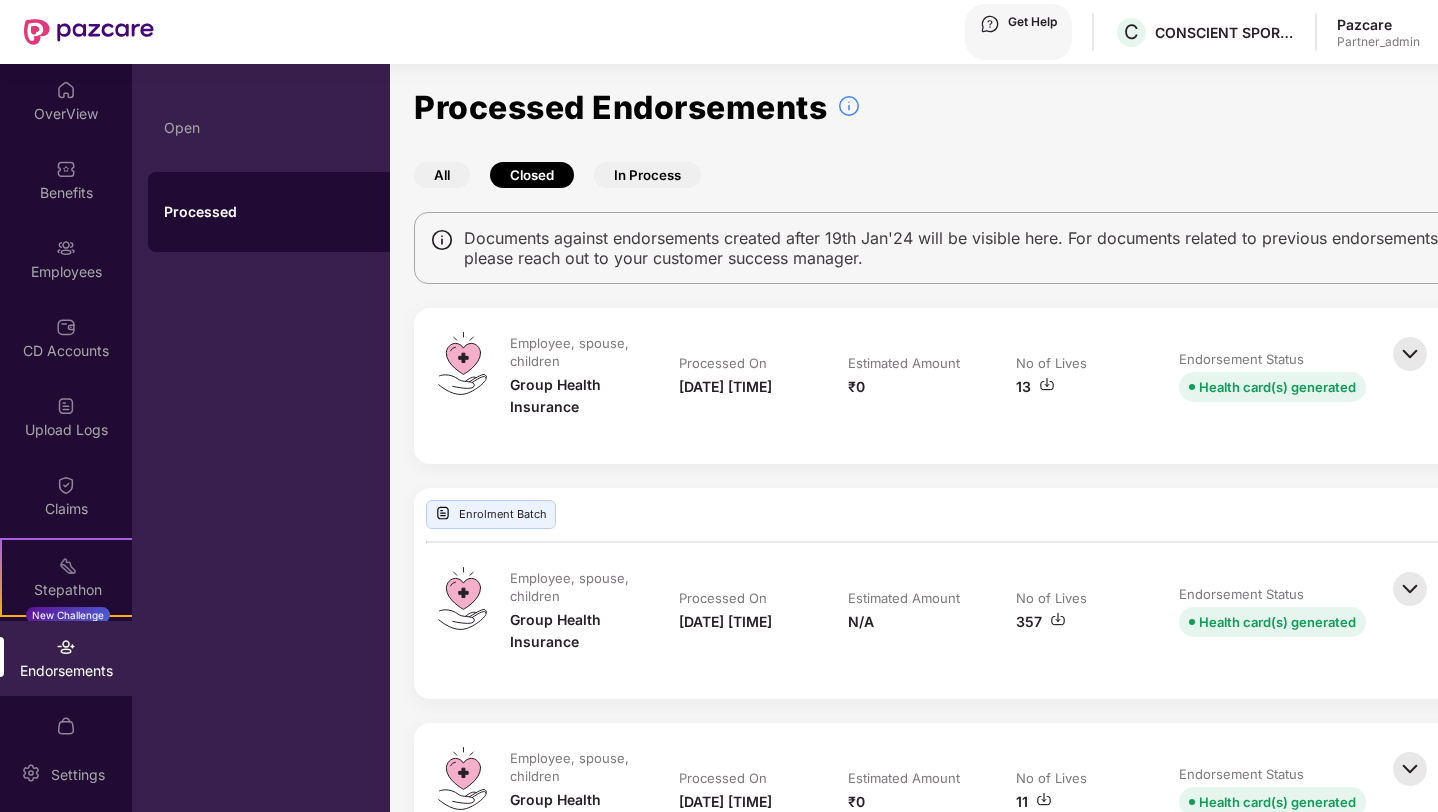 click on "In Process" at bounding box center (647, 175) 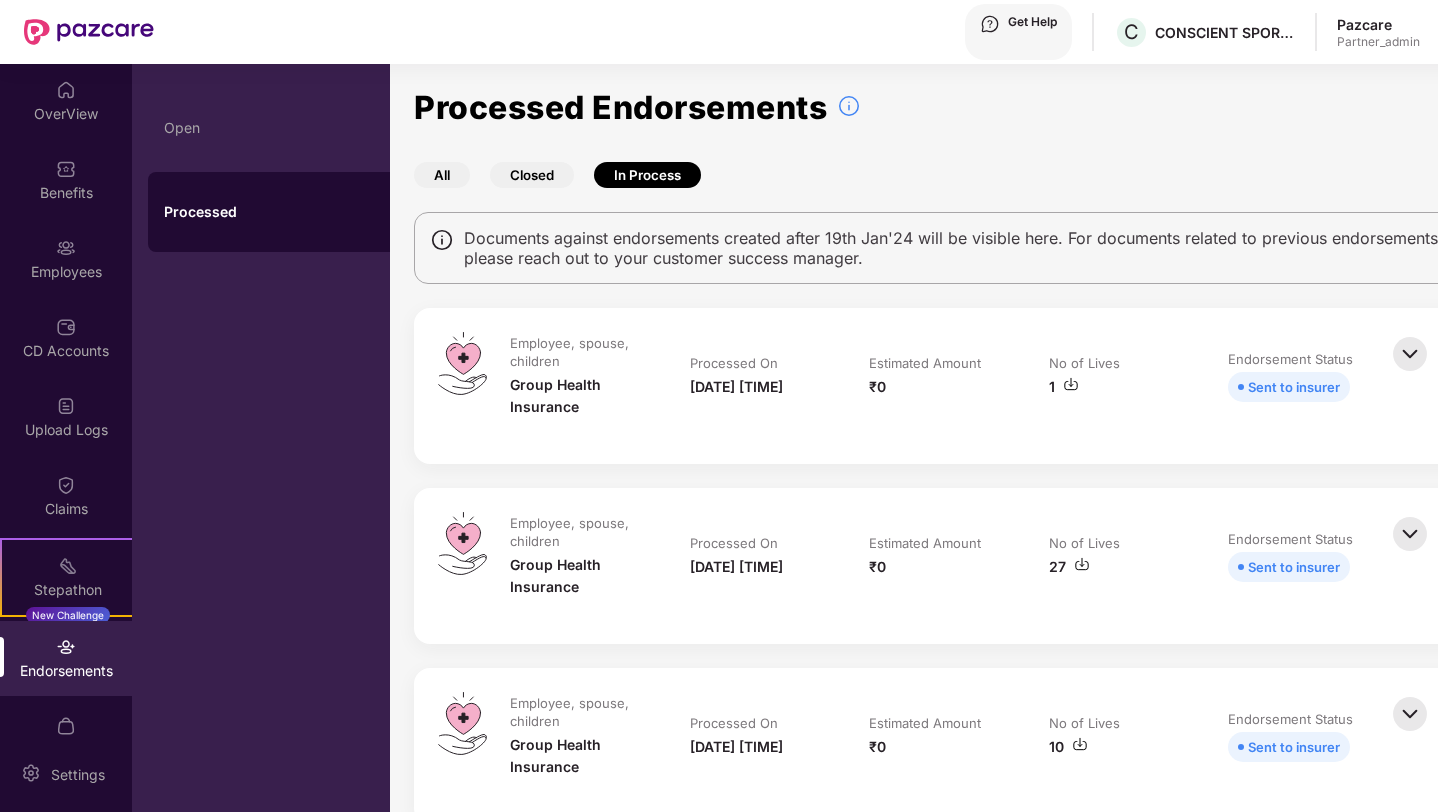 click on "All" at bounding box center (442, 175) 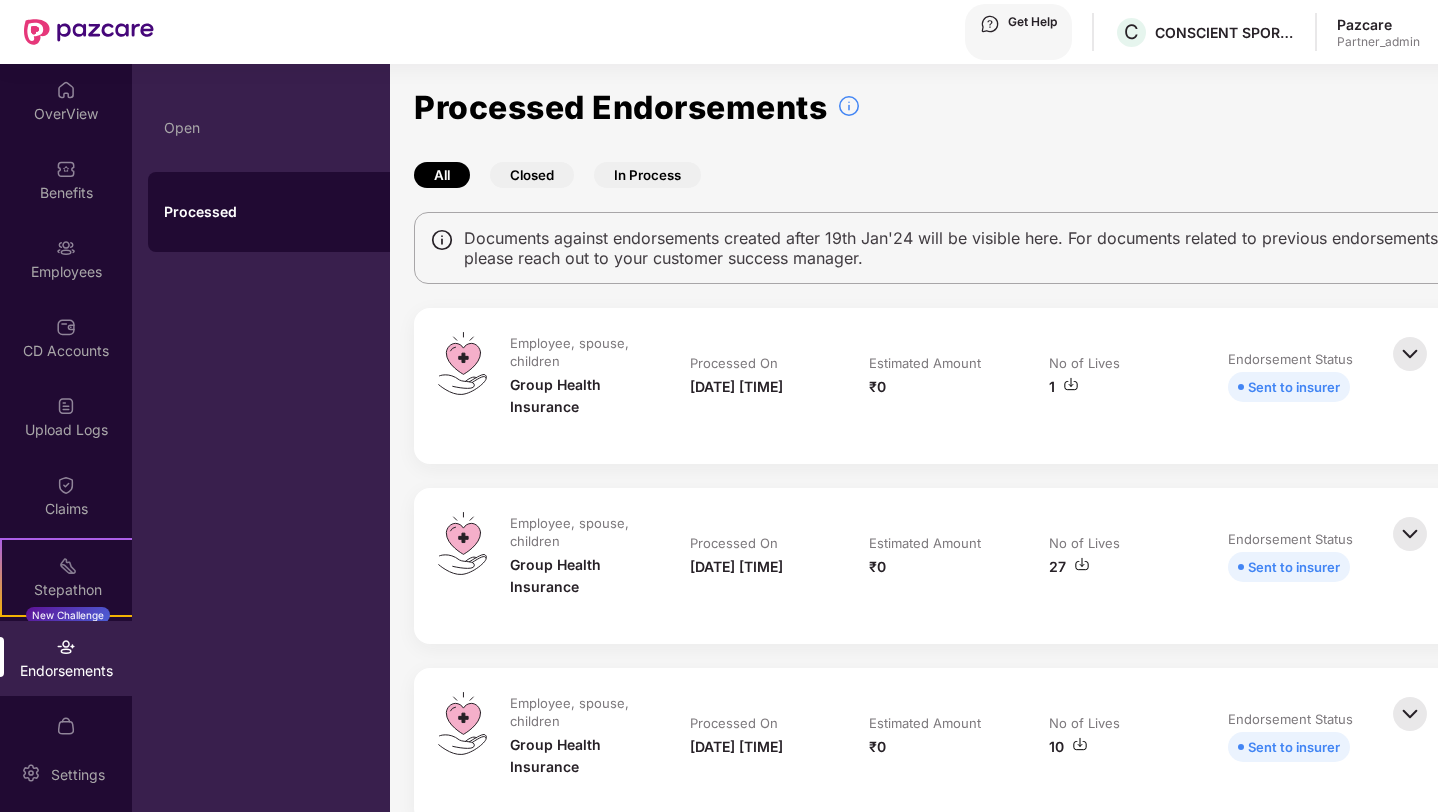 click on "Endorsements" at bounding box center [66, 671] 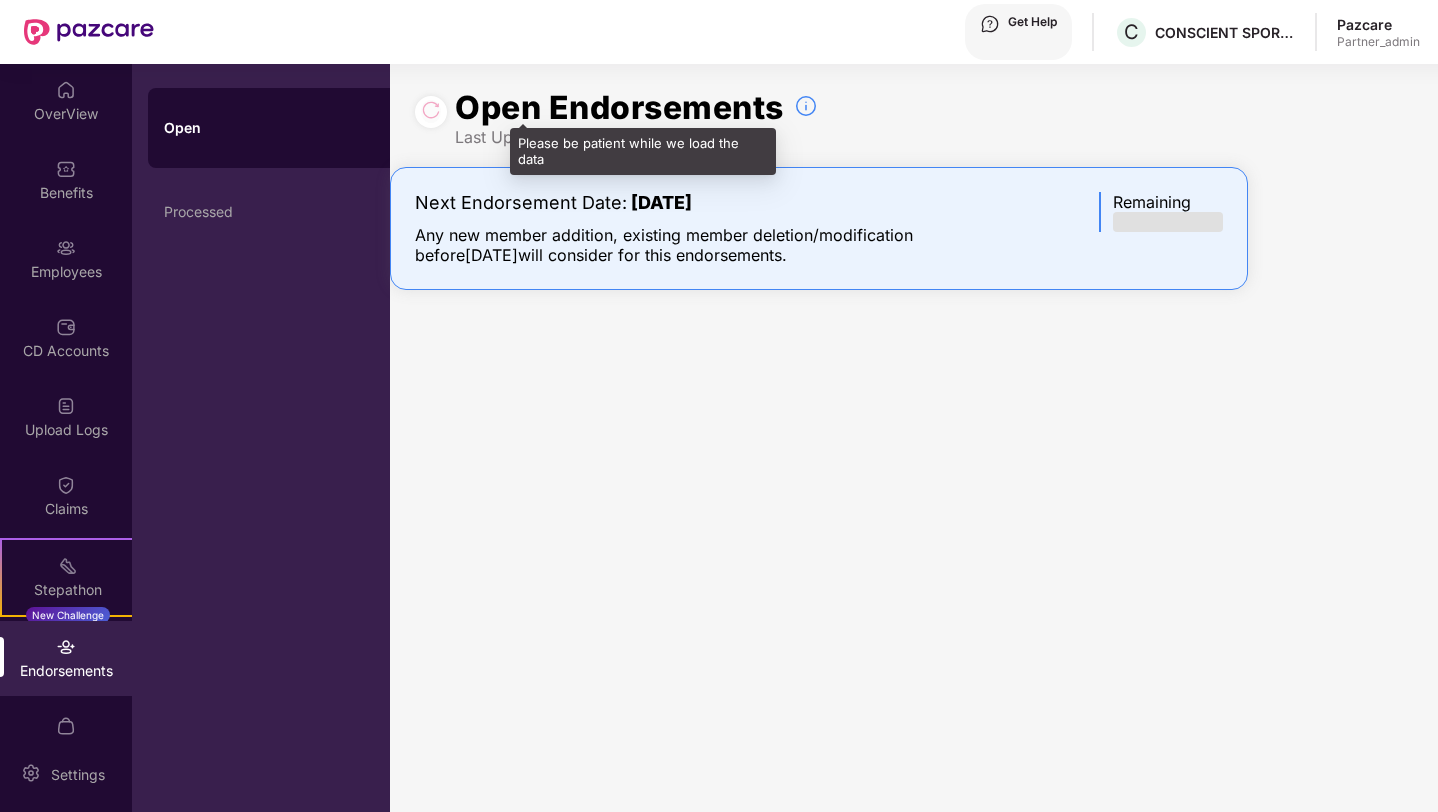 click at bounding box center (431, 112) 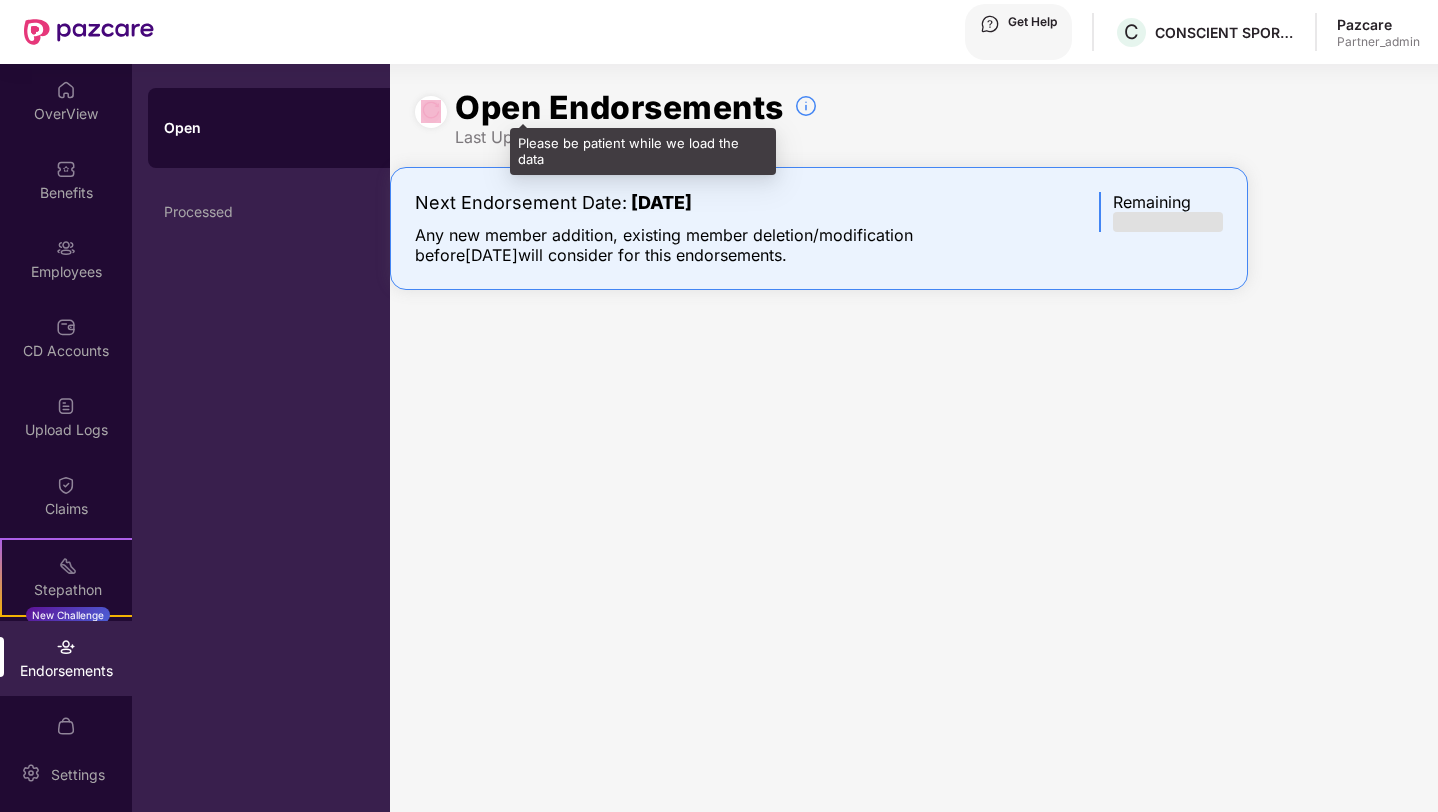 click at bounding box center [431, 112] 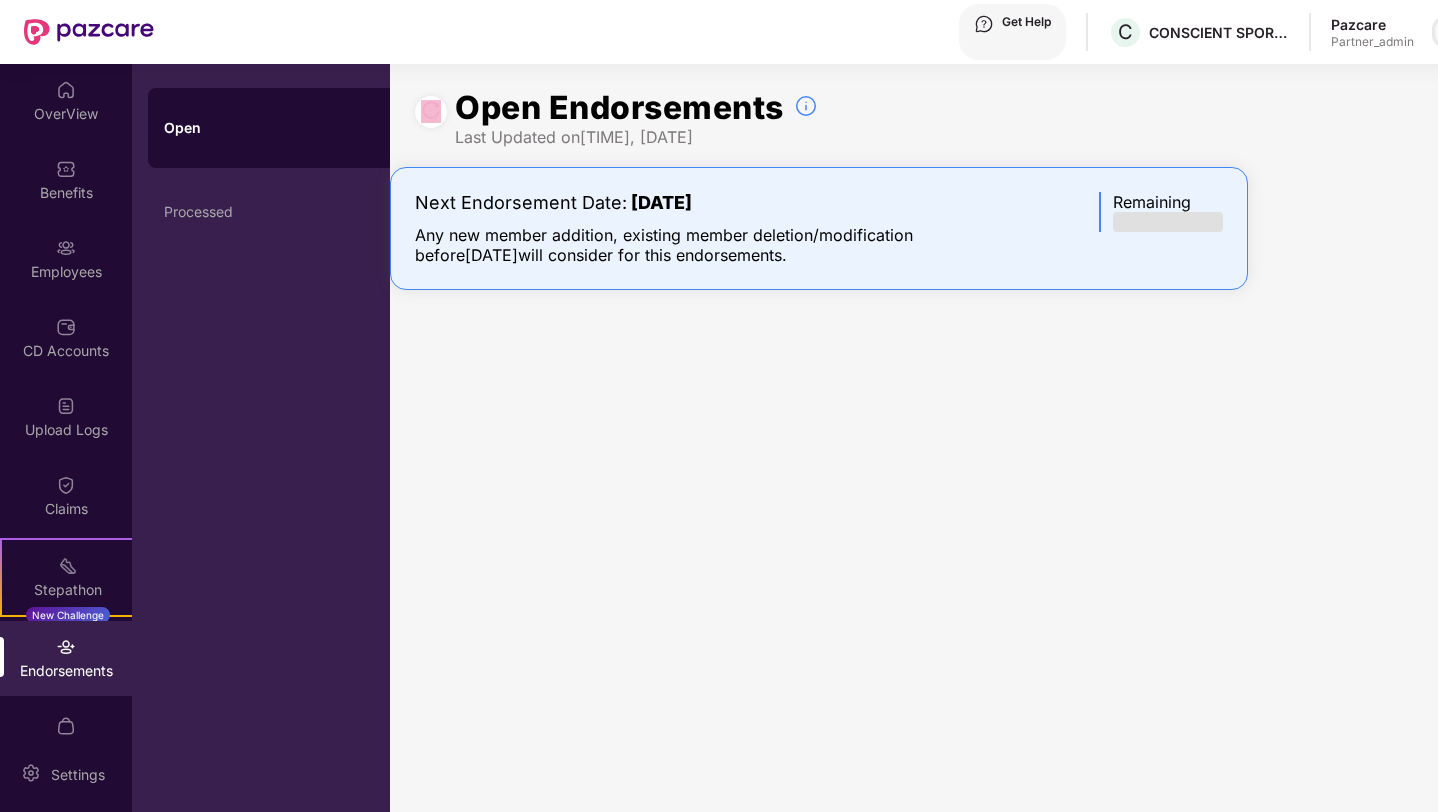 click at bounding box center (1447, 32) 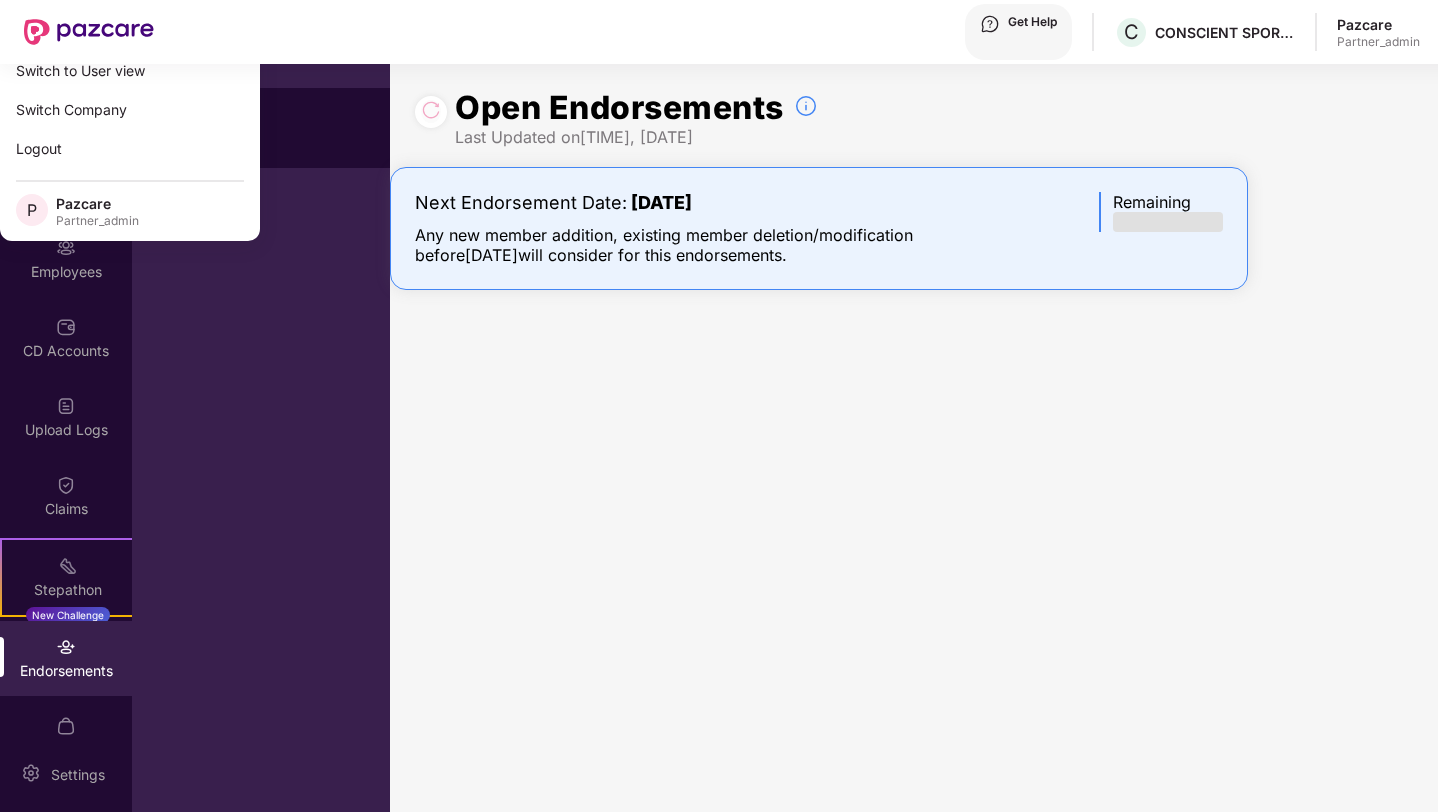 click on "Switch to partner view" at bounding box center (130, 31) 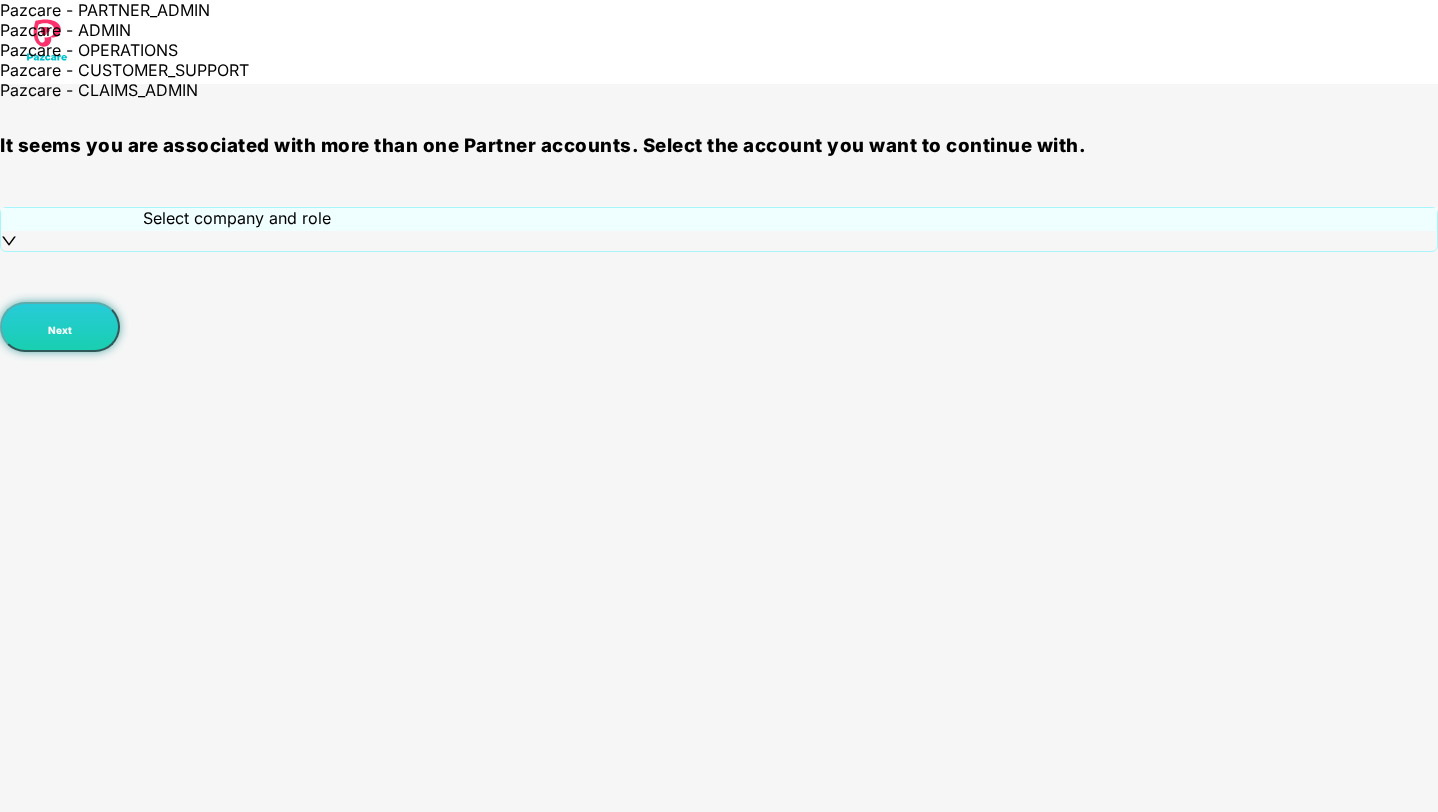 click on "Select company and role" at bounding box center (237, 218) 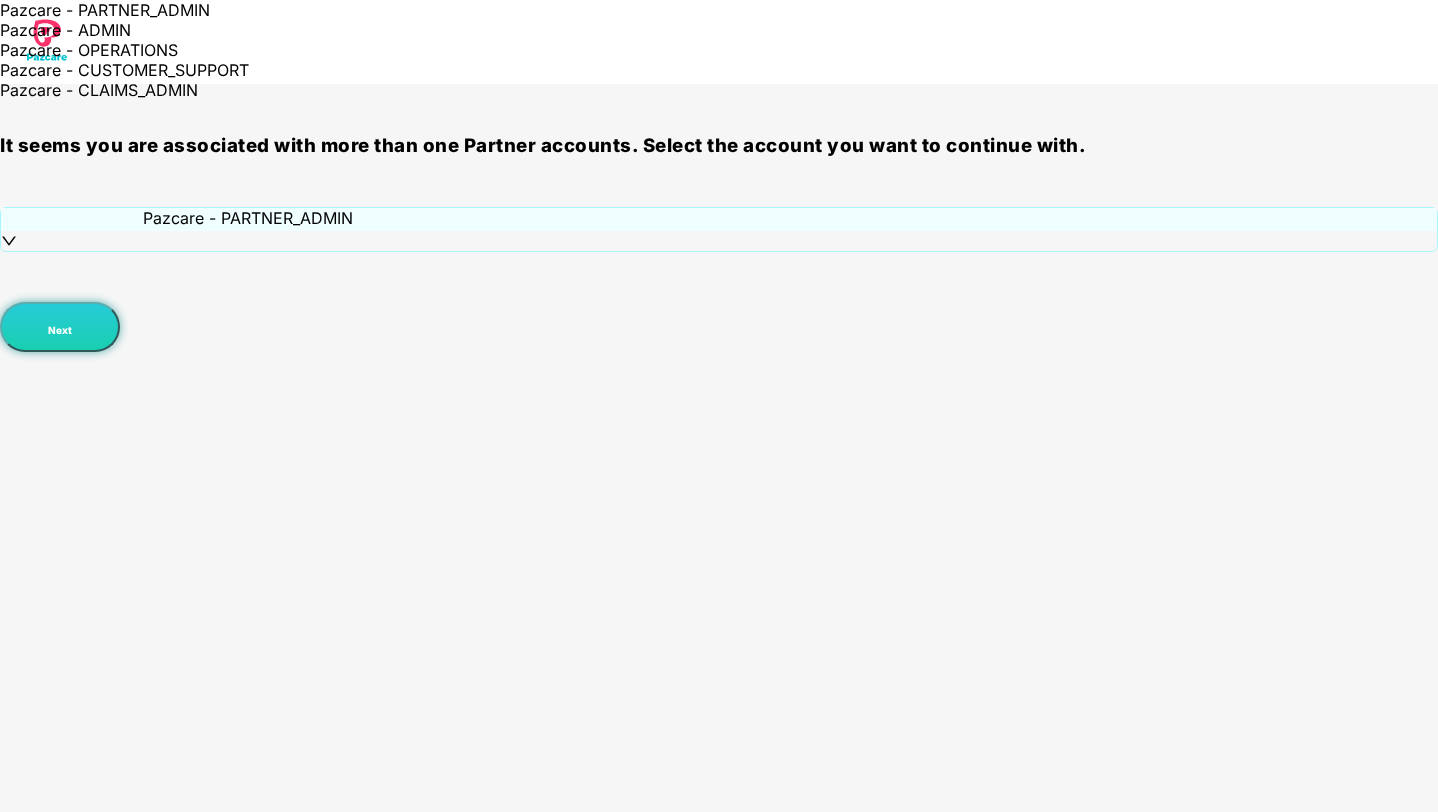 click on "It seems you are associated with more than one Partner accounts. Select the account you want to continue with. Pazcare - PARTNER_ADMIN Next [UUID]#PARTNER_ADMIN [UUID]#ADMIN Pazcare - PARTNER_ADMIN Pazcare - ADMIN Pazcare - OPERATIONS Pazcare - CUSTOMER_SUPPORT Pazcare - CLAIMS_ADMIN" at bounding box center [719, 406] 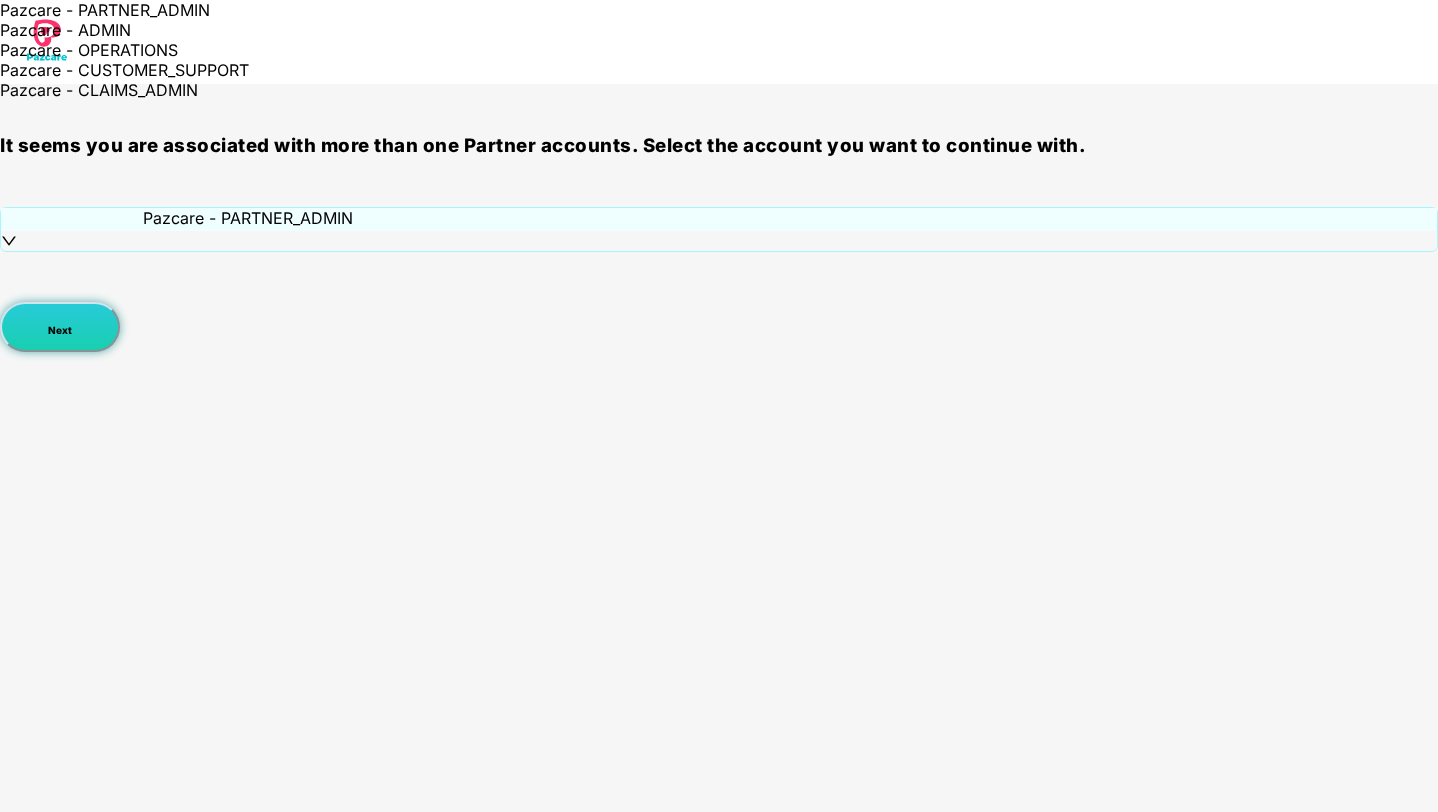 click on "Next" at bounding box center (60, 327) 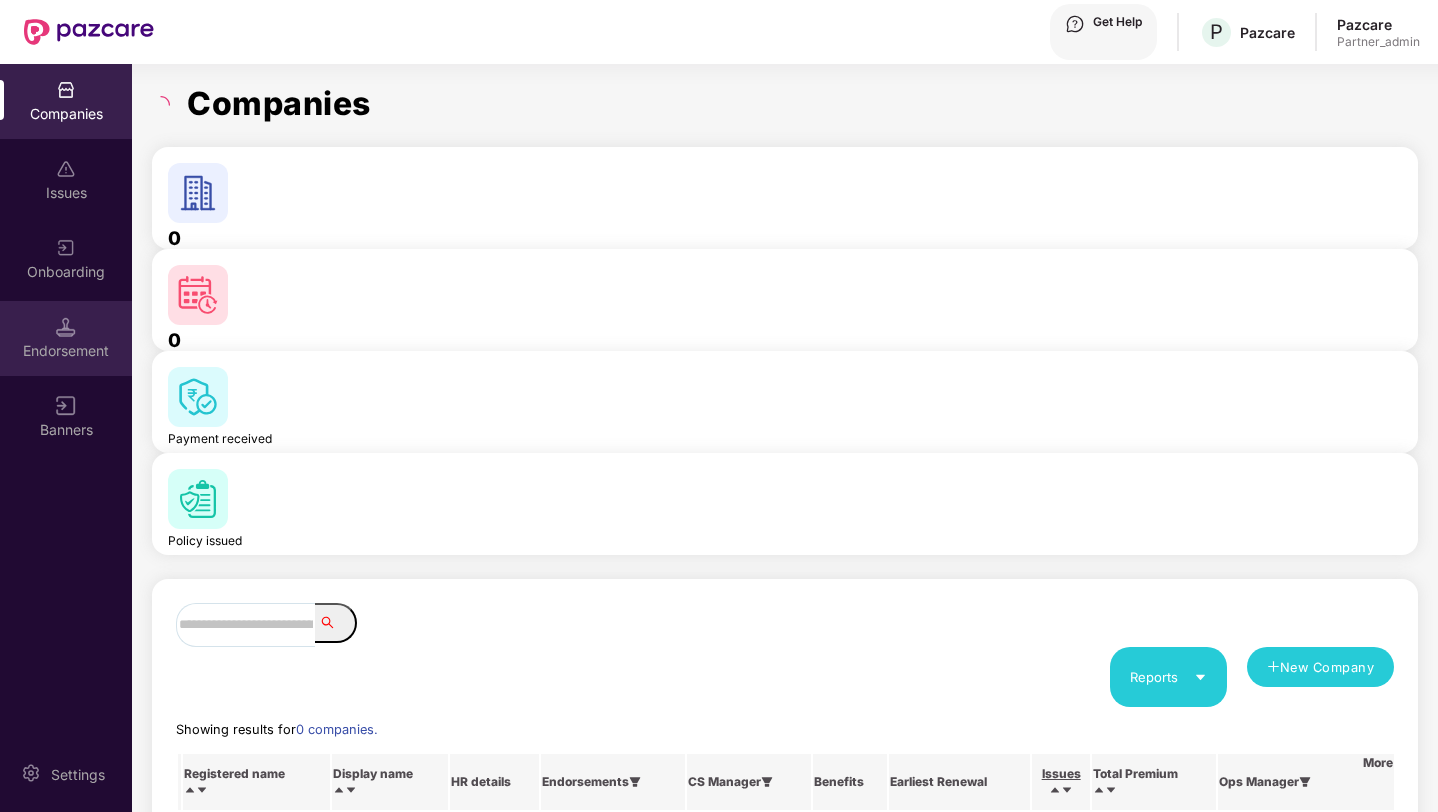 click on "Endorsement" at bounding box center [66, 338] 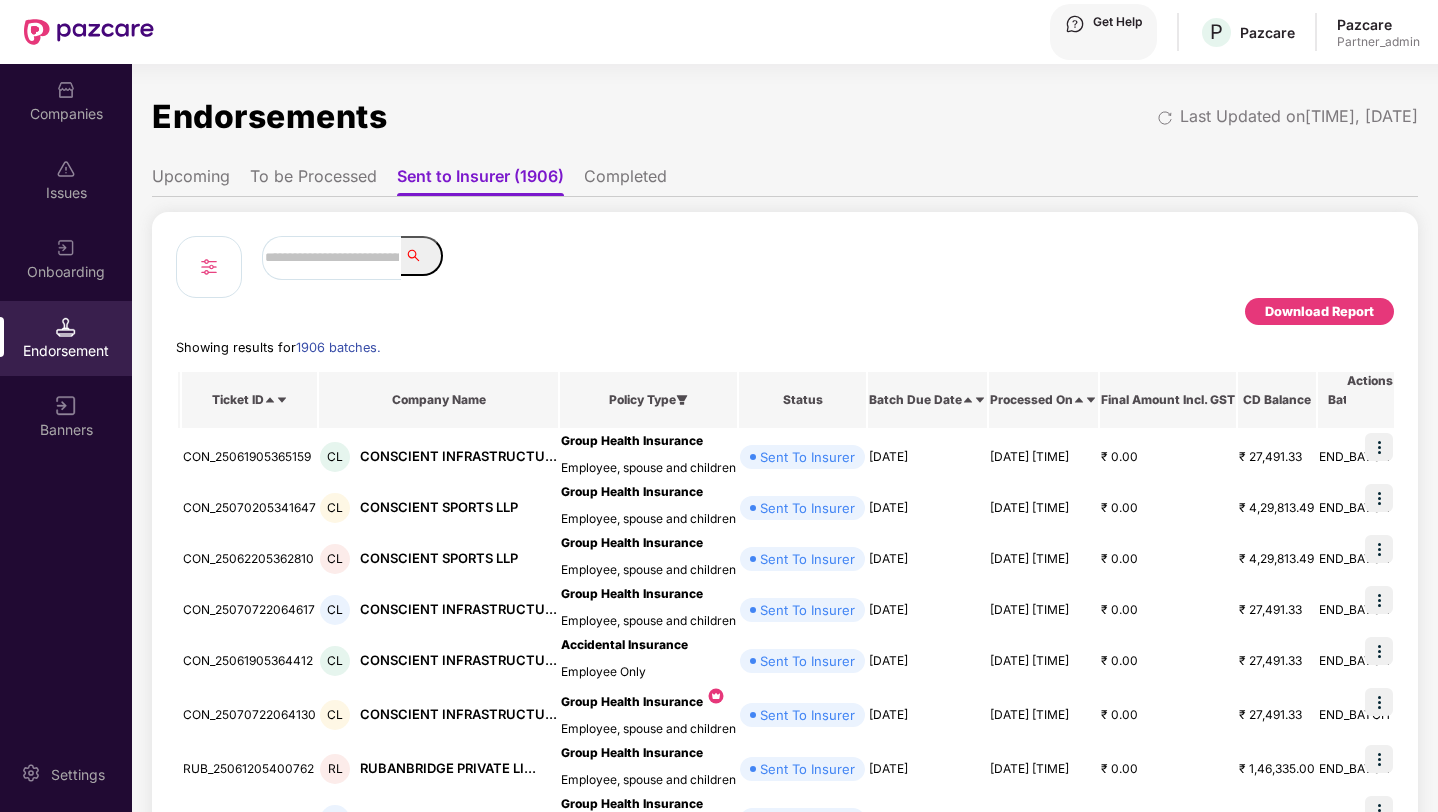 click at bounding box center (331, 258) 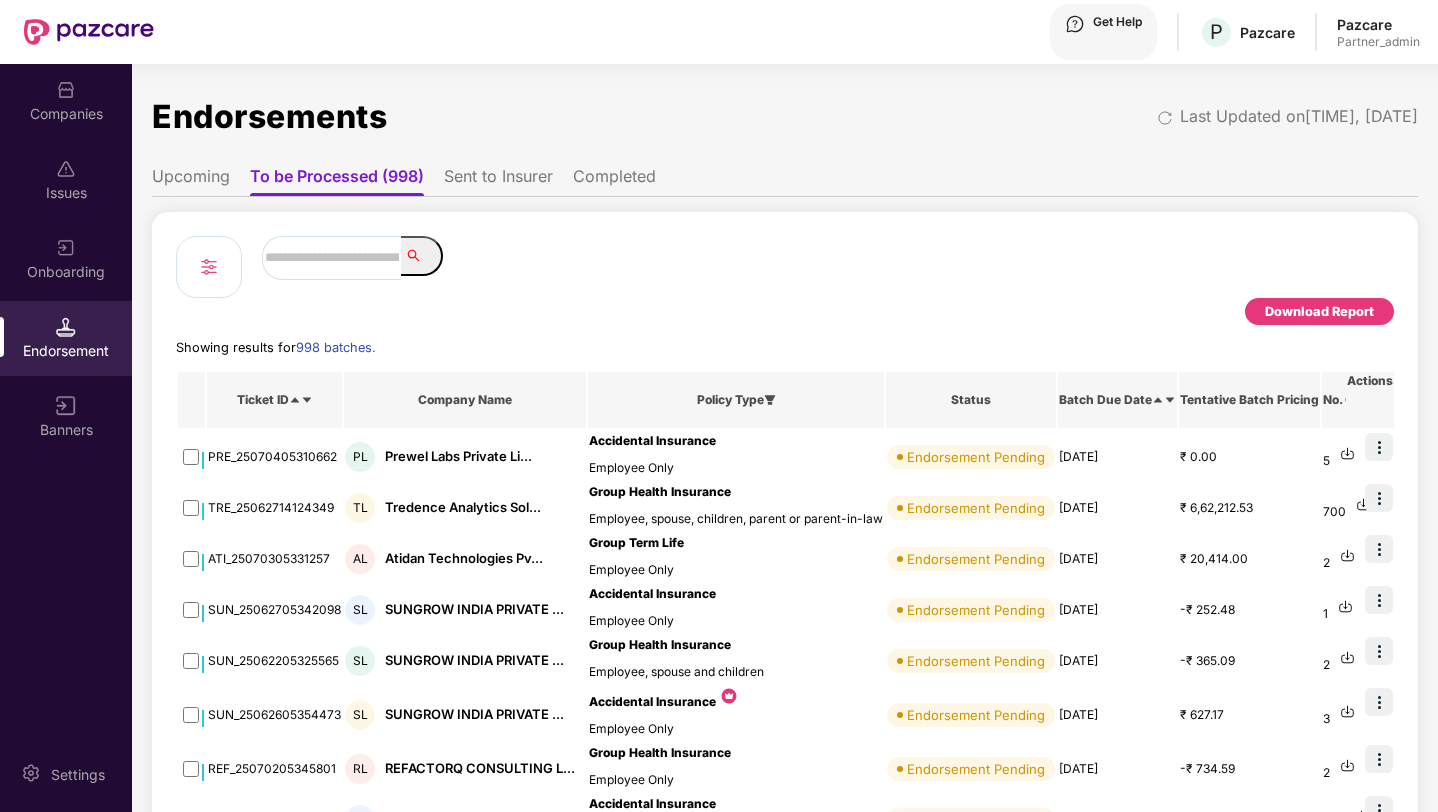 click at bounding box center [331, 258] 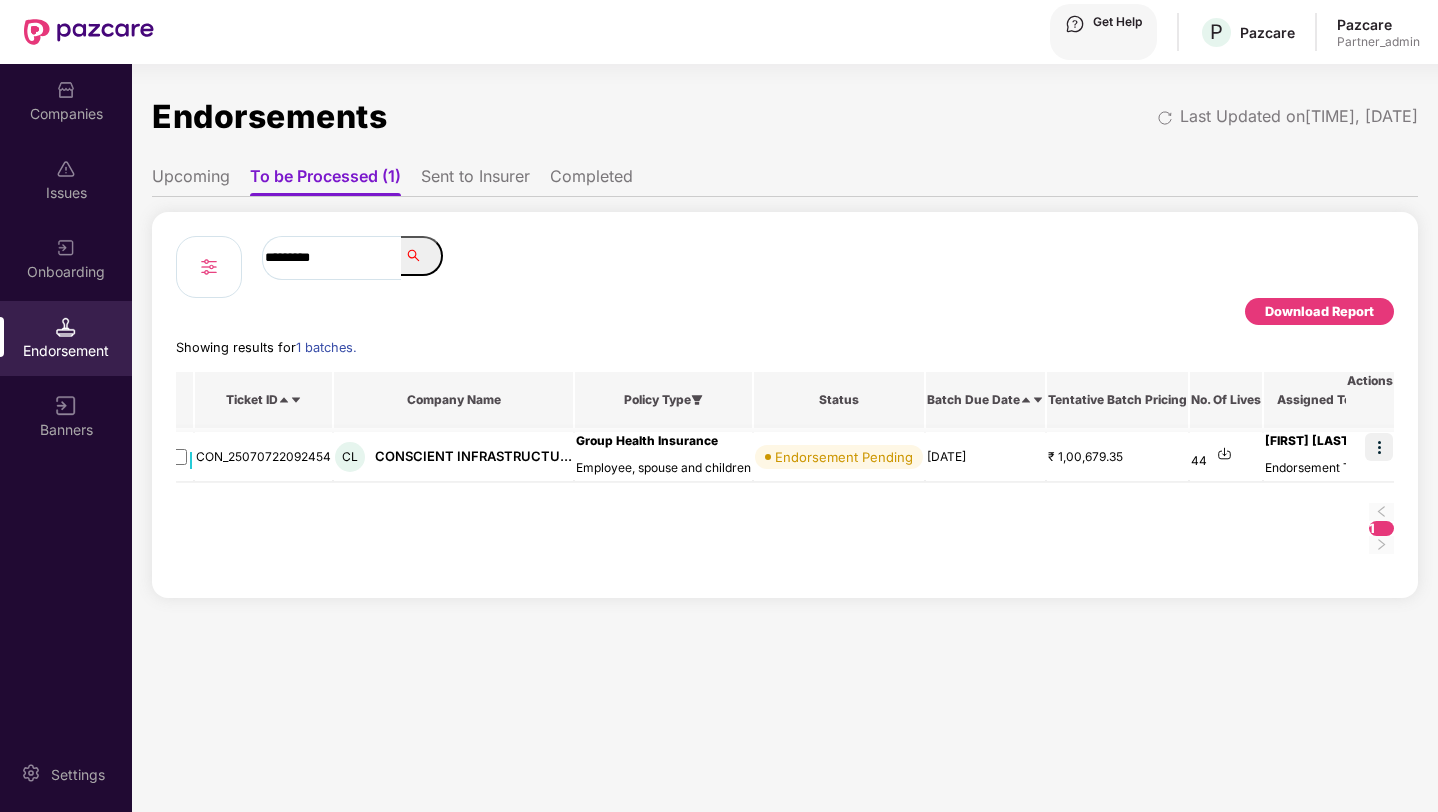 scroll, scrollTop: 0, scrollLeft: 0, axis: both 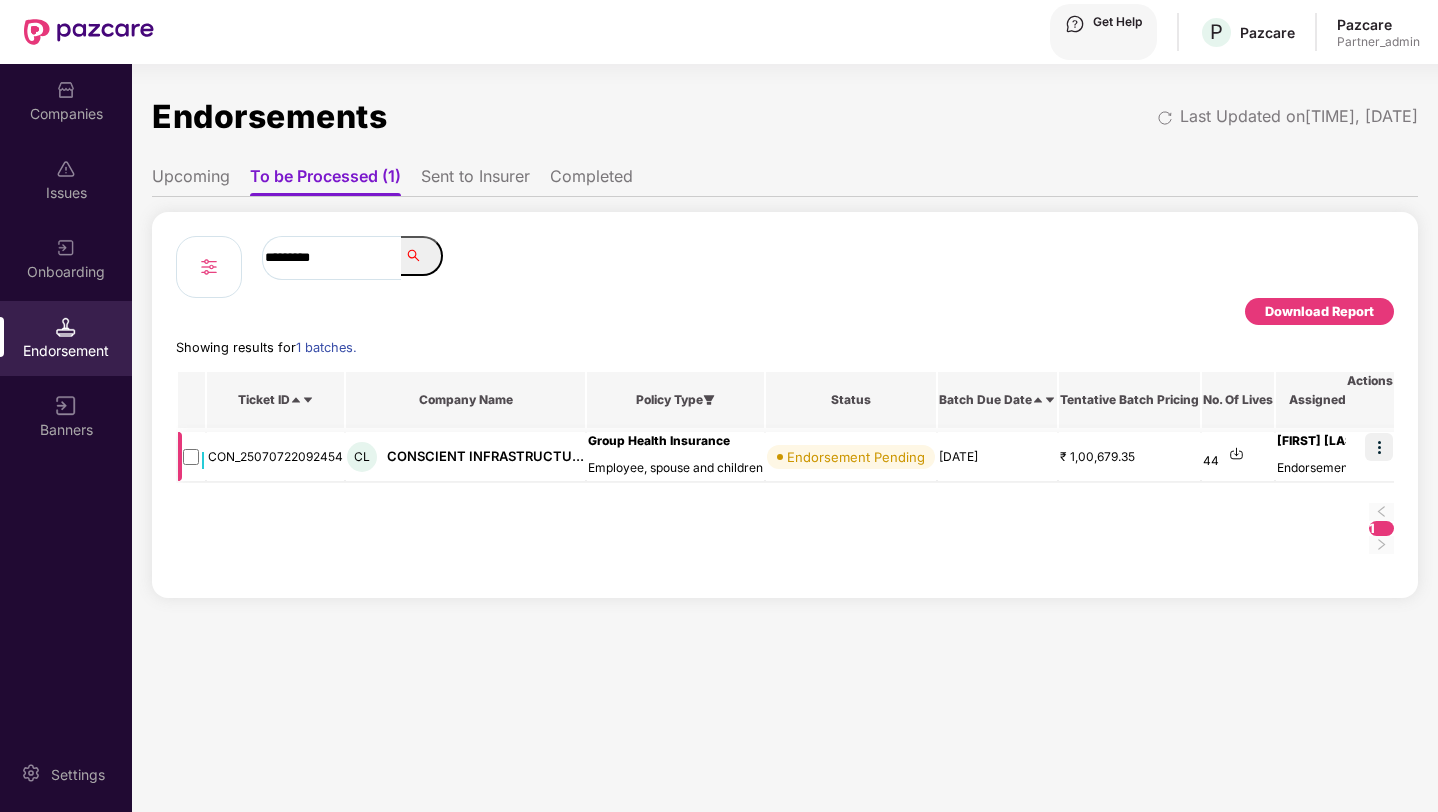 type on "*********" 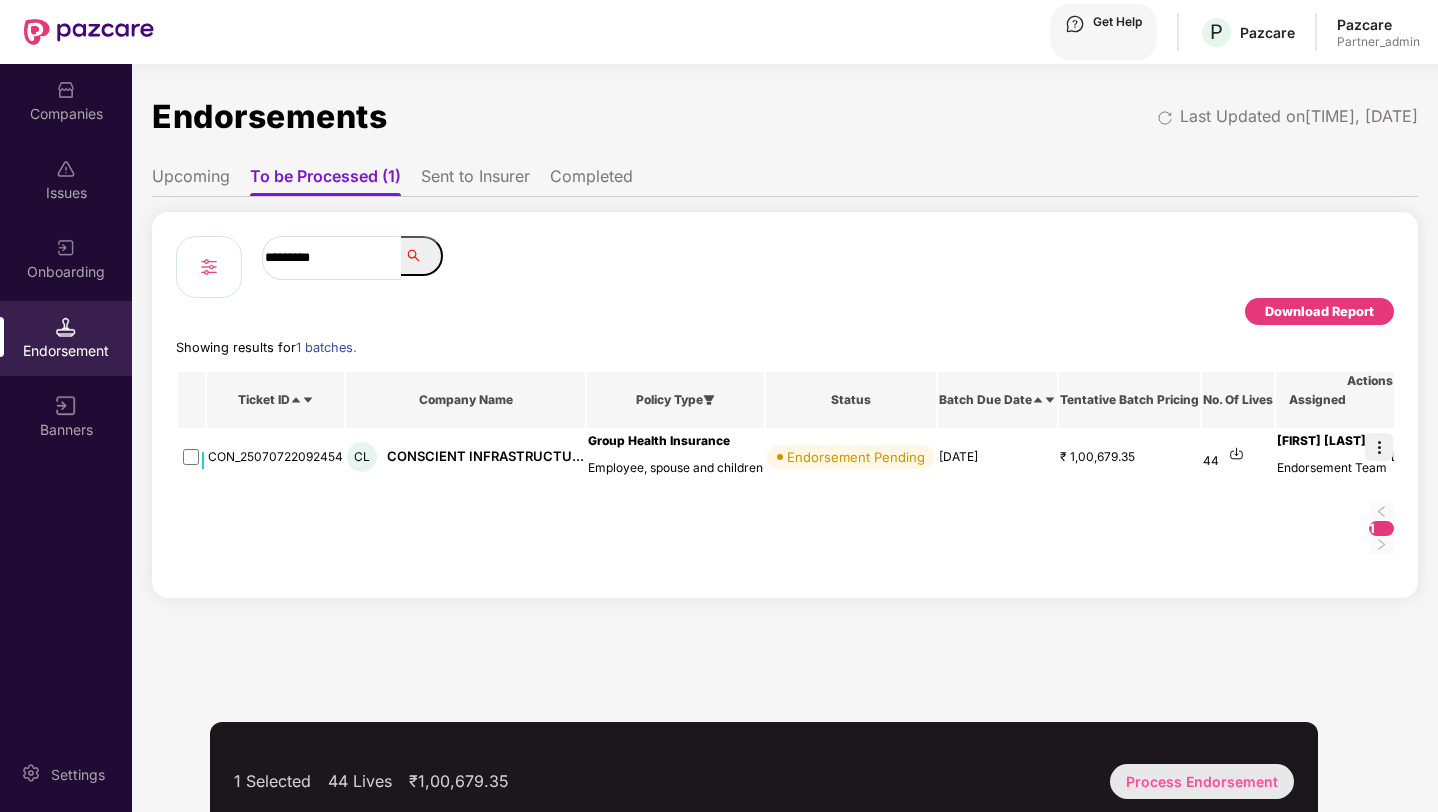 click on "Process Endorsement" at bounding box center (1202, 781) 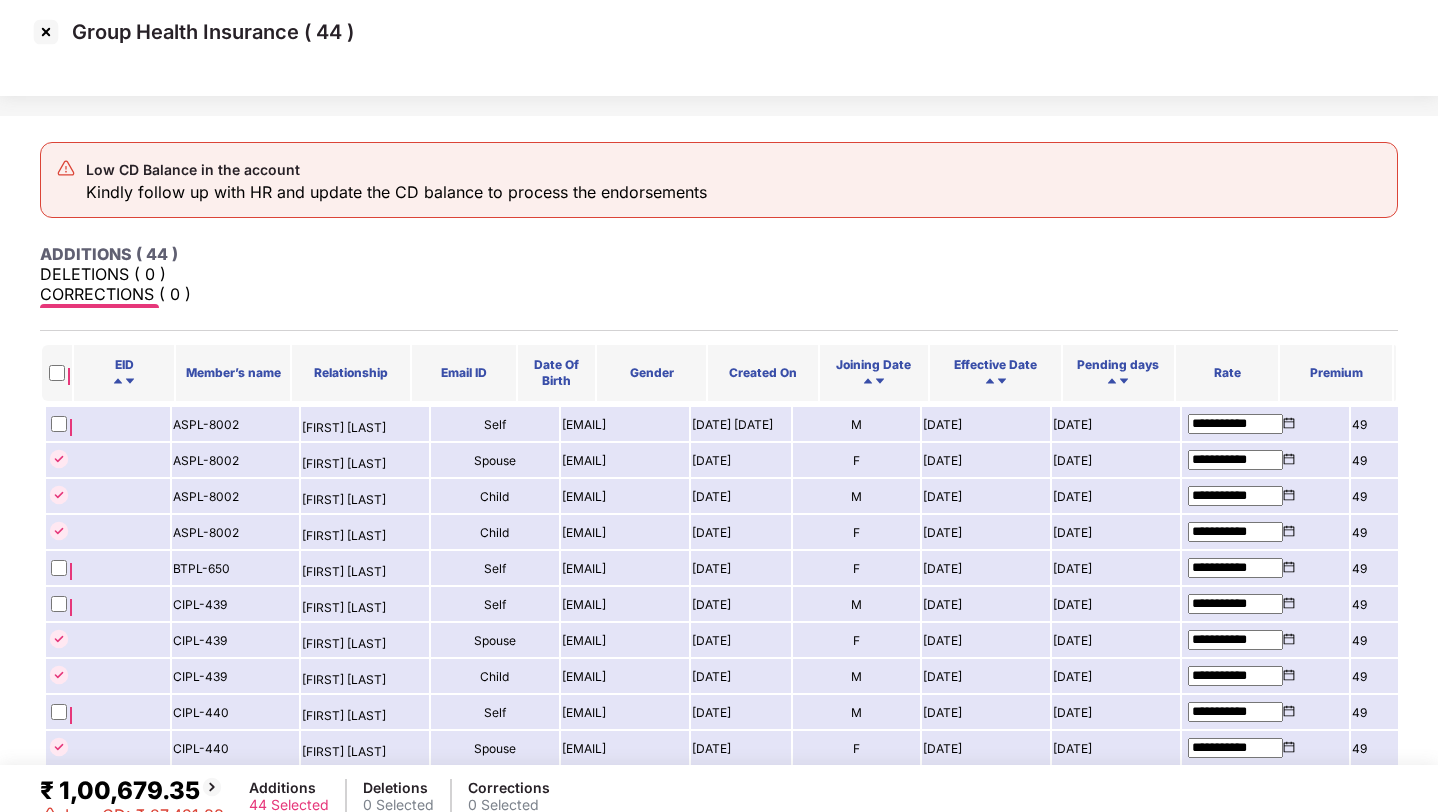 click at bounding box center [46, 32] 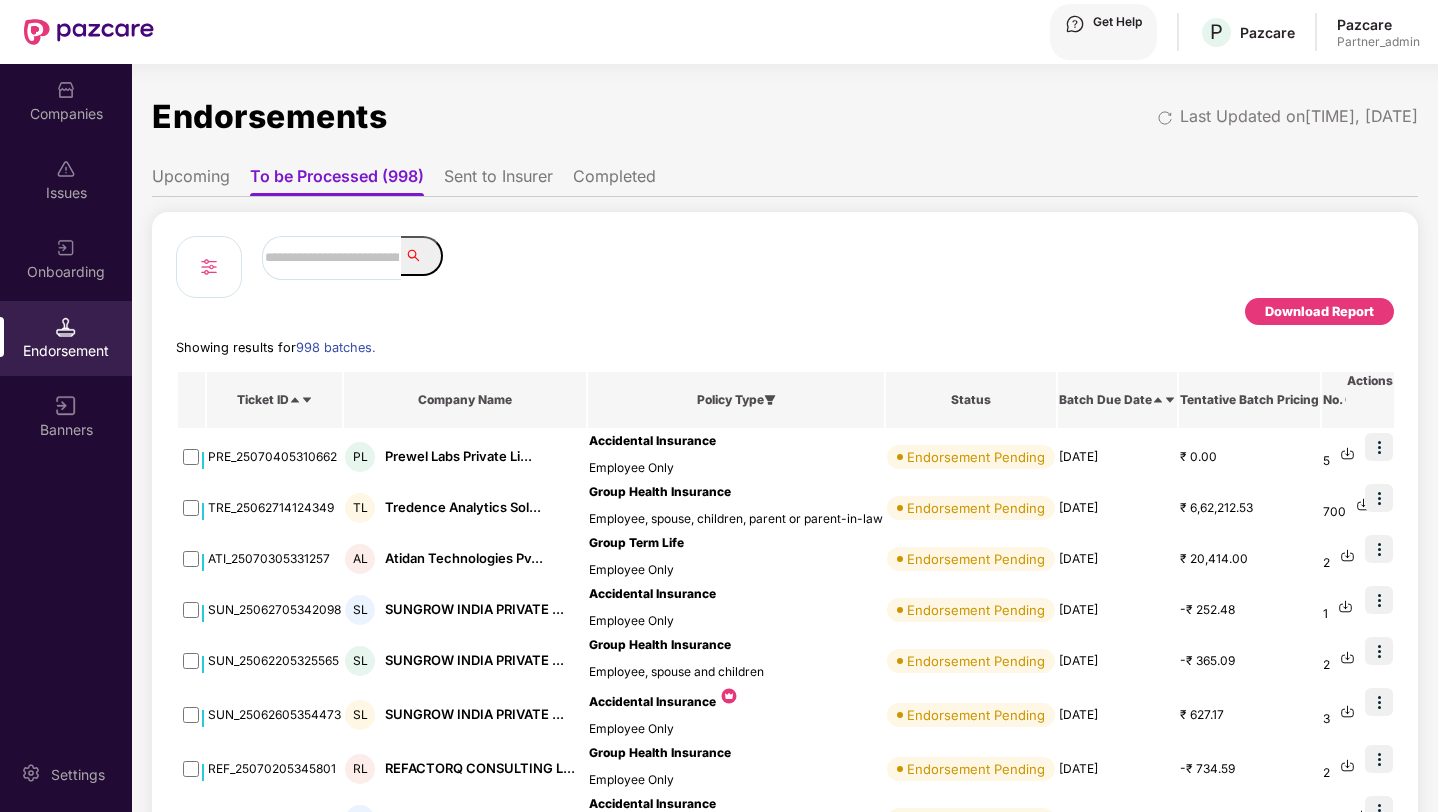 click at bounding box center [331, 258] 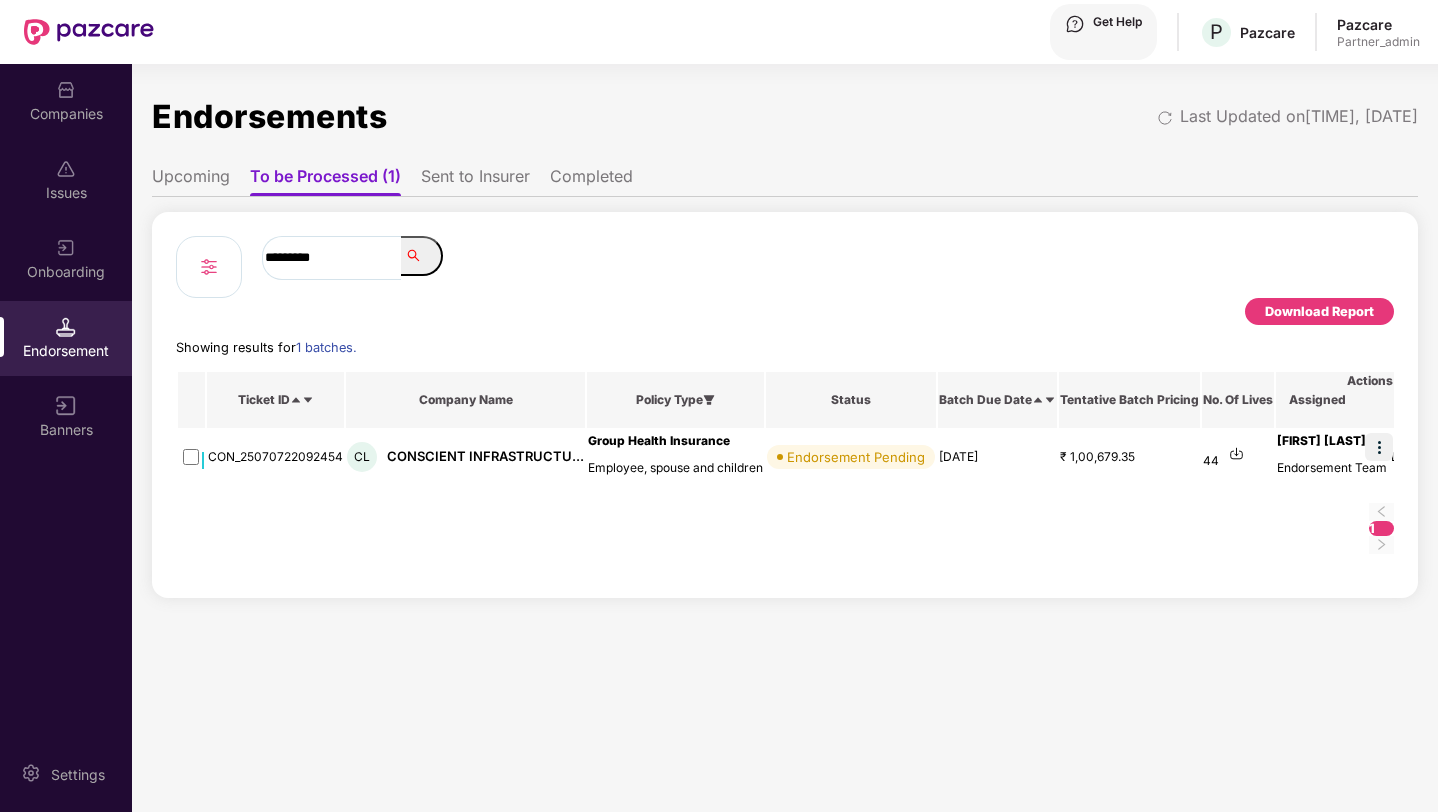 type on "*********" 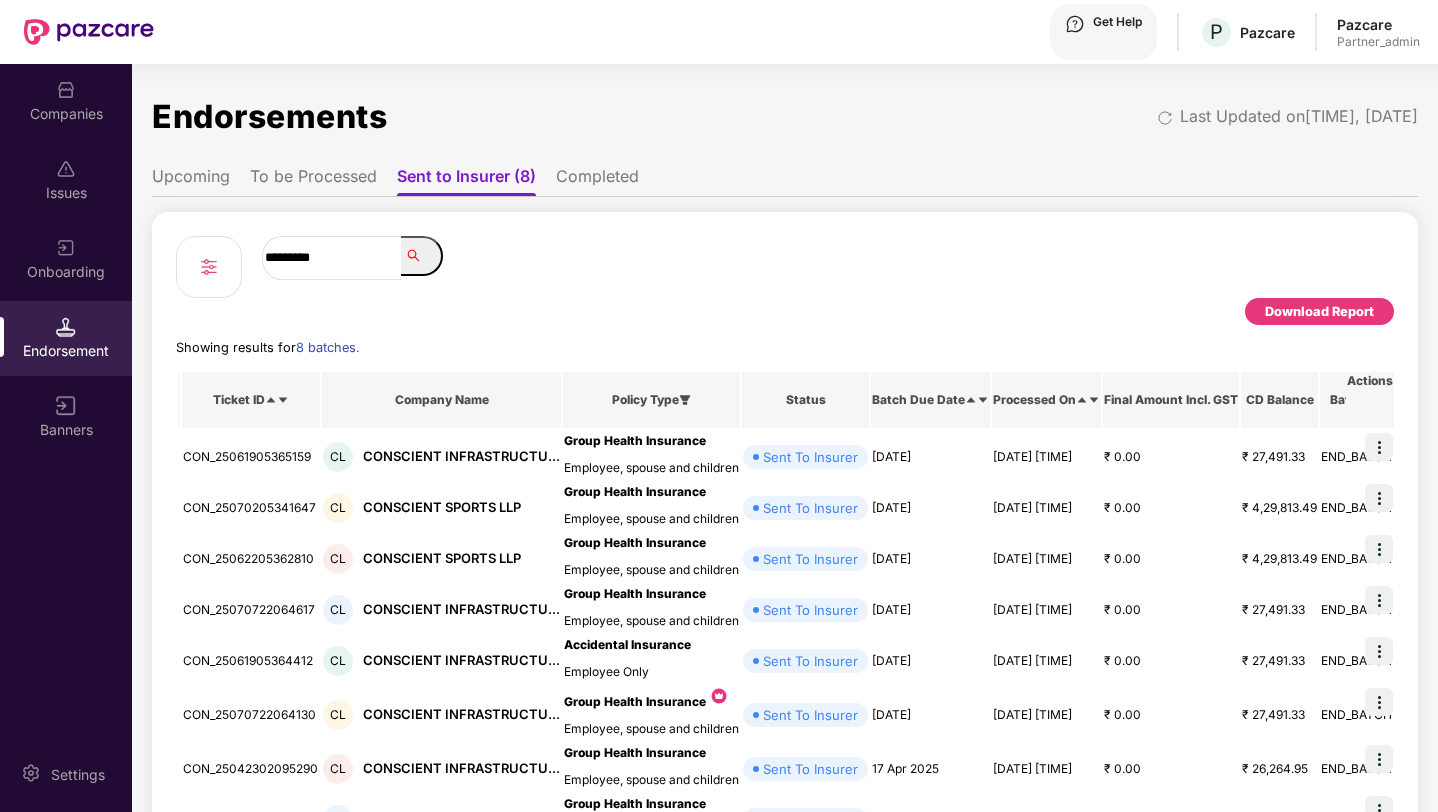 click on "Completed" at bounding box center [597, 181] 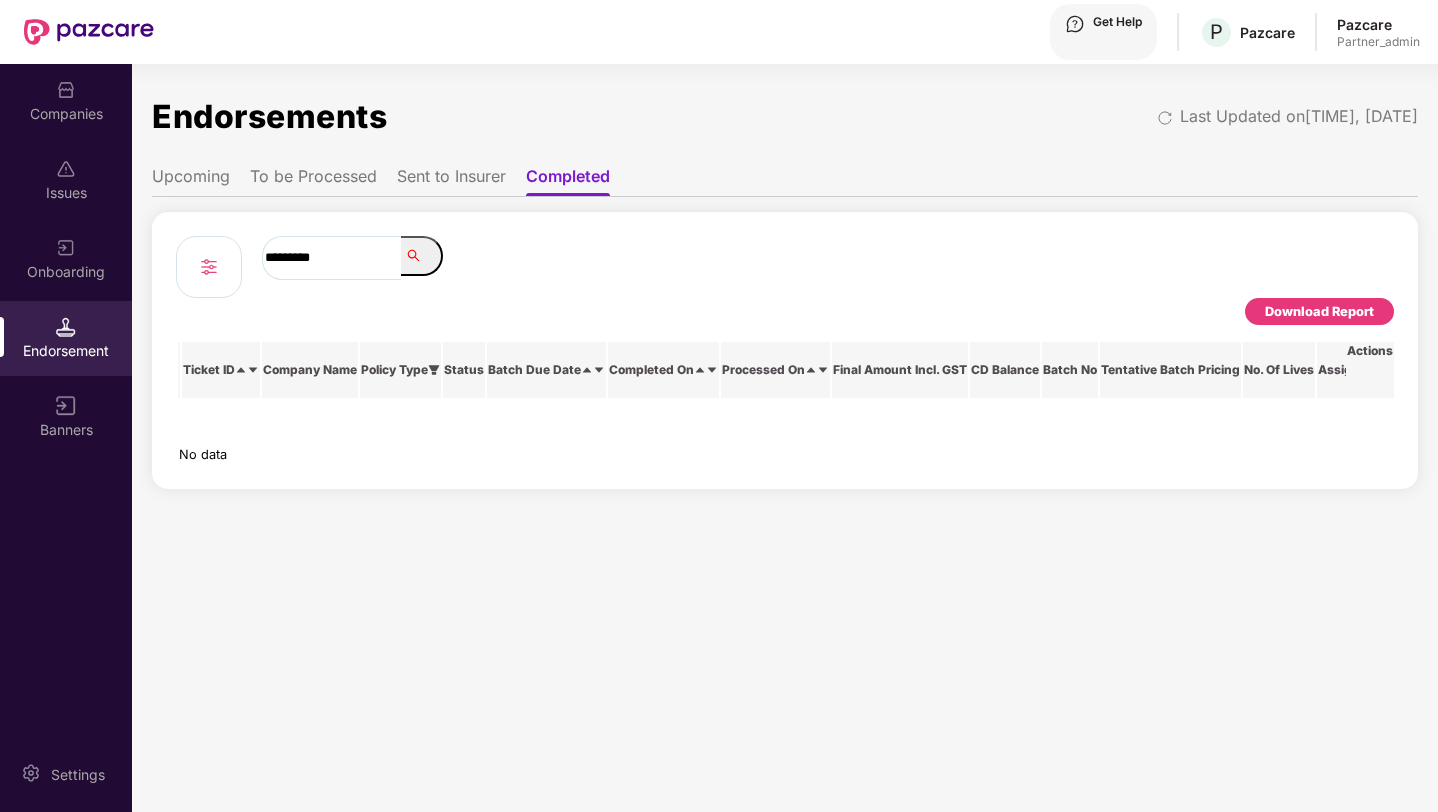 click on "Sent to Insurer" at bounding box center [451, 181] 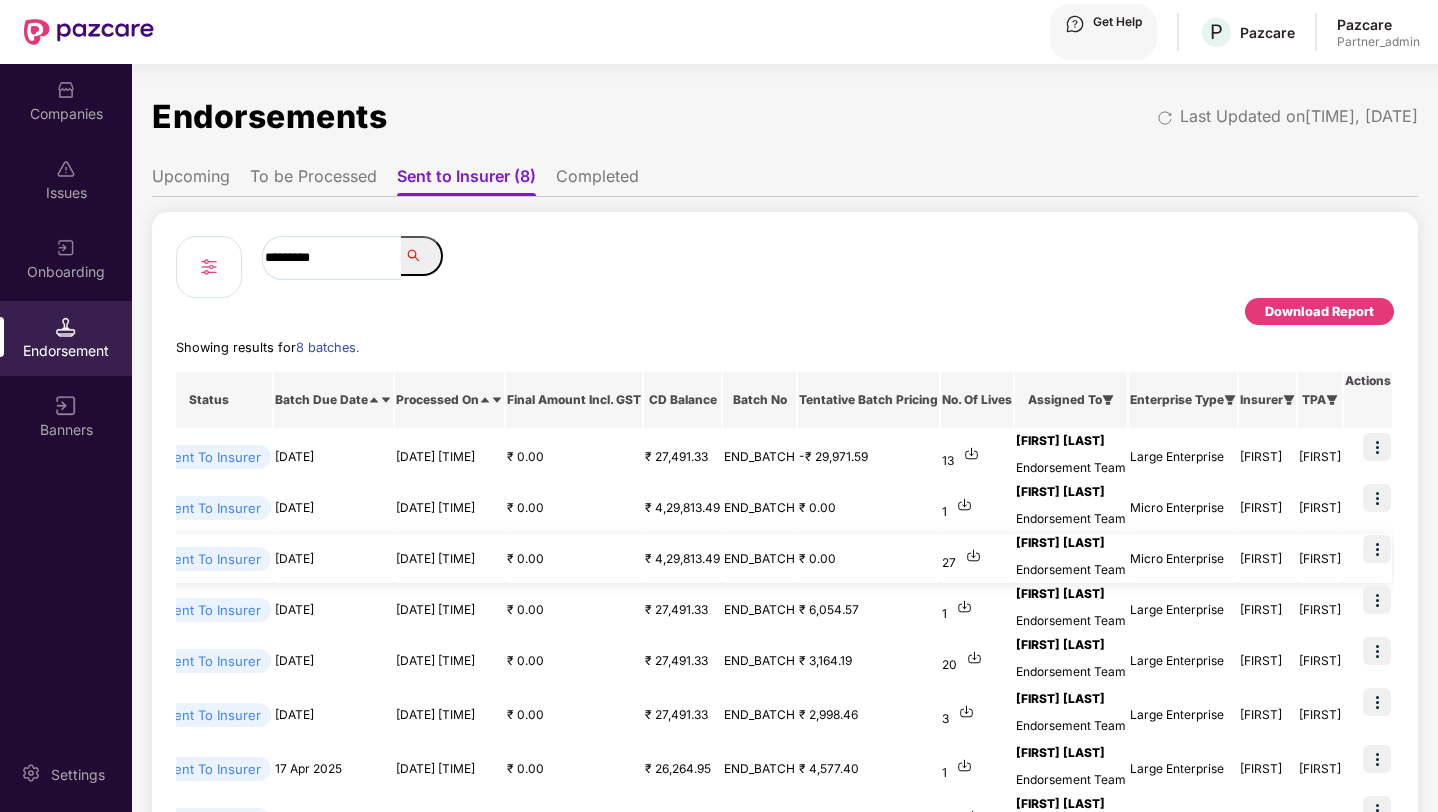 scroll, scrollTop: 0, scrollLeft: 964, axis: horizontal 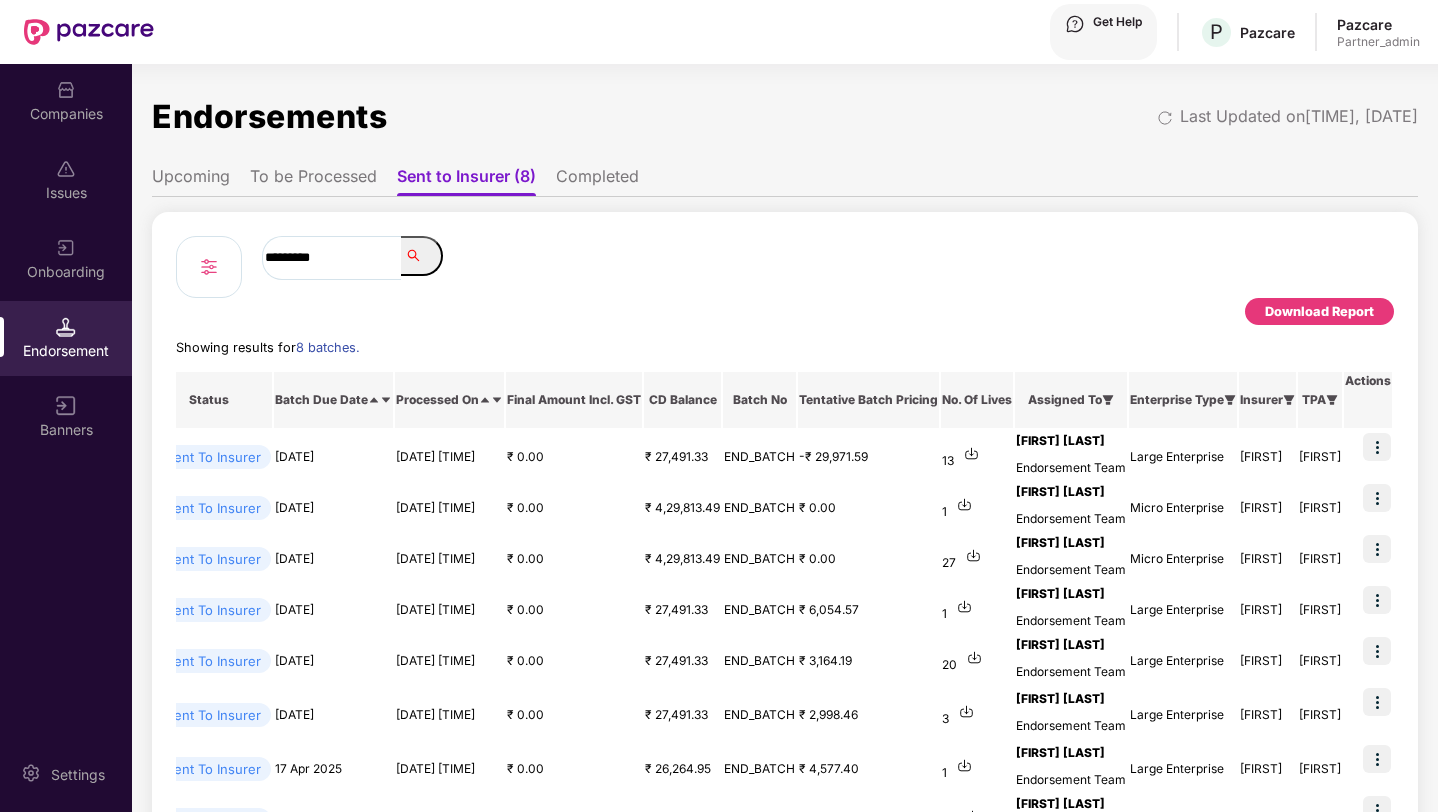 click on "Upcoming  To be Processed  Sent to Insurer (8) Completed" at bounding box center [785, 176] 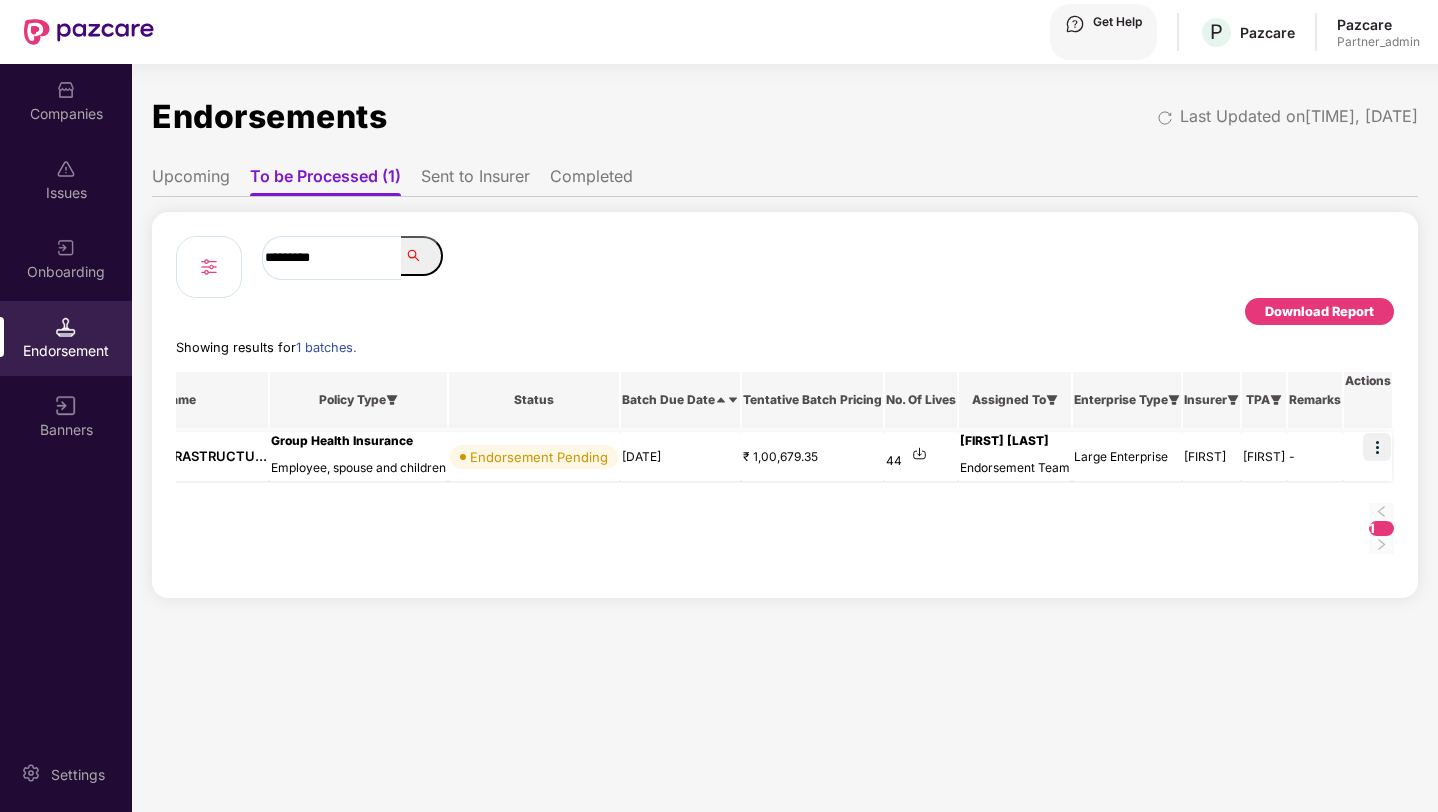 scroll, scrollTop: 0, scrollLeft: 623, axis: horizontal 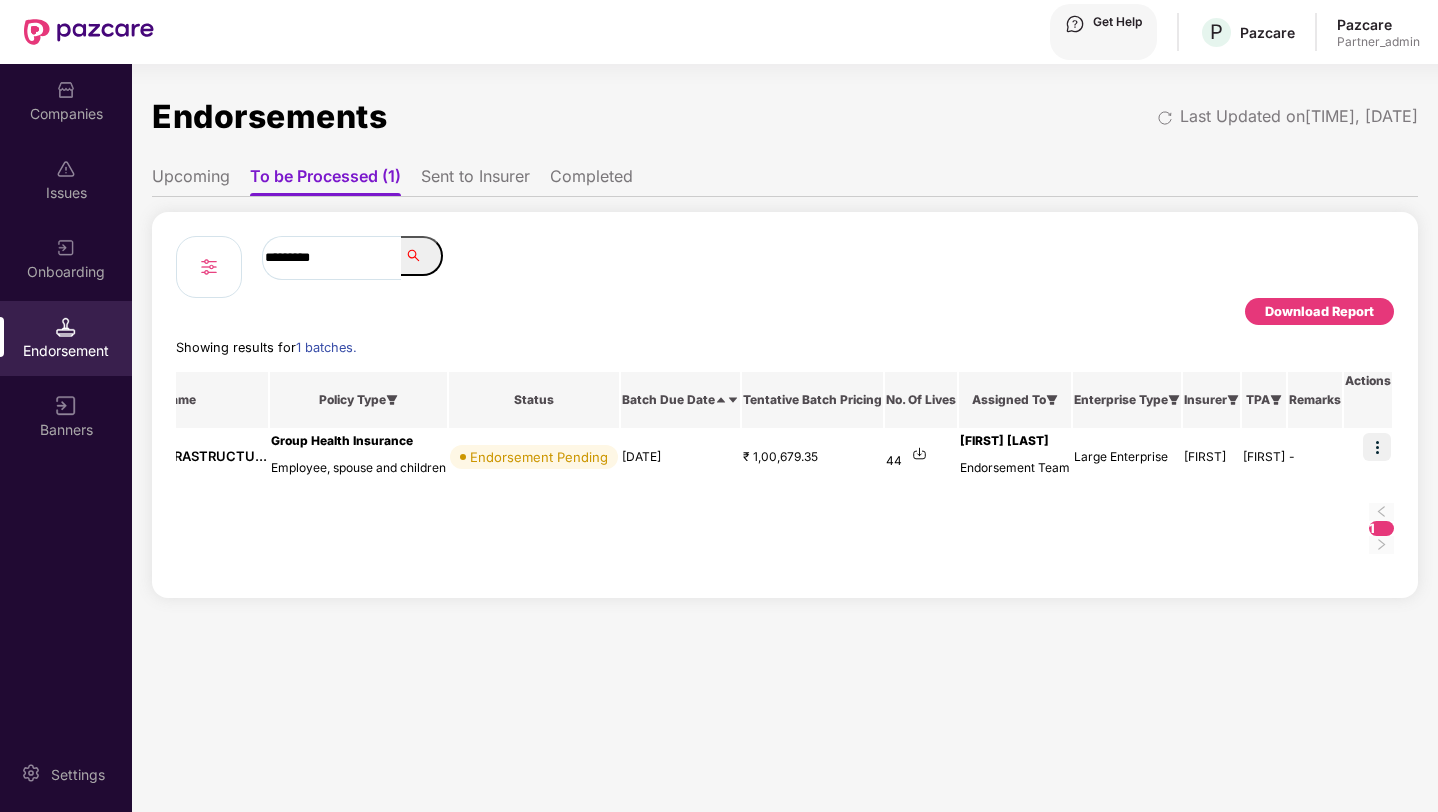 click on "Upcoming" at bounding box center (191, 181) 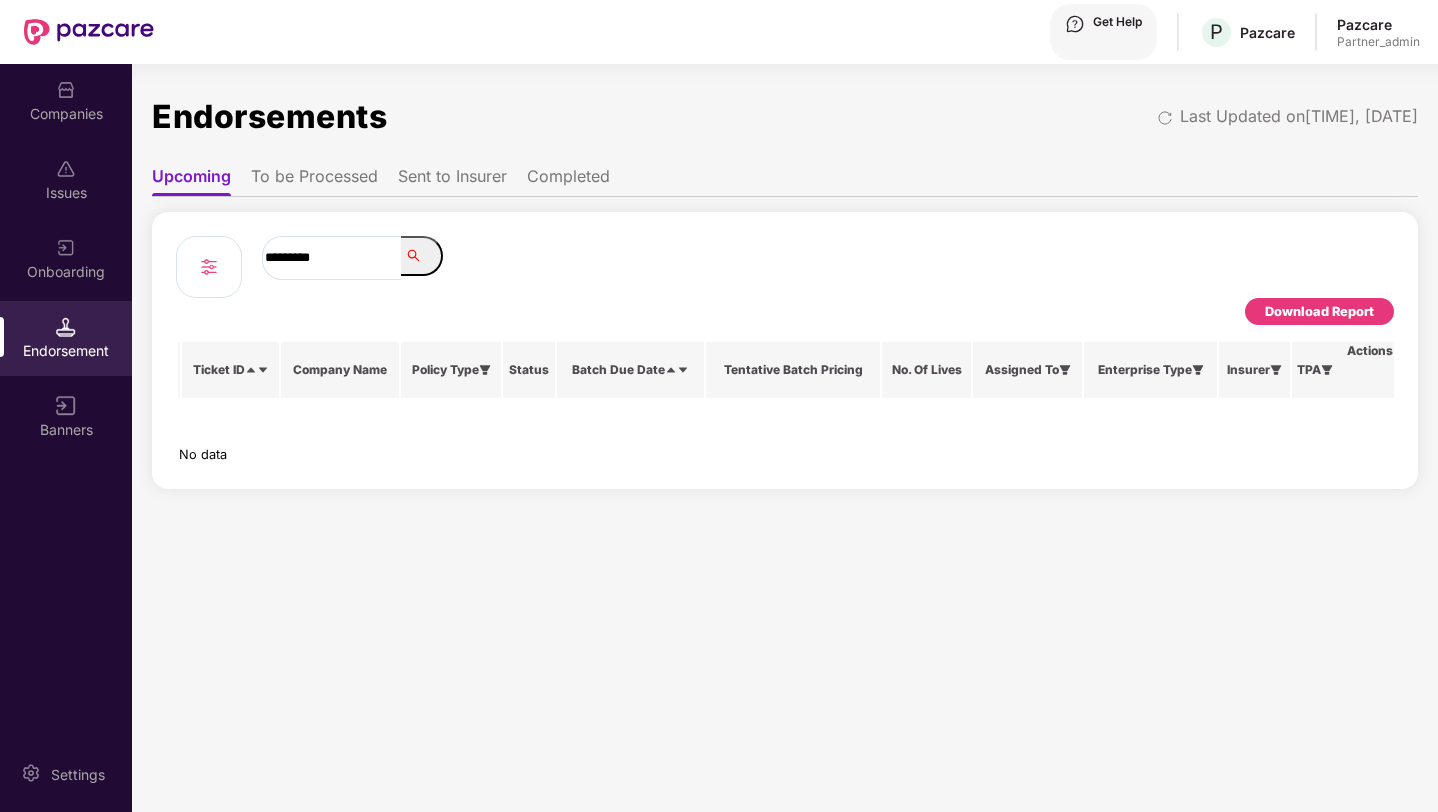 click on "*********" at bounding box center (331, 258) 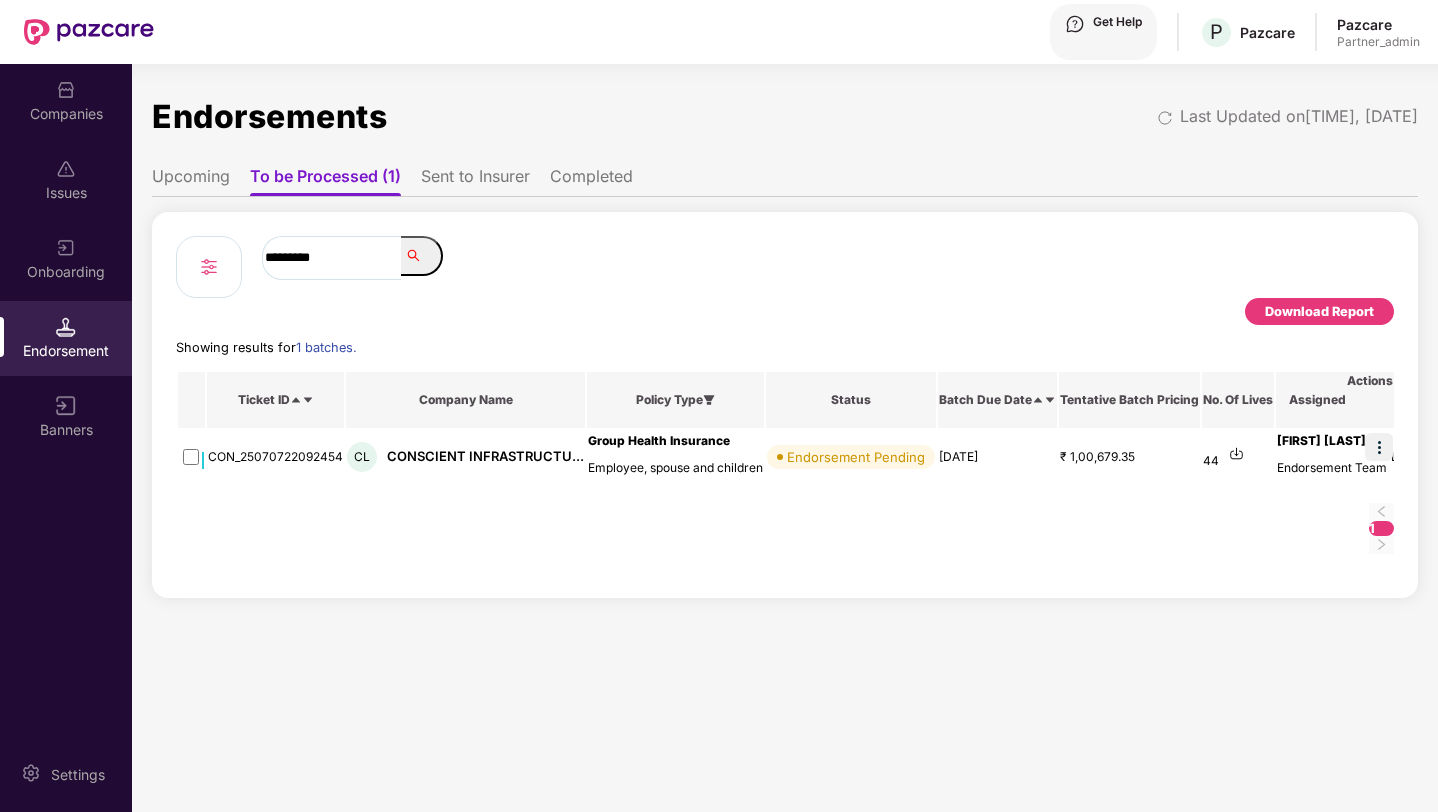 click on "Sent to Insurer" at bounding box center [475, 181] 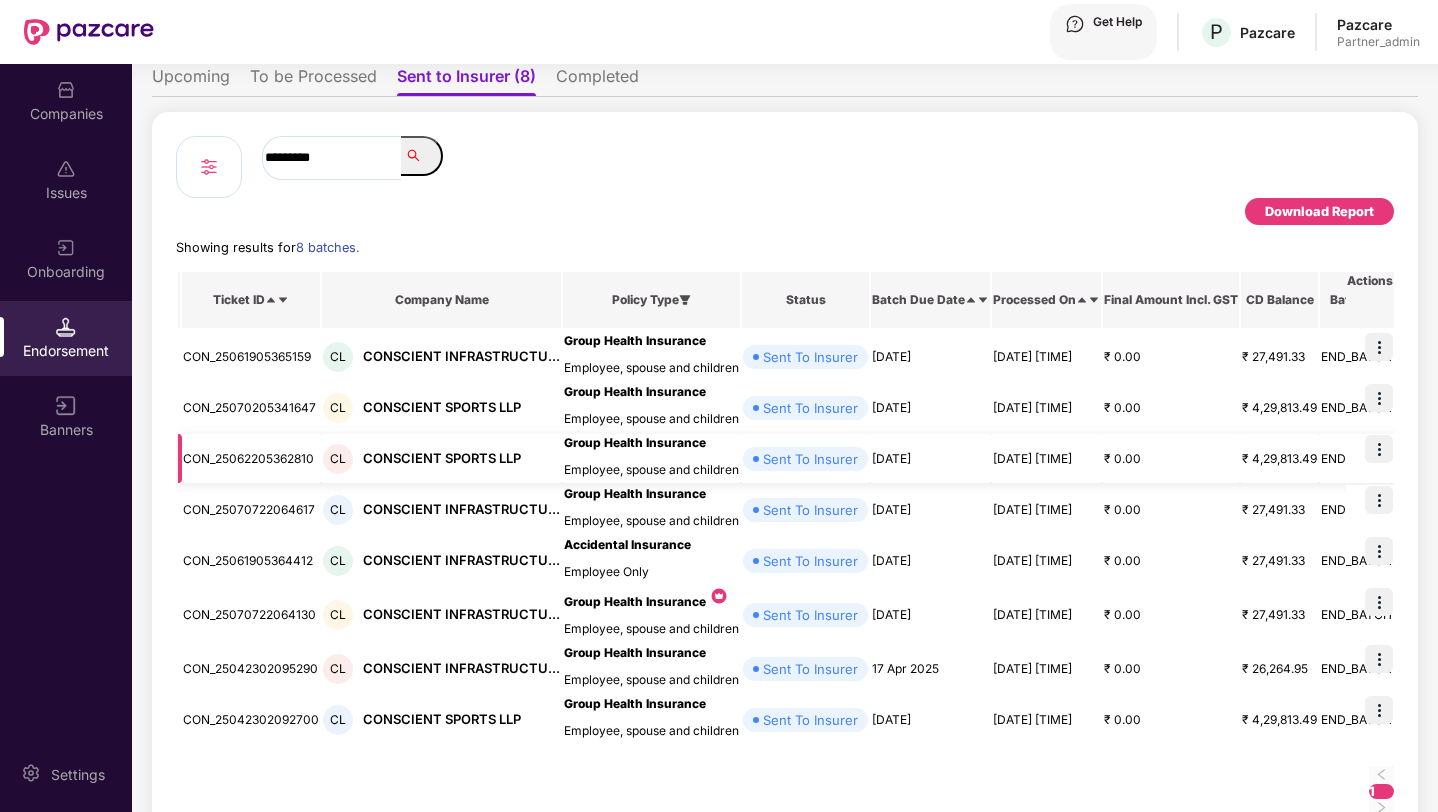scroll, scrollTop: 0, scrollLeft: 0, axis: both 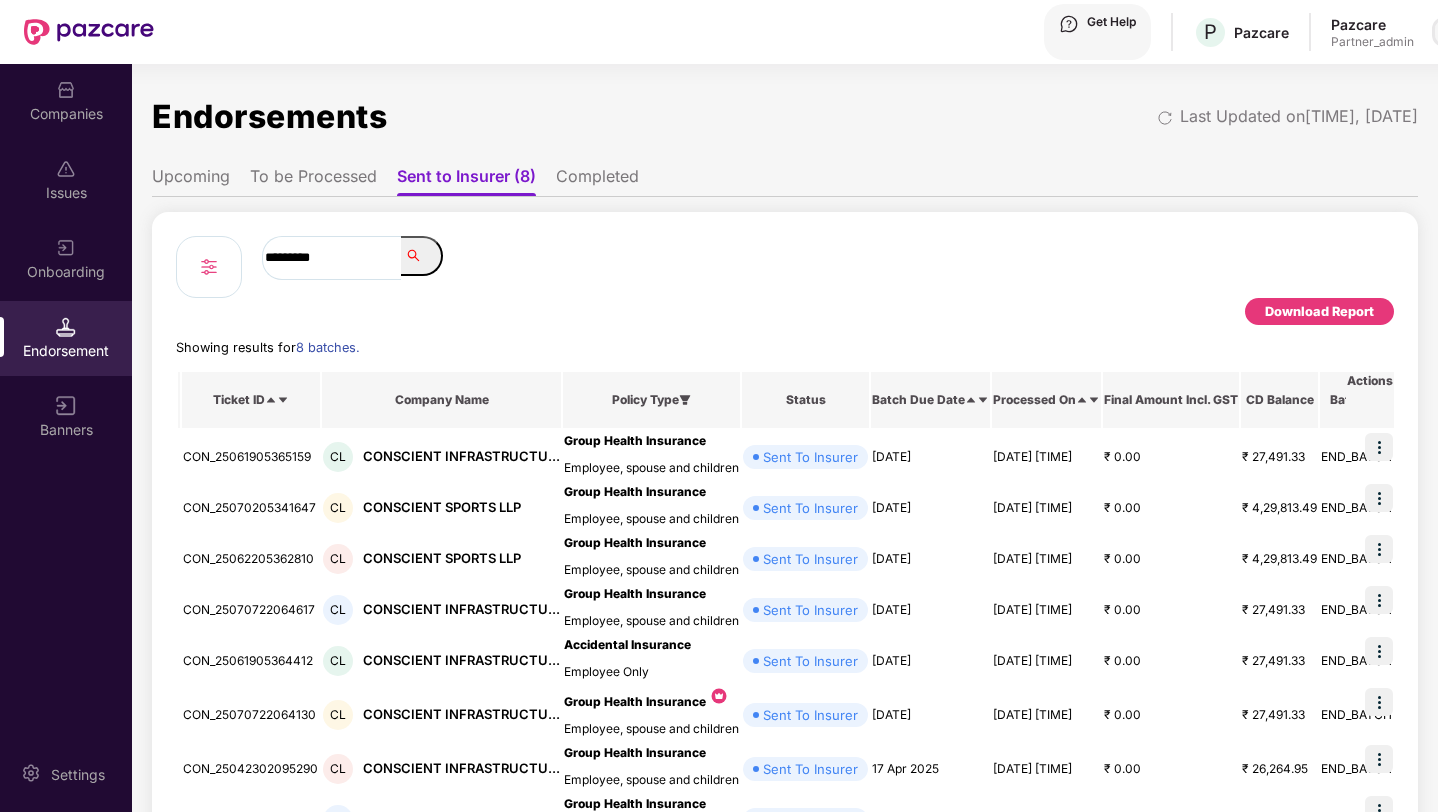 click at bounding box center [1447, 32] 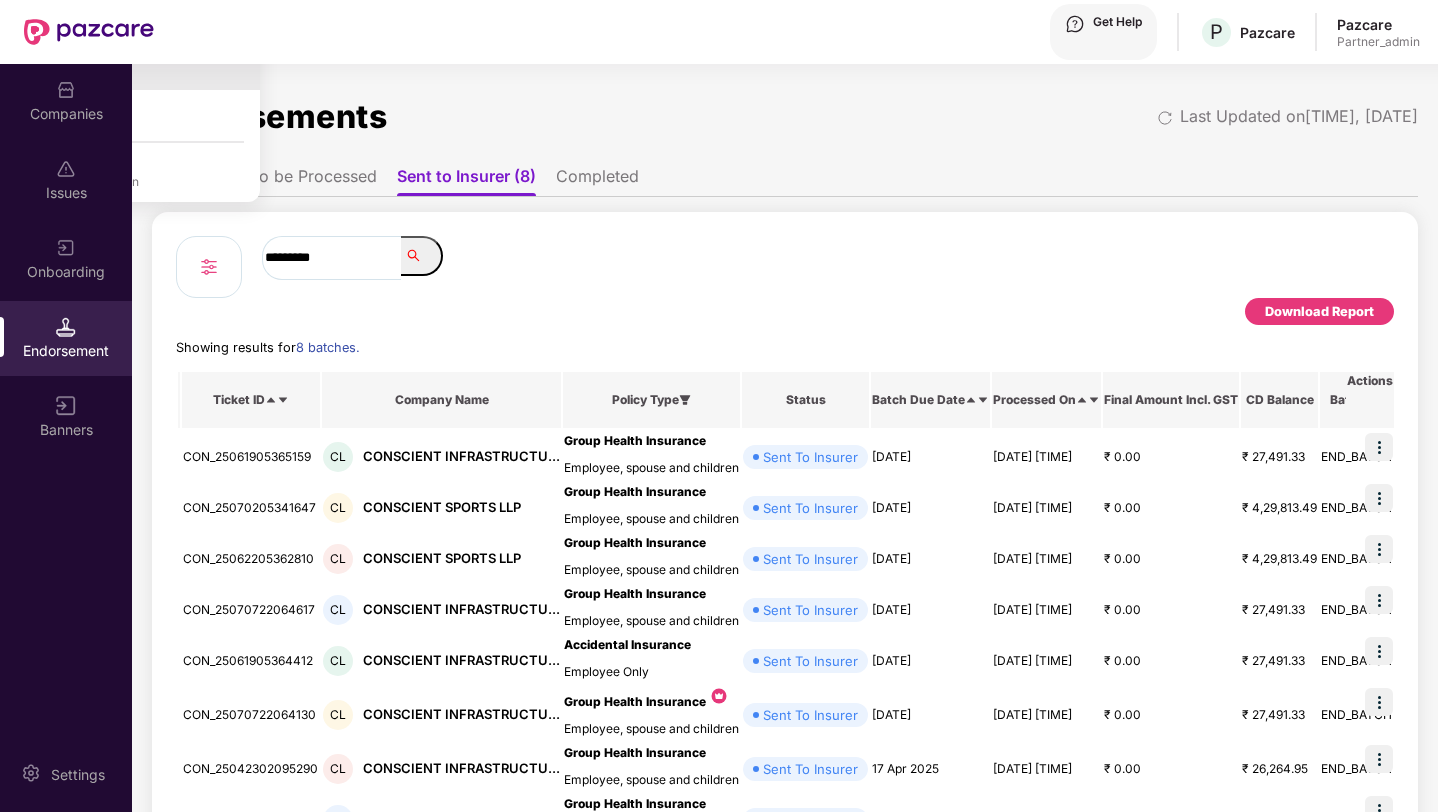 click on "Switch Partner" at bounding box center [130, 70] 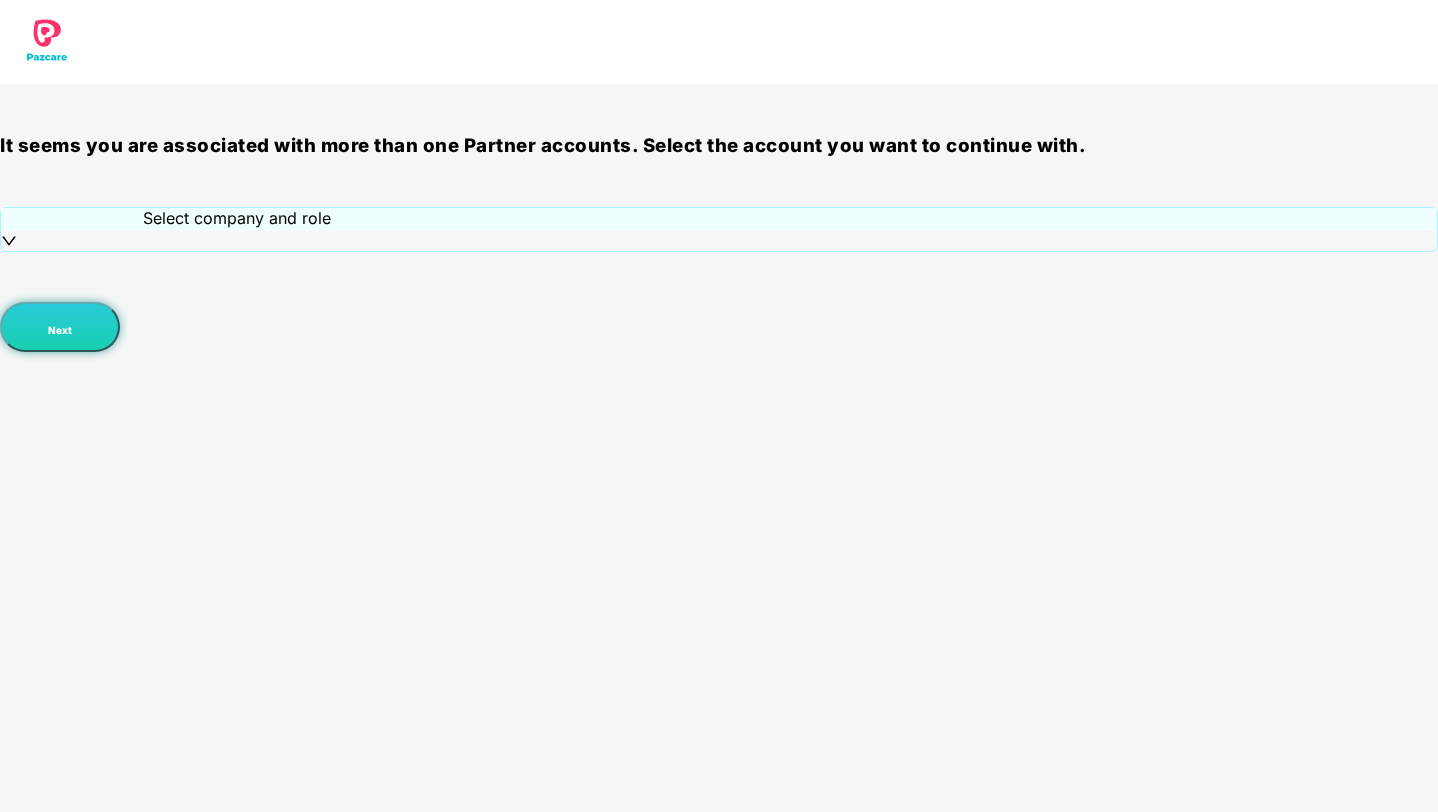 click on "Select company and role" at bounding box center (237, 218) 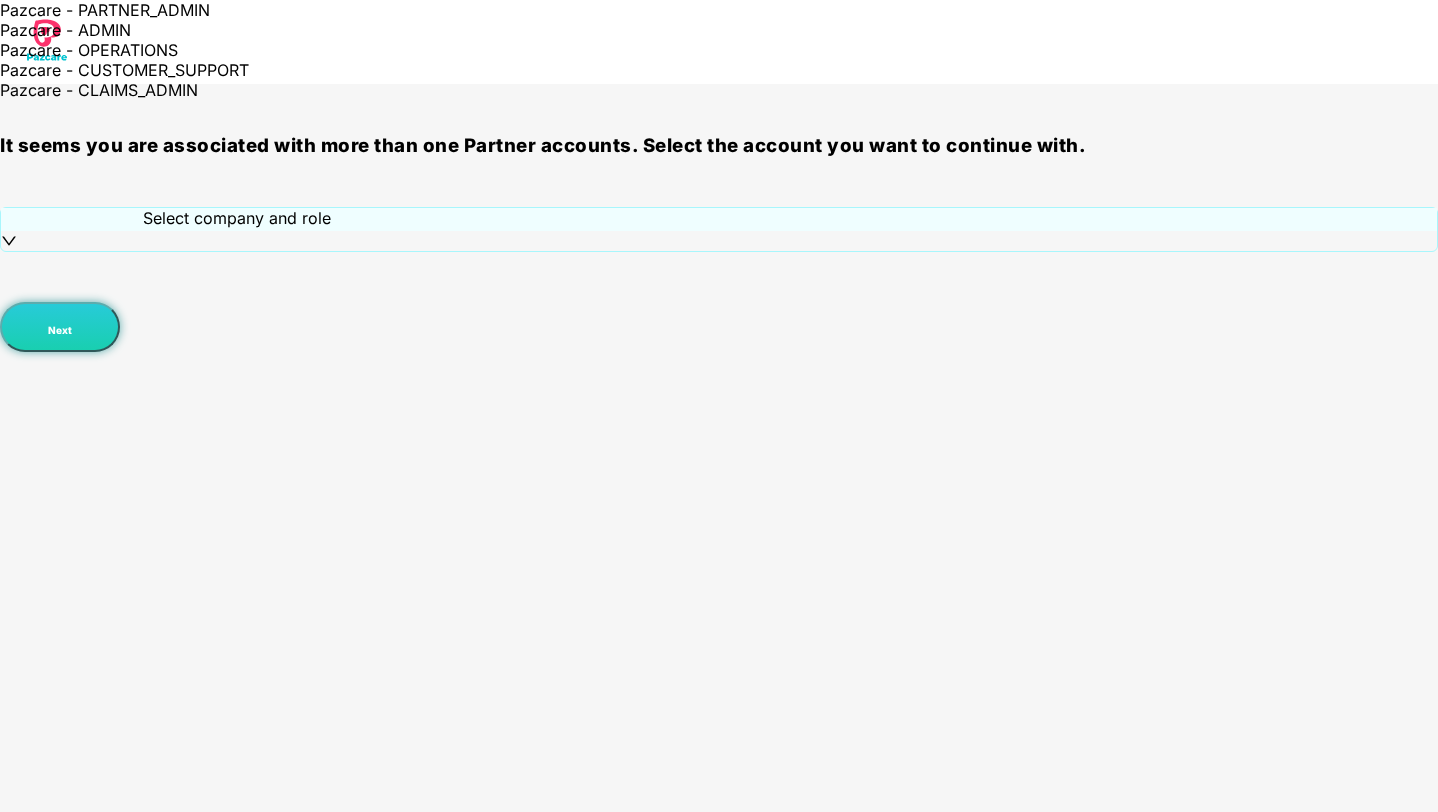 click on "Pazcare - PARTNER_ADMIN" at bounding box center [239, 10] 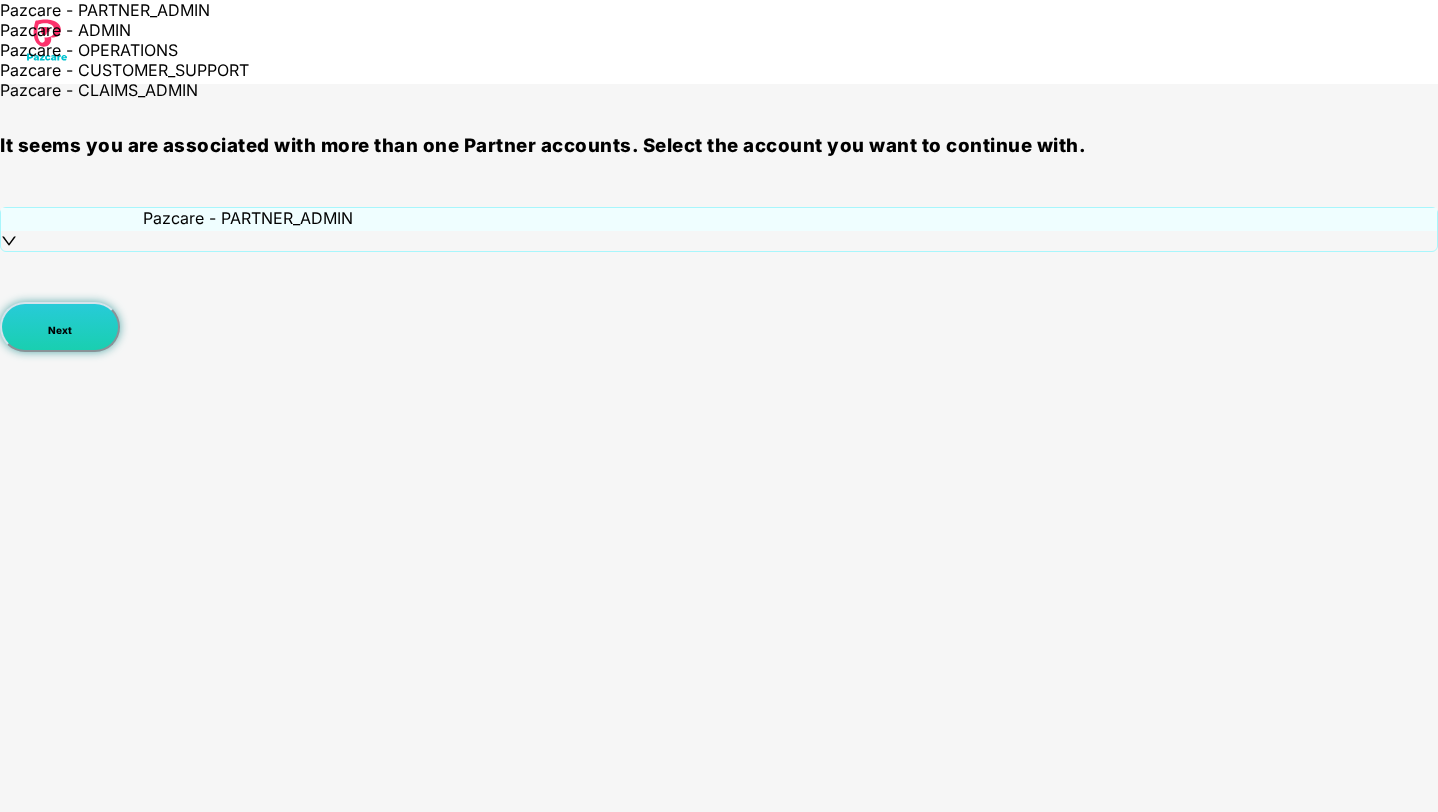 click on "Next" at bounding box center (60, 330) 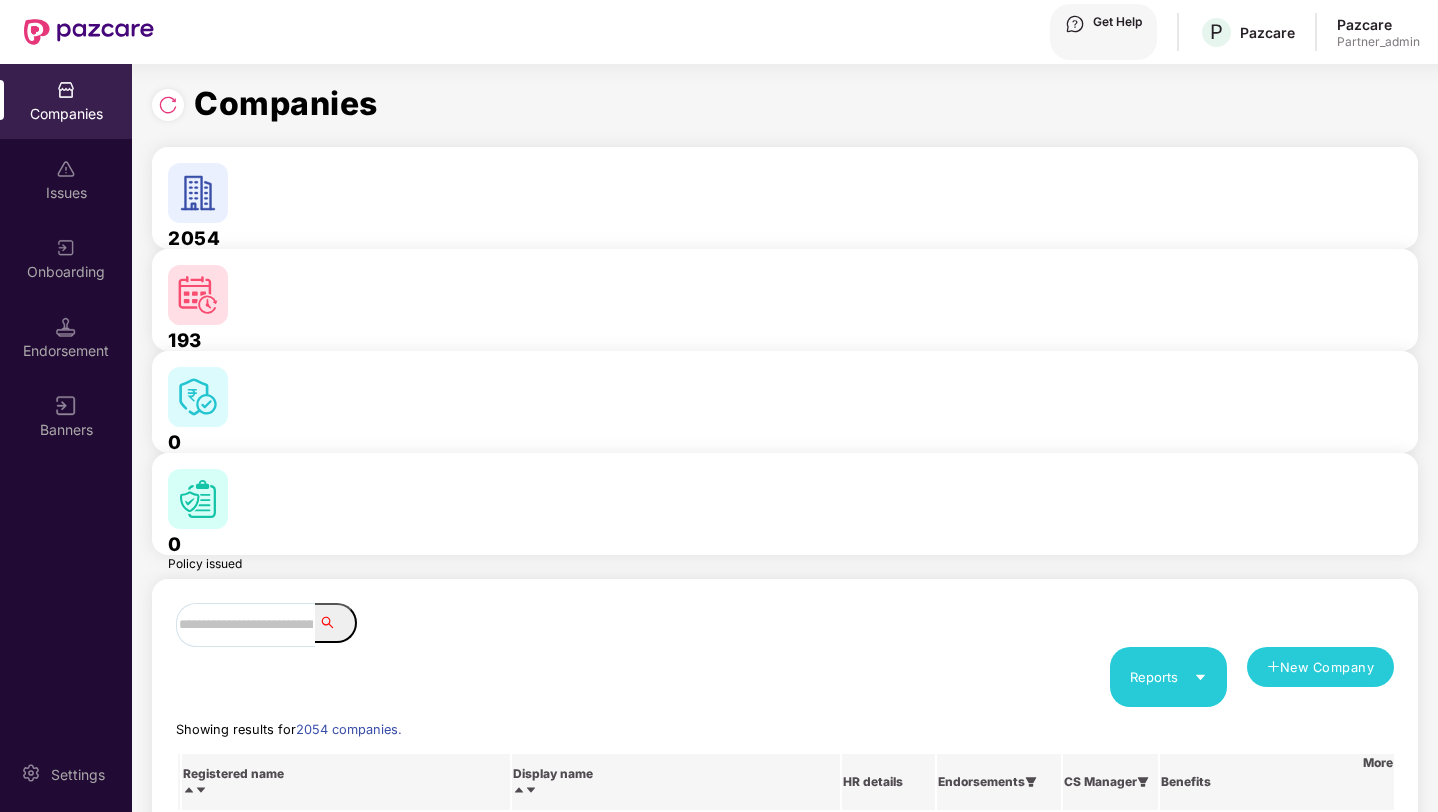 click at bounding box center [245, 625] 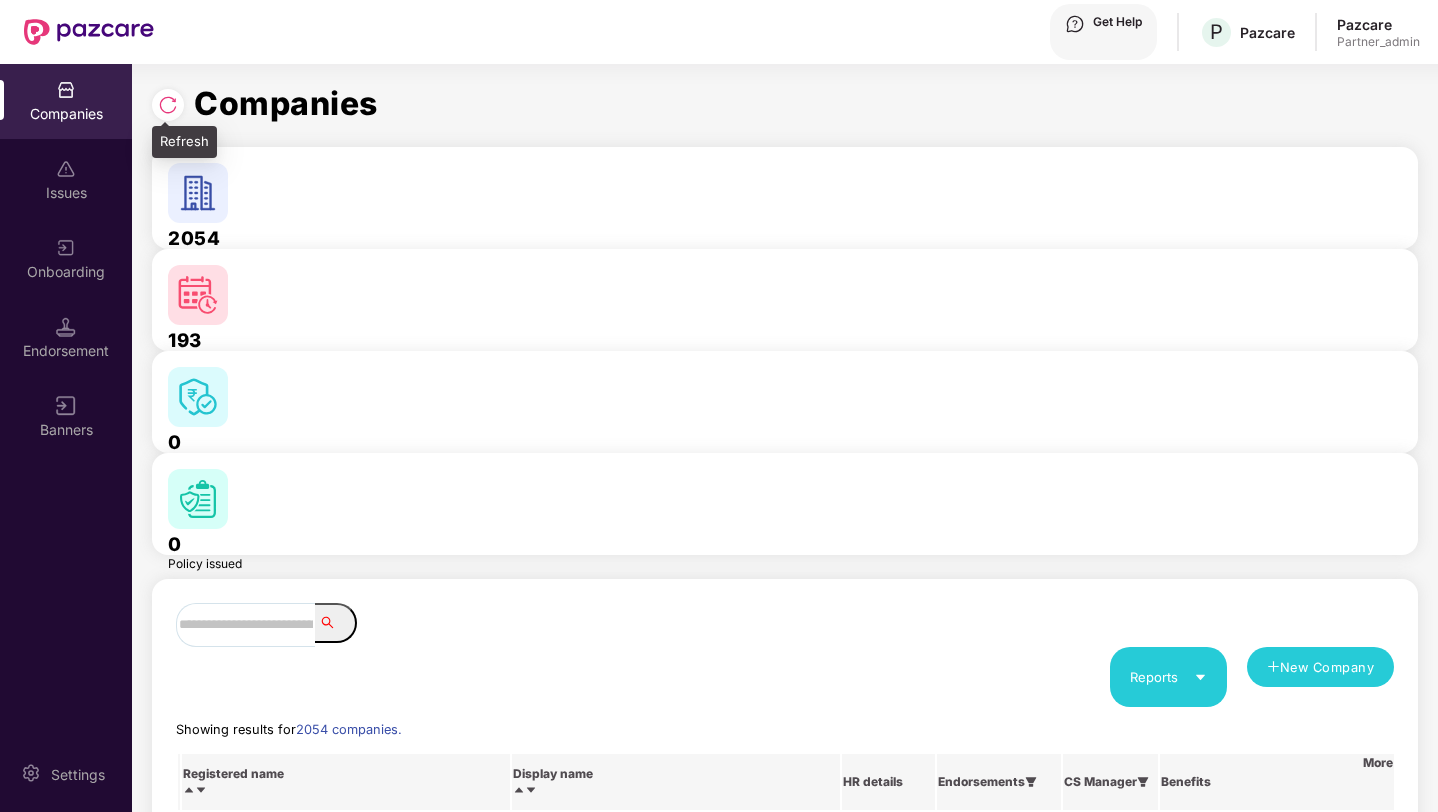 click at bounding box center (173, 102) 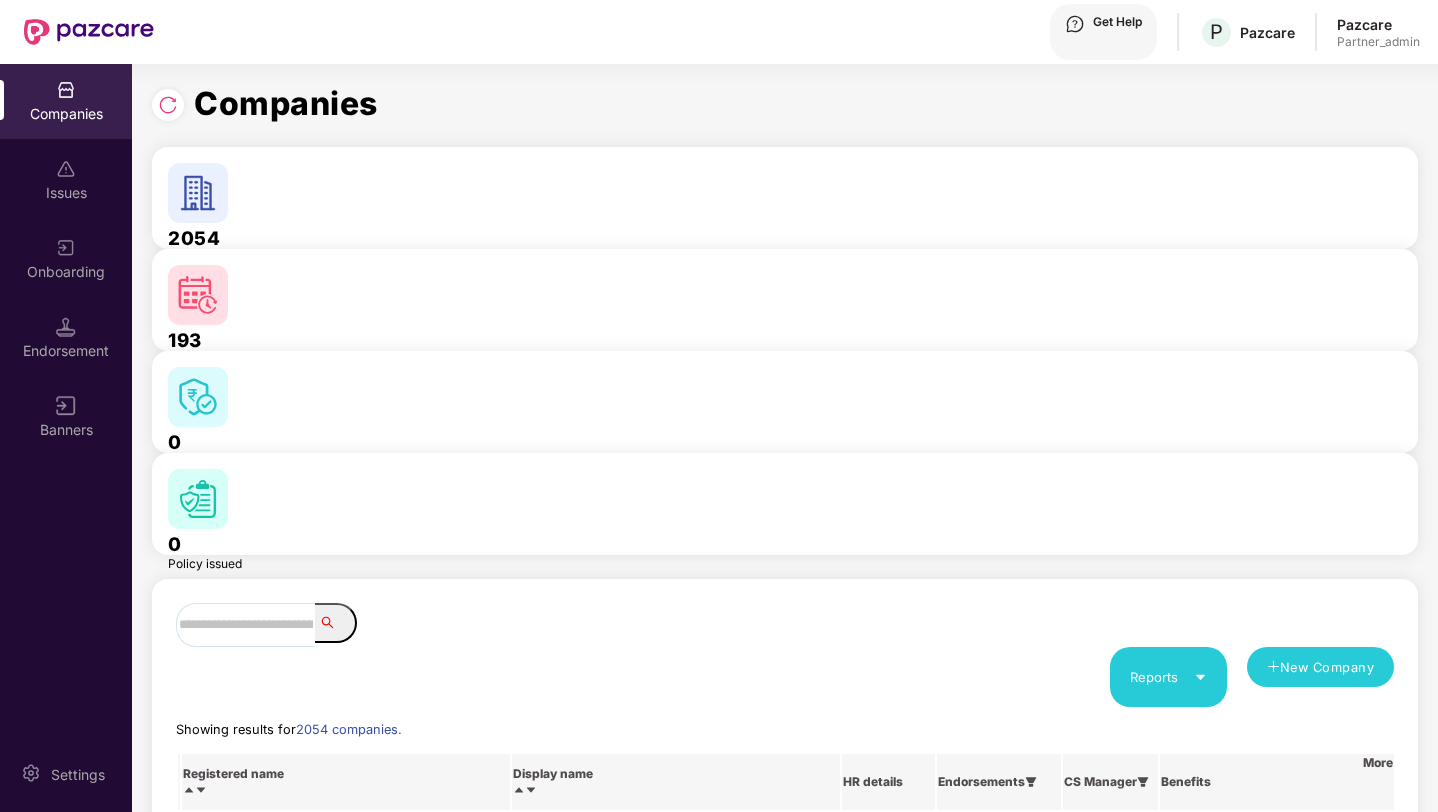 click at bounding box center [245, 625] 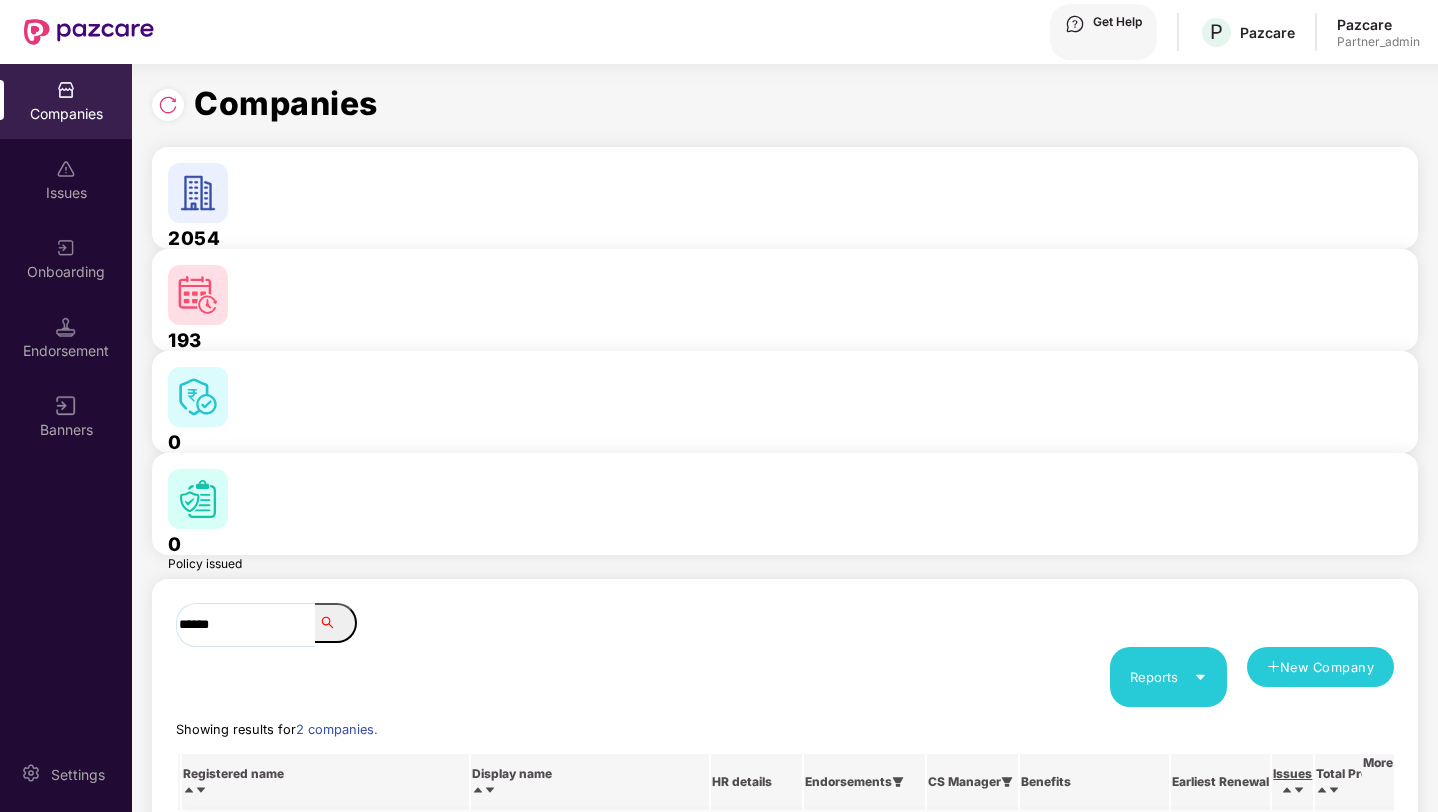 type on "******" 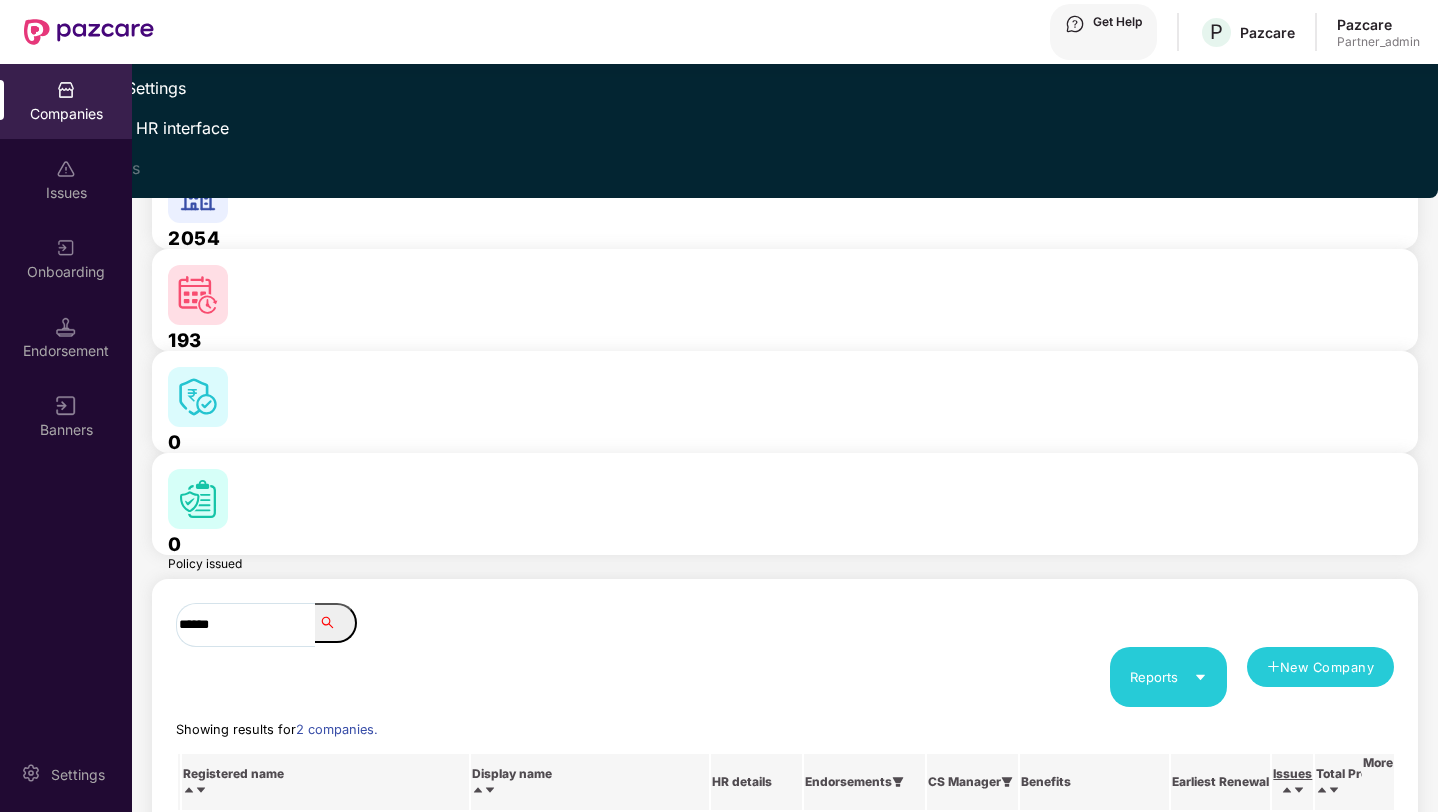 click on "Switch to HR interface" at bounding box center [127, 128] 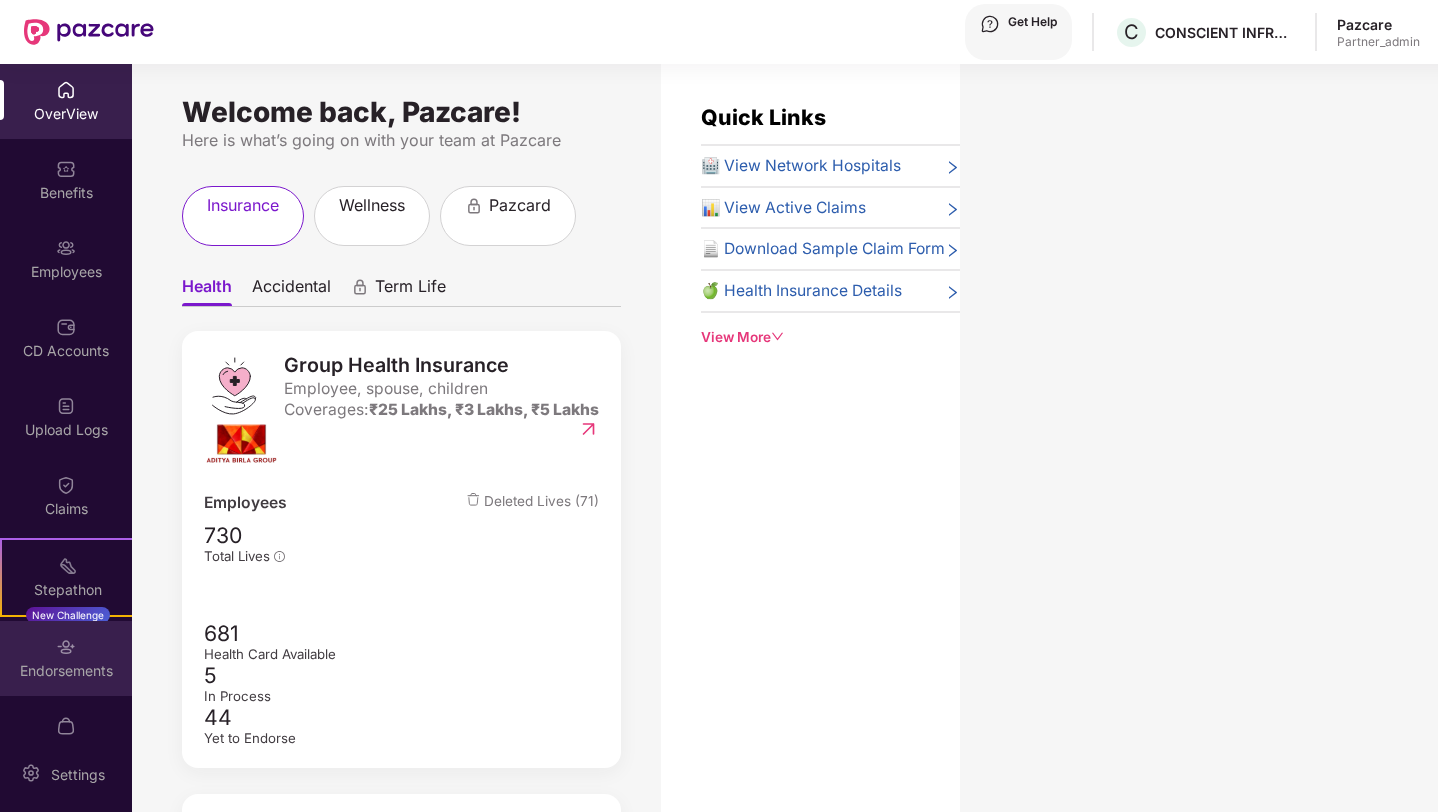 click on "Endorsements" at bounding box center [66, 658] 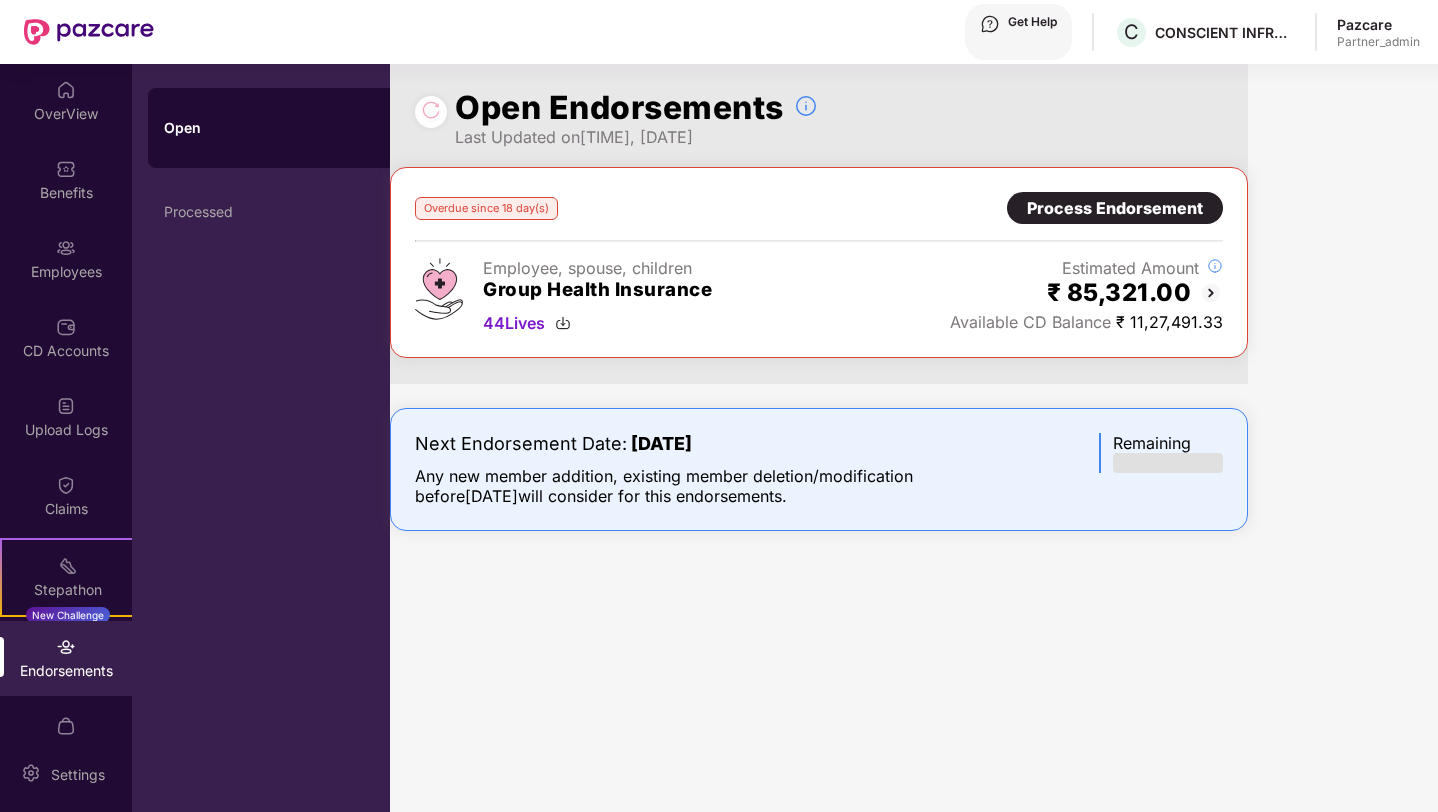 click on "Process Endorsement" at bounding box center (1115, 208) 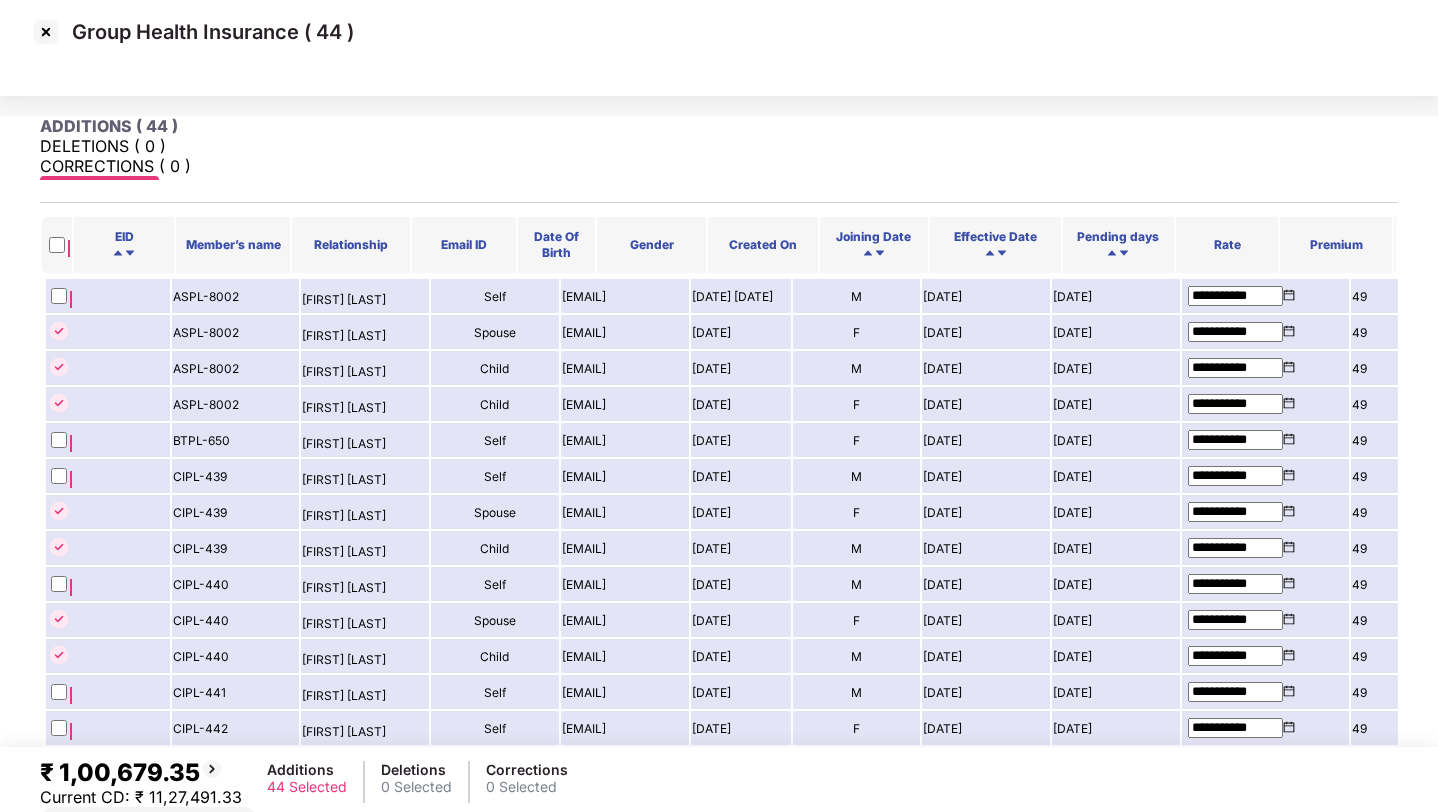 click on "Process Endorsement" at bounding box center (130, 855) 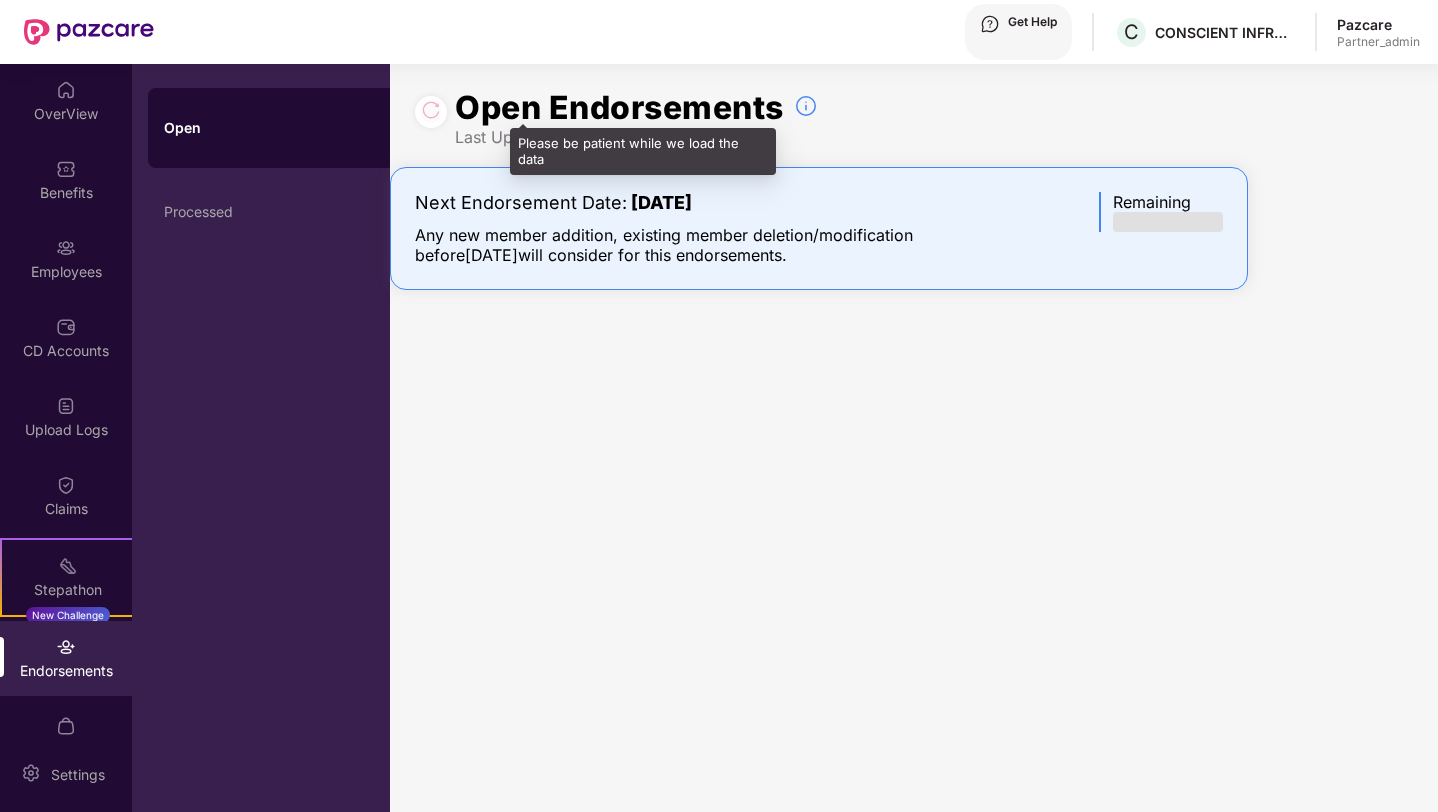 click at bounding box center (431, 112) 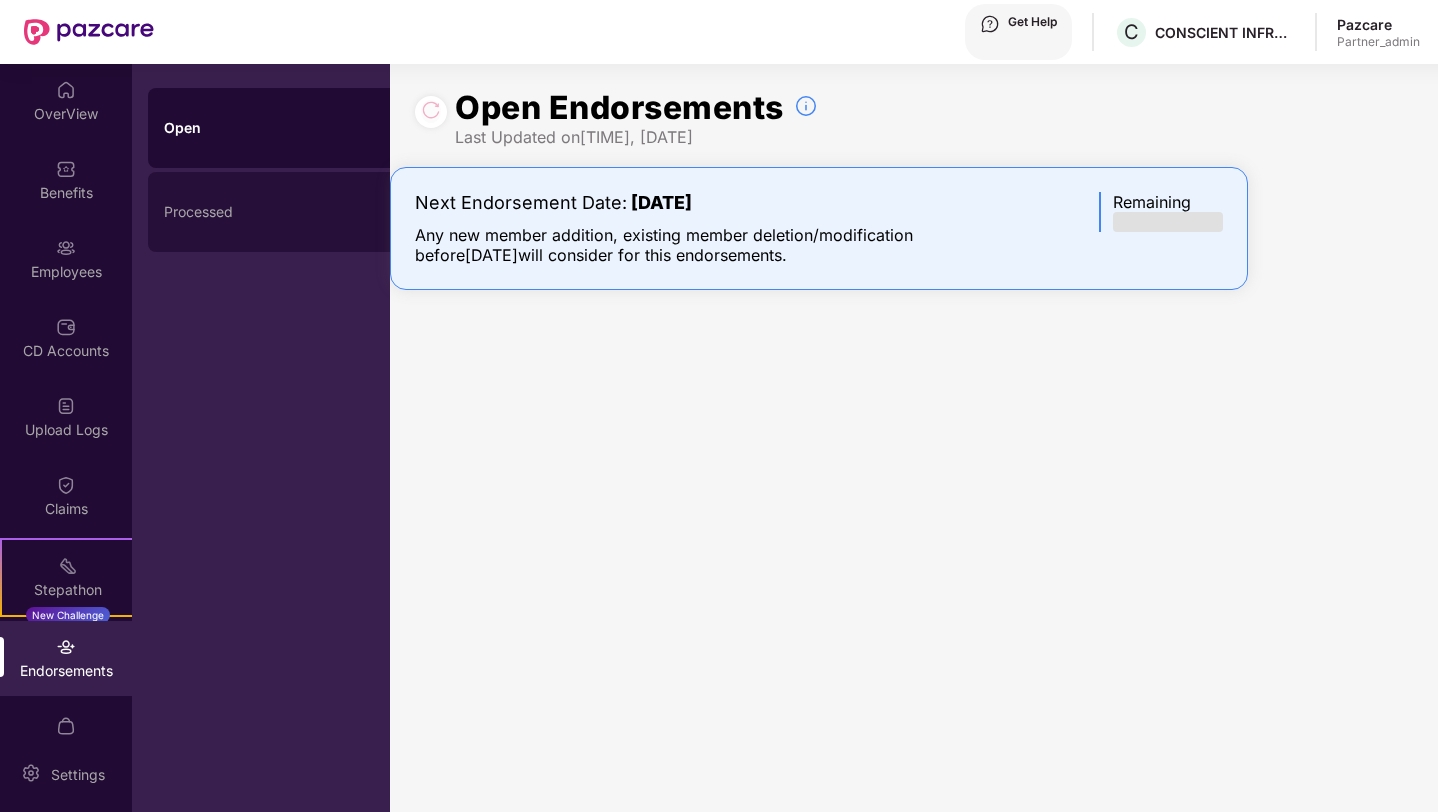click on "Processed" at bounding box center [277, 212] 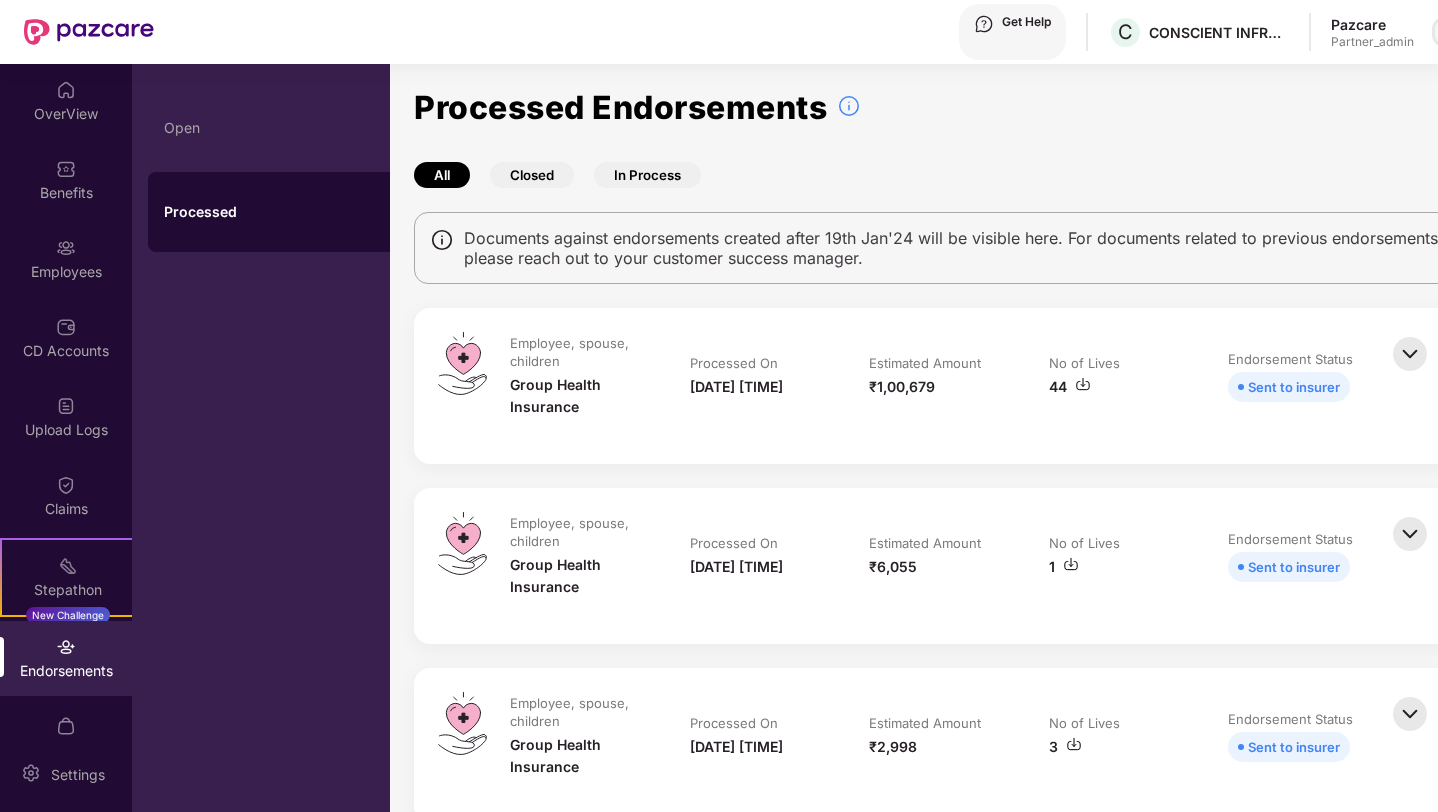 click at bounding box center (1447, 32) 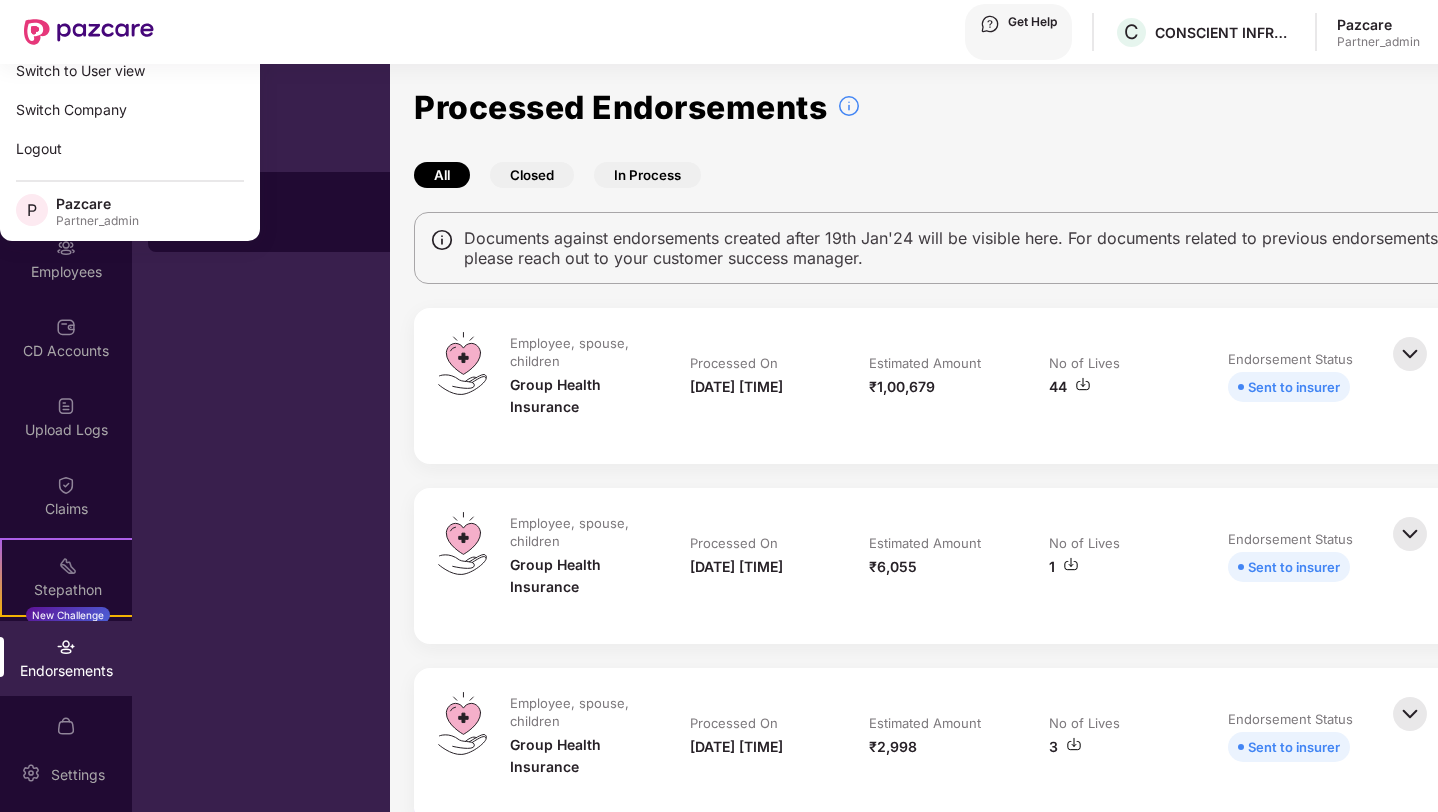 click on "Switch to partner view" at bounding box center (130, 31) 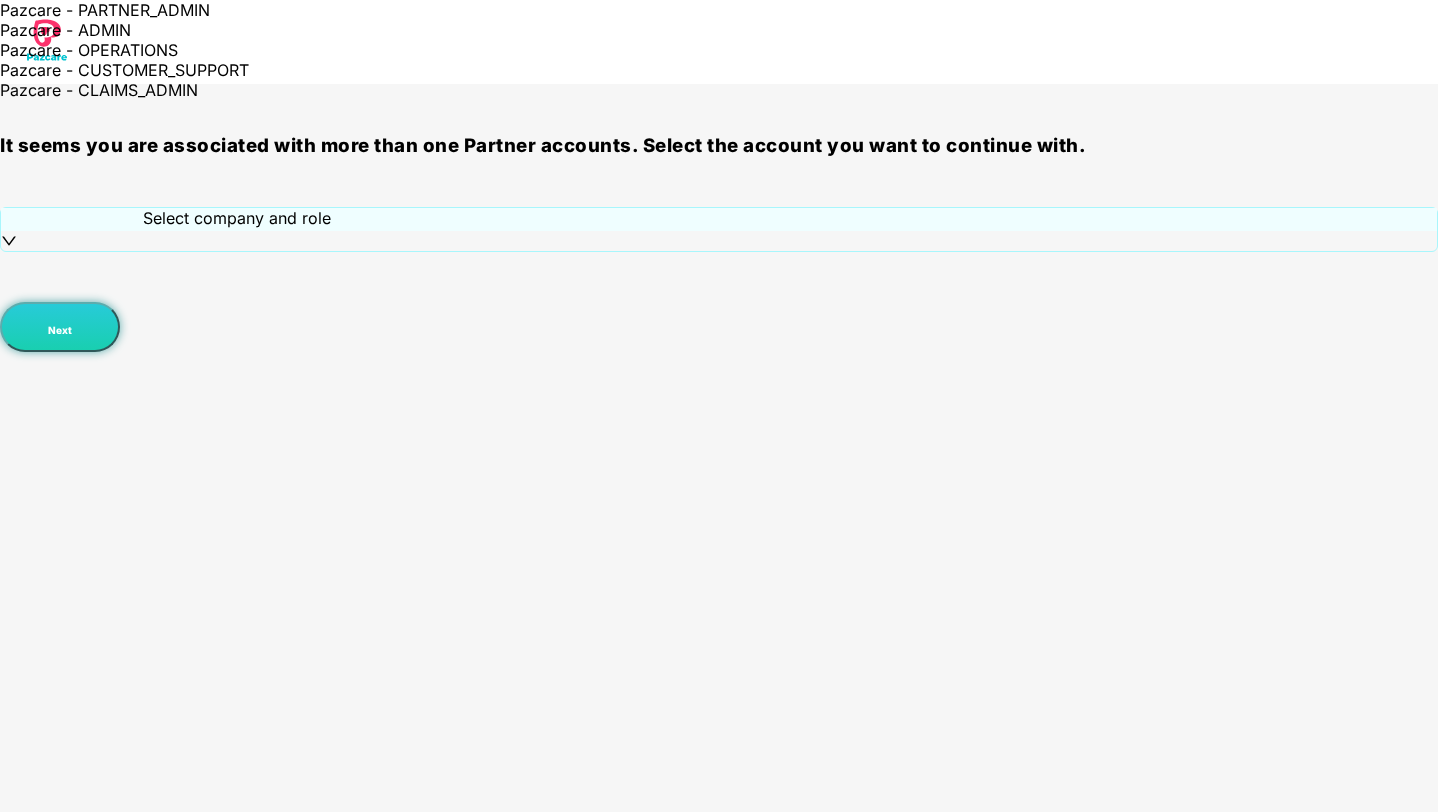 click on "Select company and role" at bounding box center [237, 218] 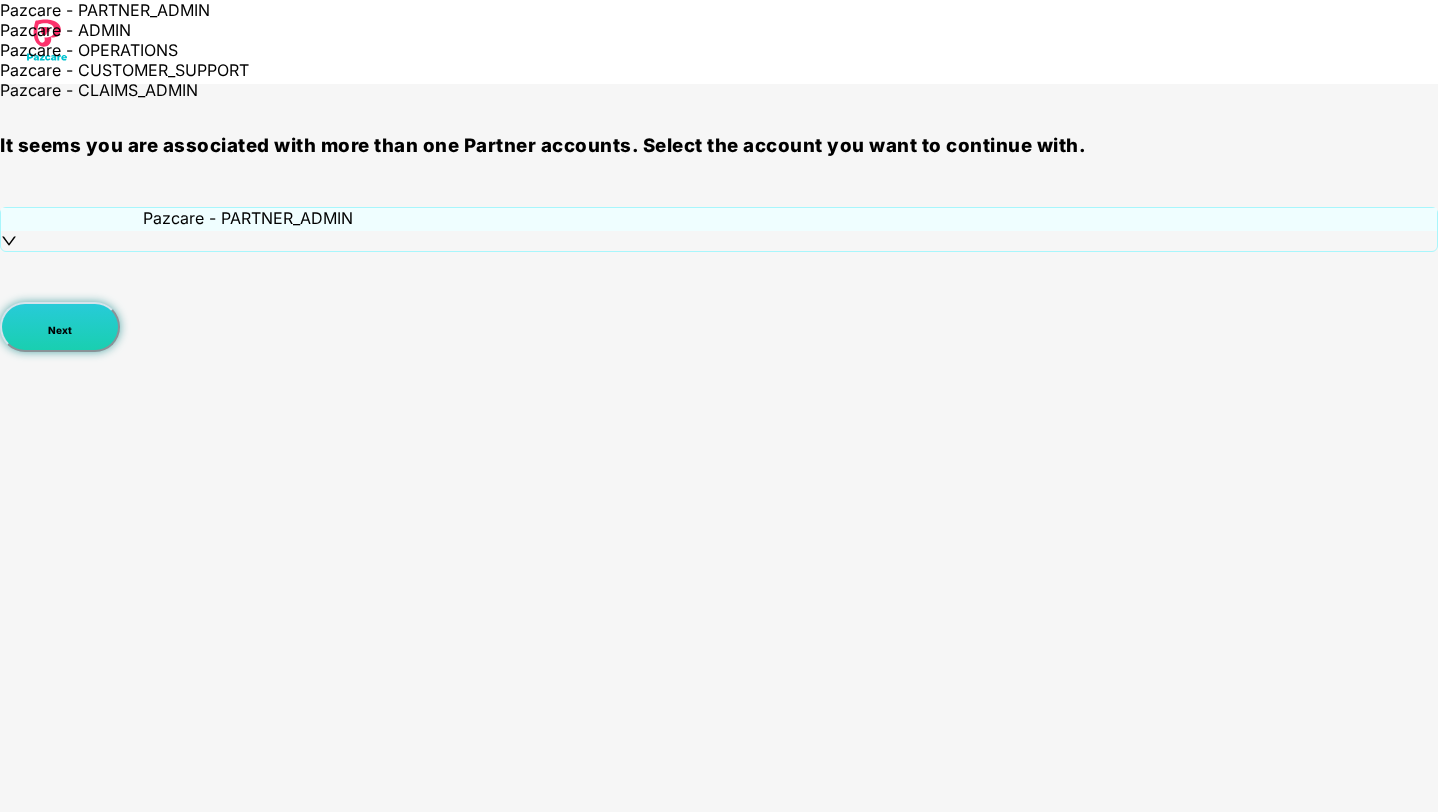 click on "Next" at bounding box center [60, 327] 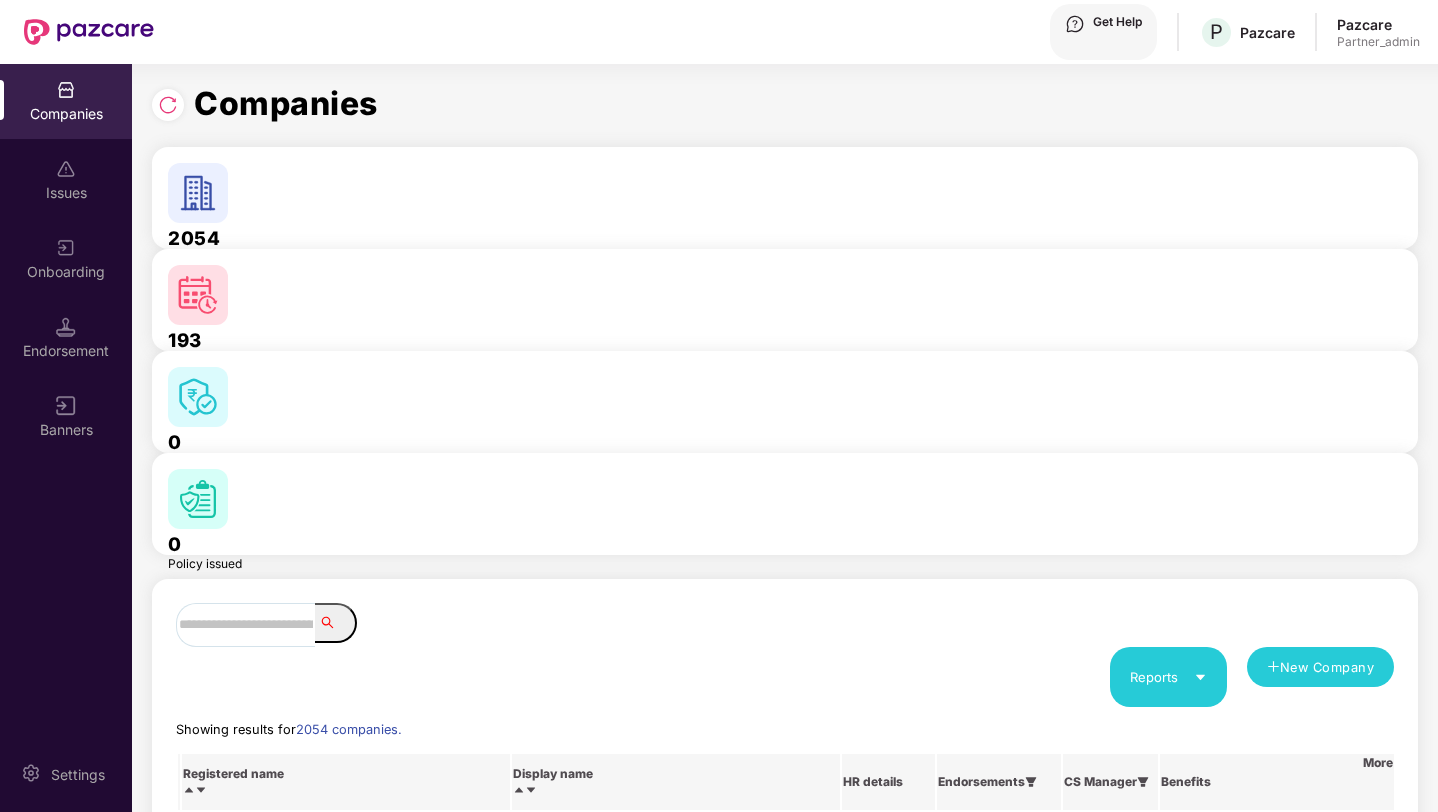 click at bounding box center [245, 625] 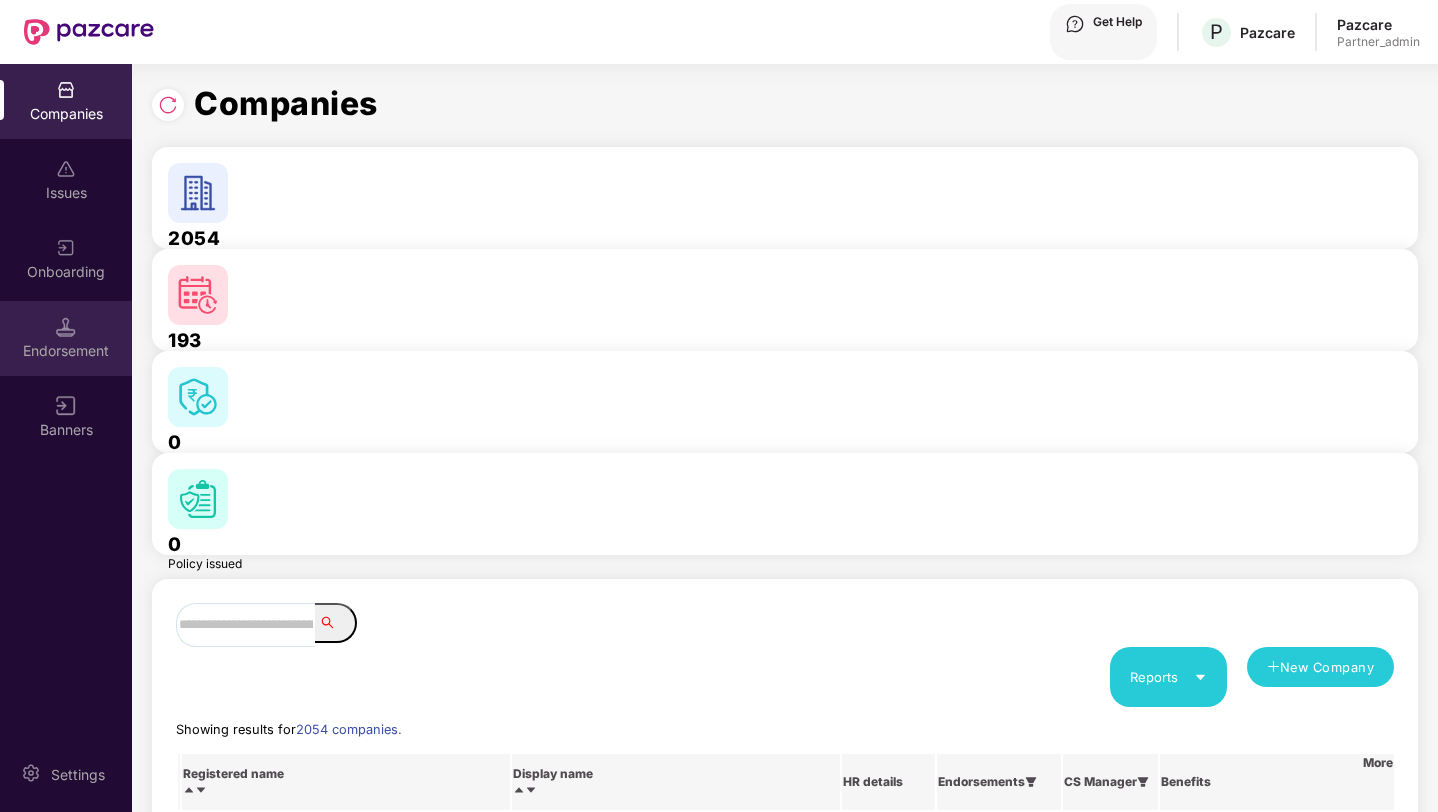 click on "Endorsement" at bounding box center (66, 114) 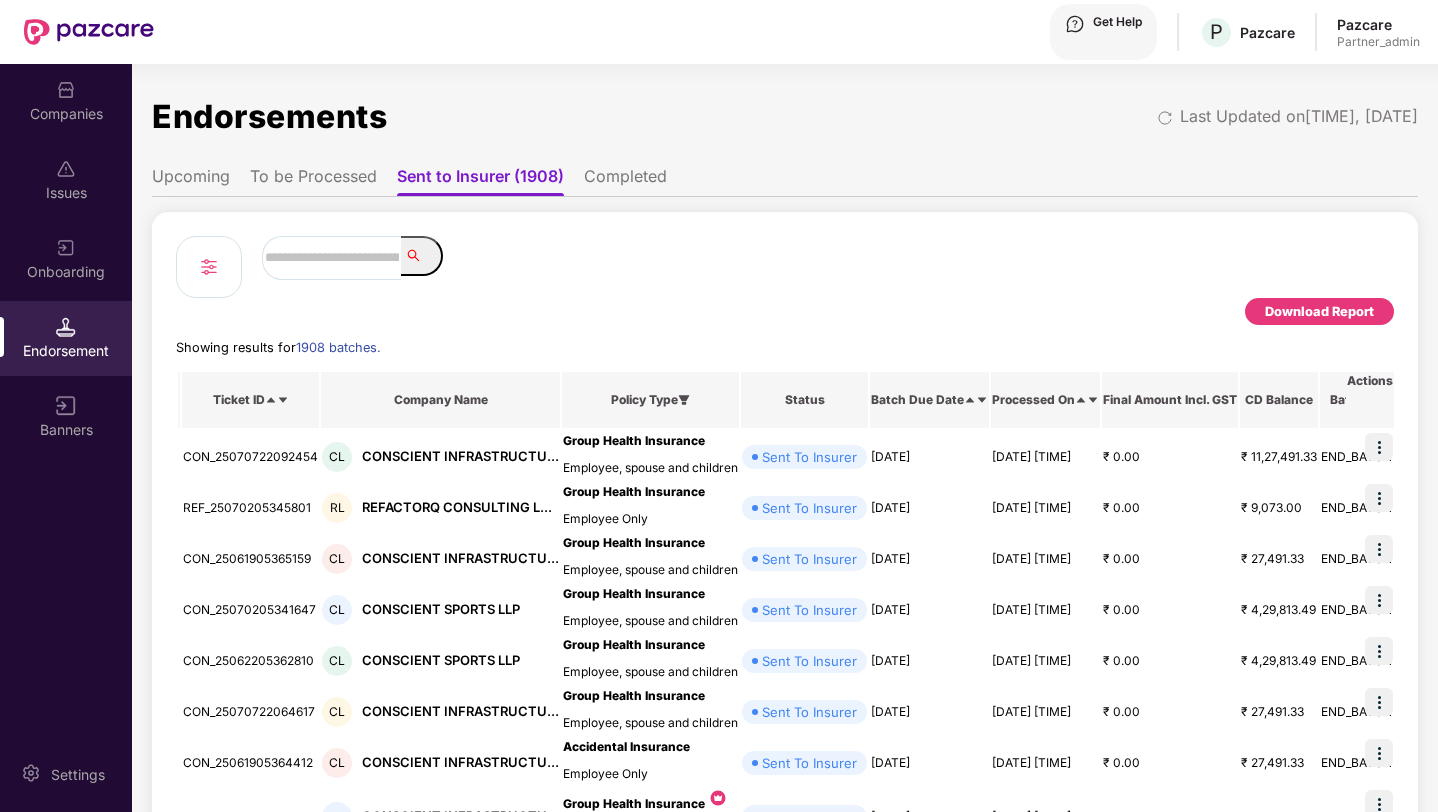 click on "To be Processed" at bounding box center (313, 181) 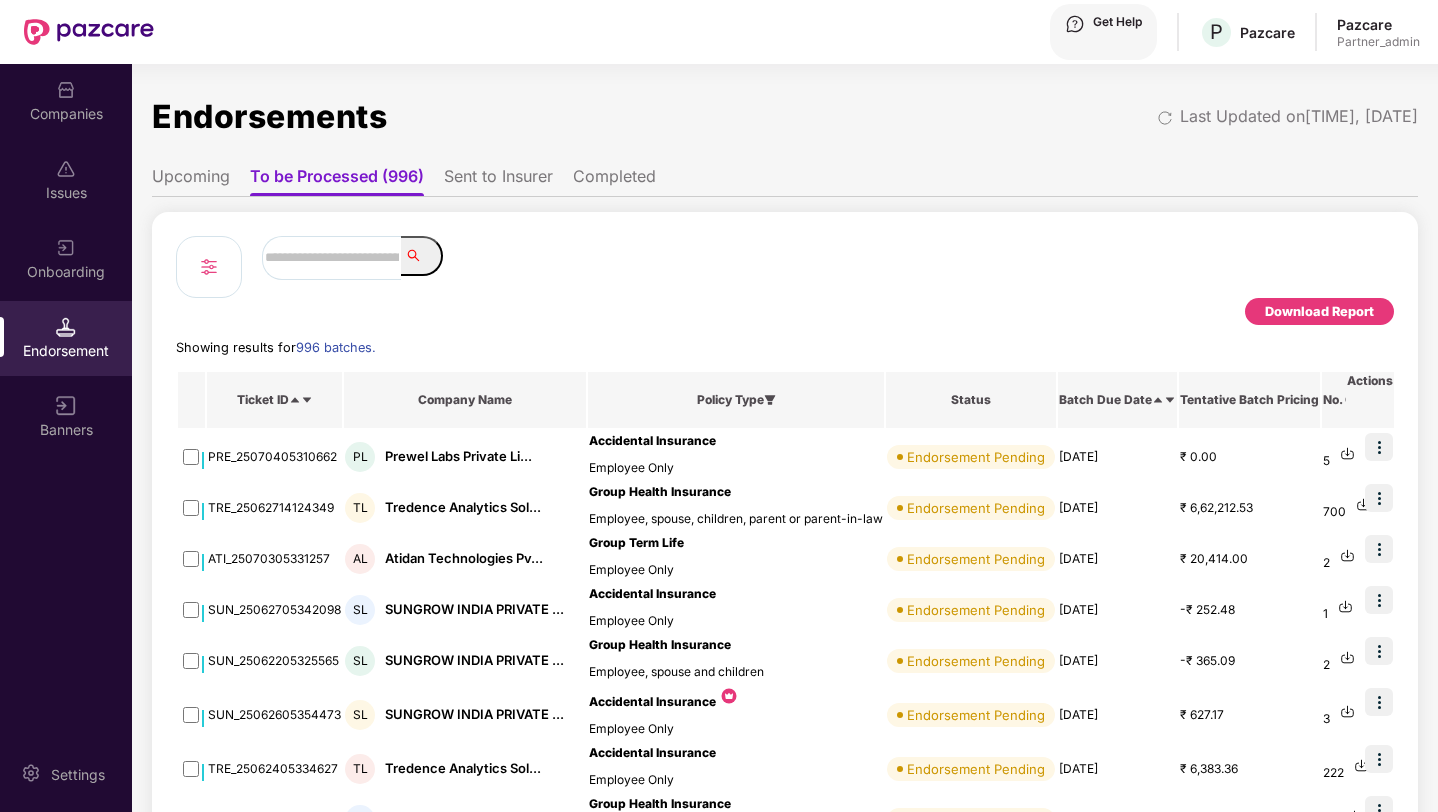 click at bounding box center [331, 258] 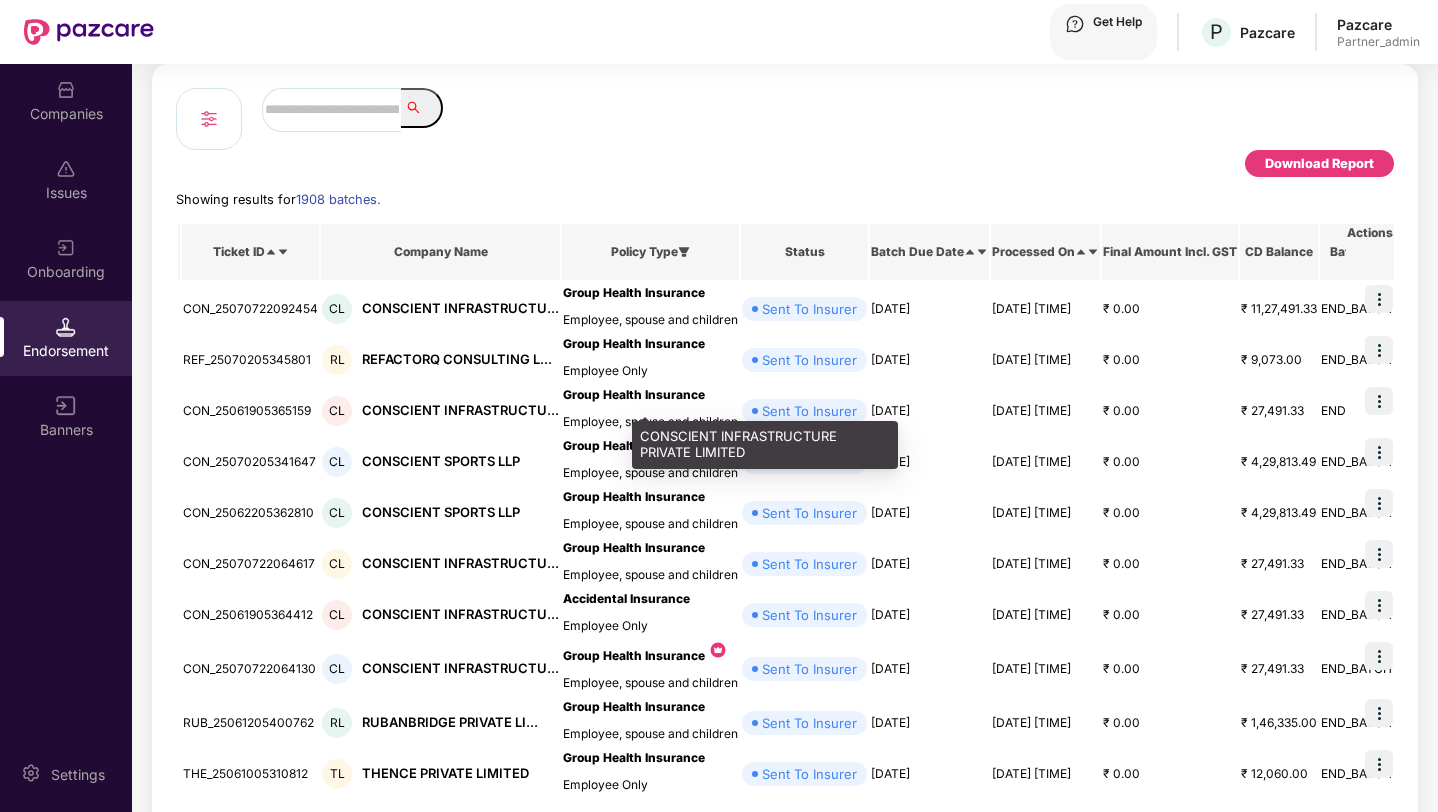 scroll, scrollTop: 163, scrollLeft: 0, axis: vertical 